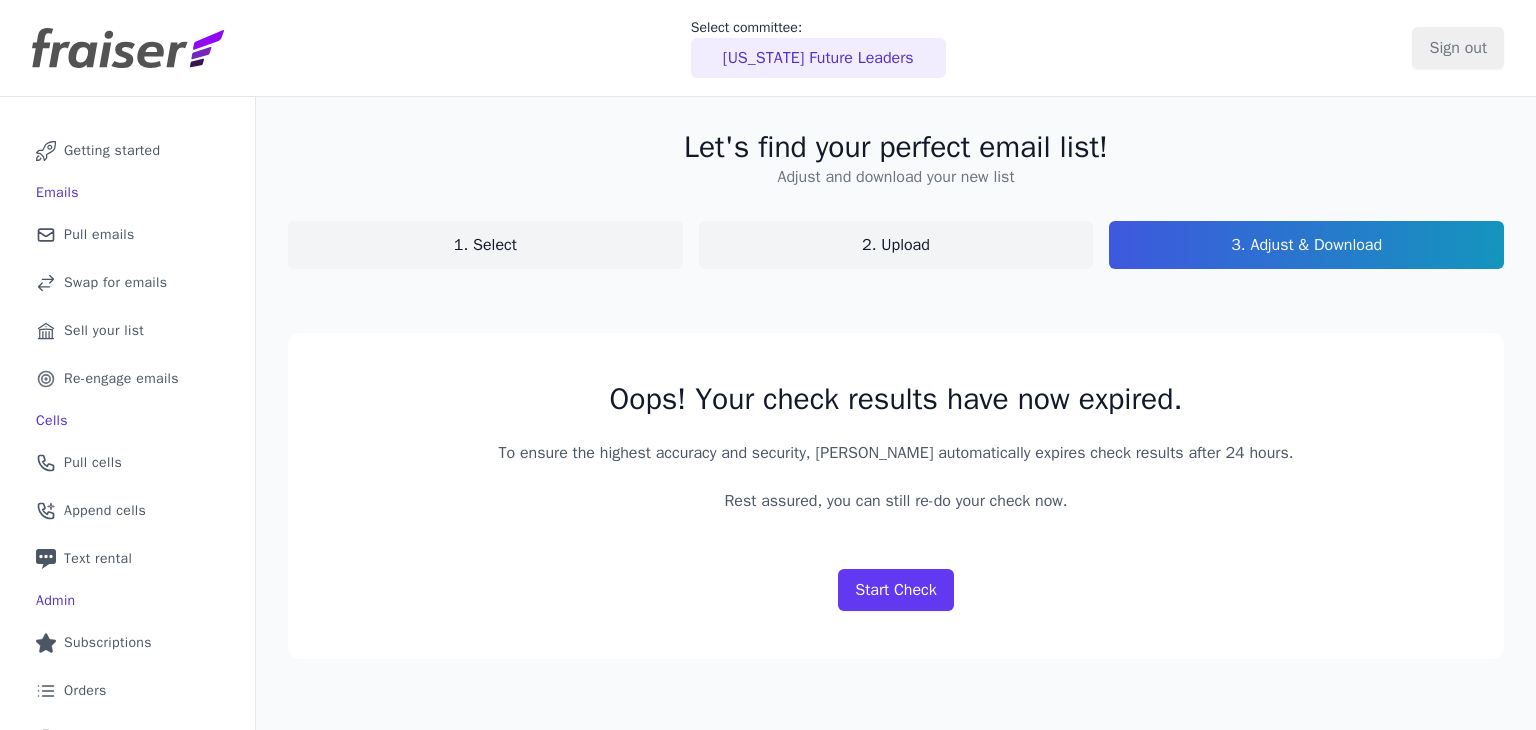 scroll, scrollTop: 0, scrollLeft: 0, axis: both 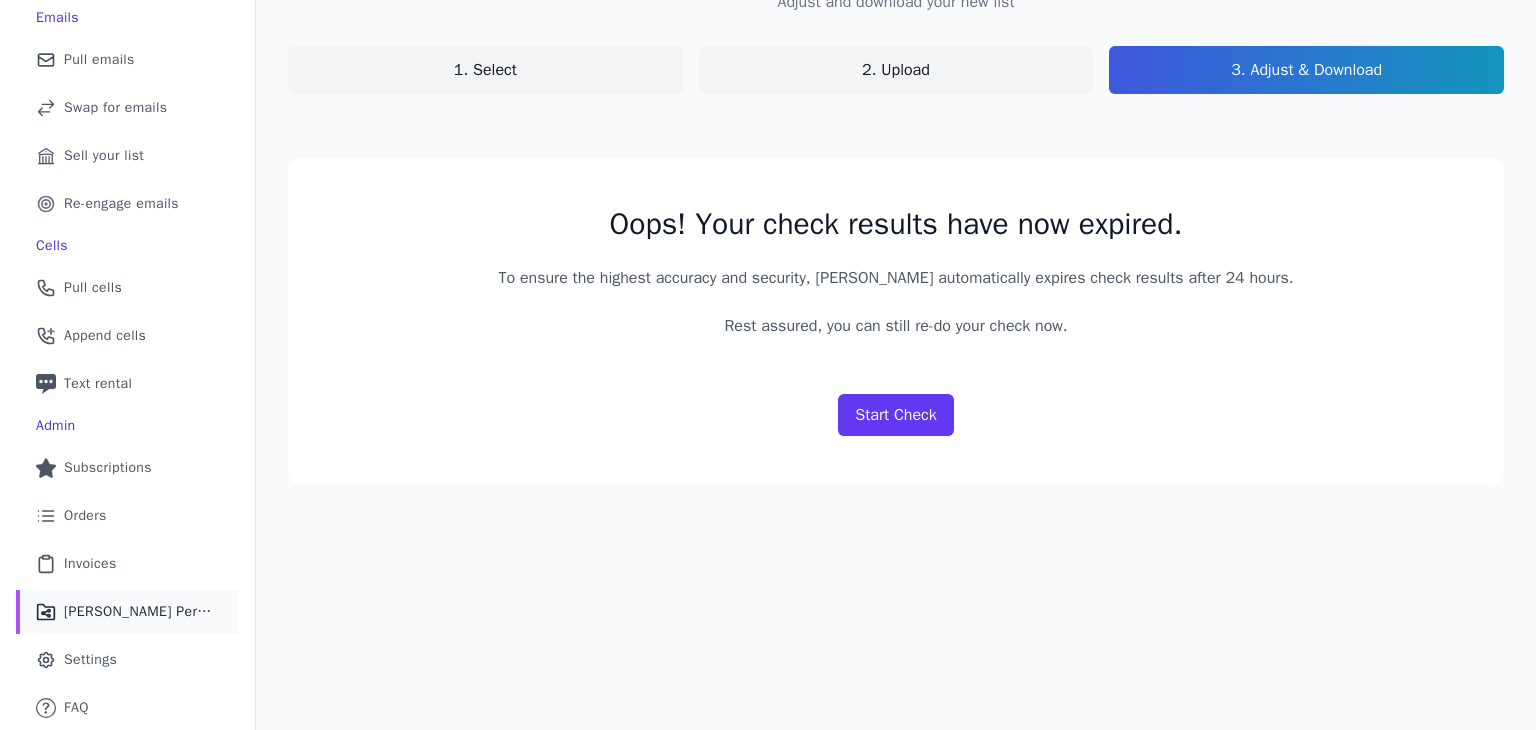 click on "[PERSON_NAME] Performance" at bounding box center (139, 612) 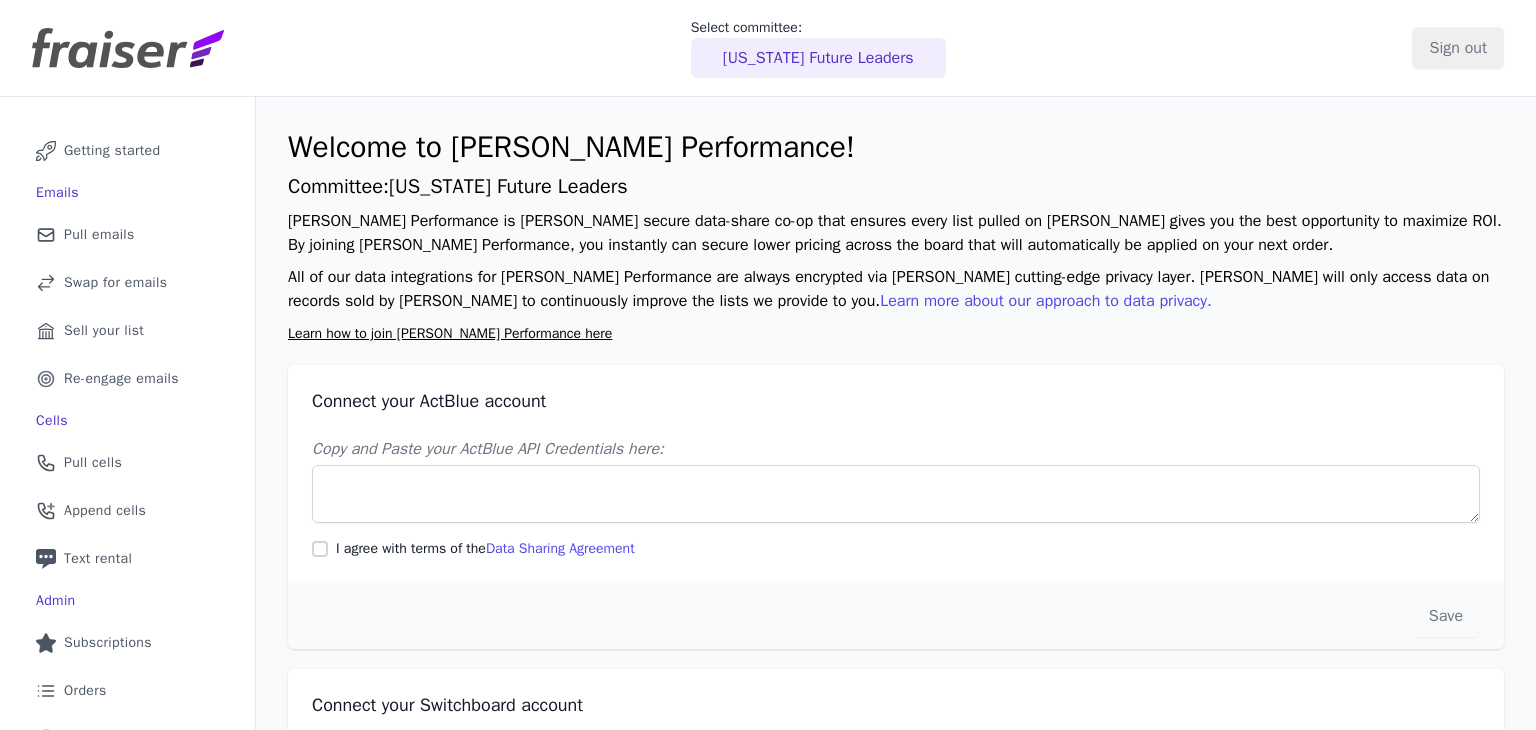 scroll, scrollTop: 0, scrollLeft: 0, axis: both 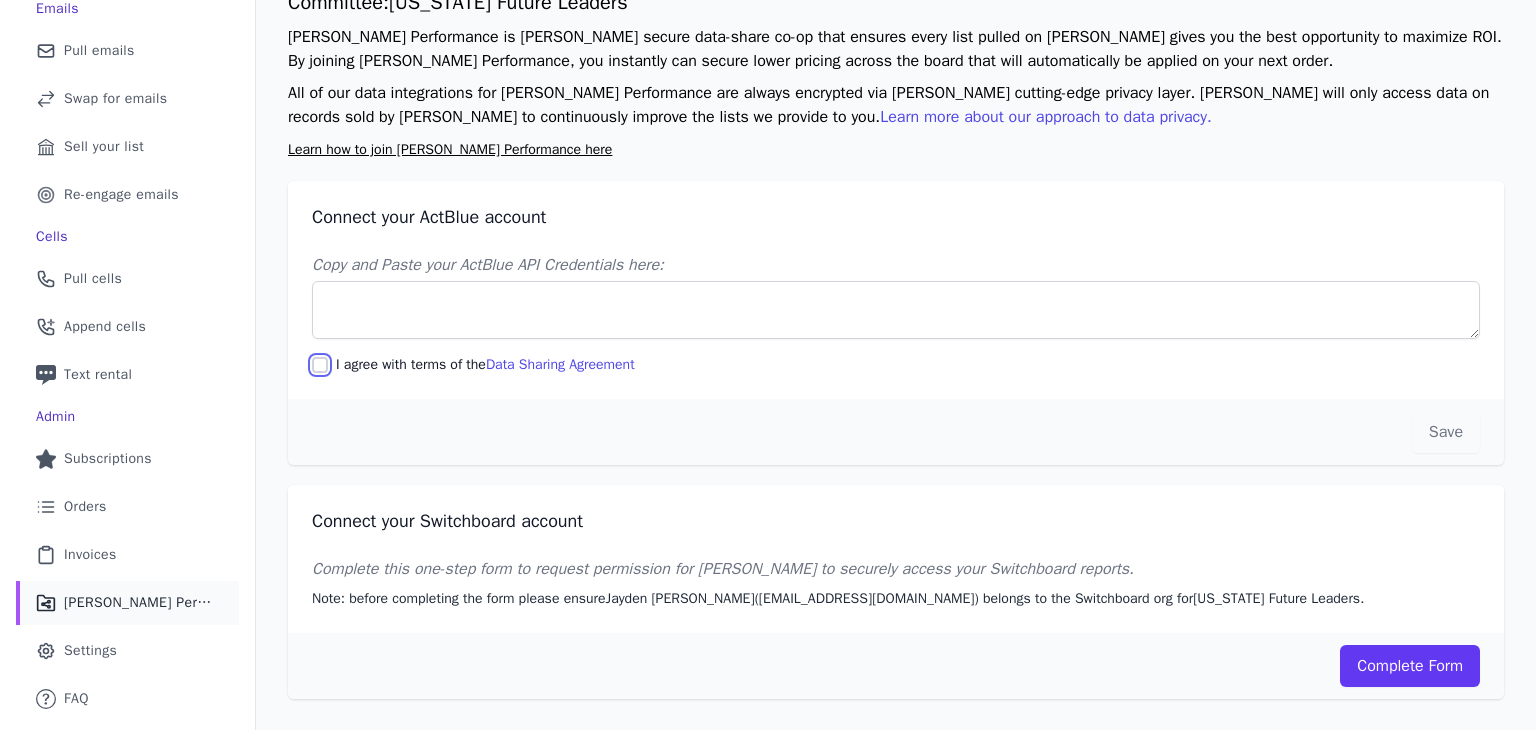 click on "I agree with terms of the  Data Sharing Agreement" at bounding box center [320, 365] 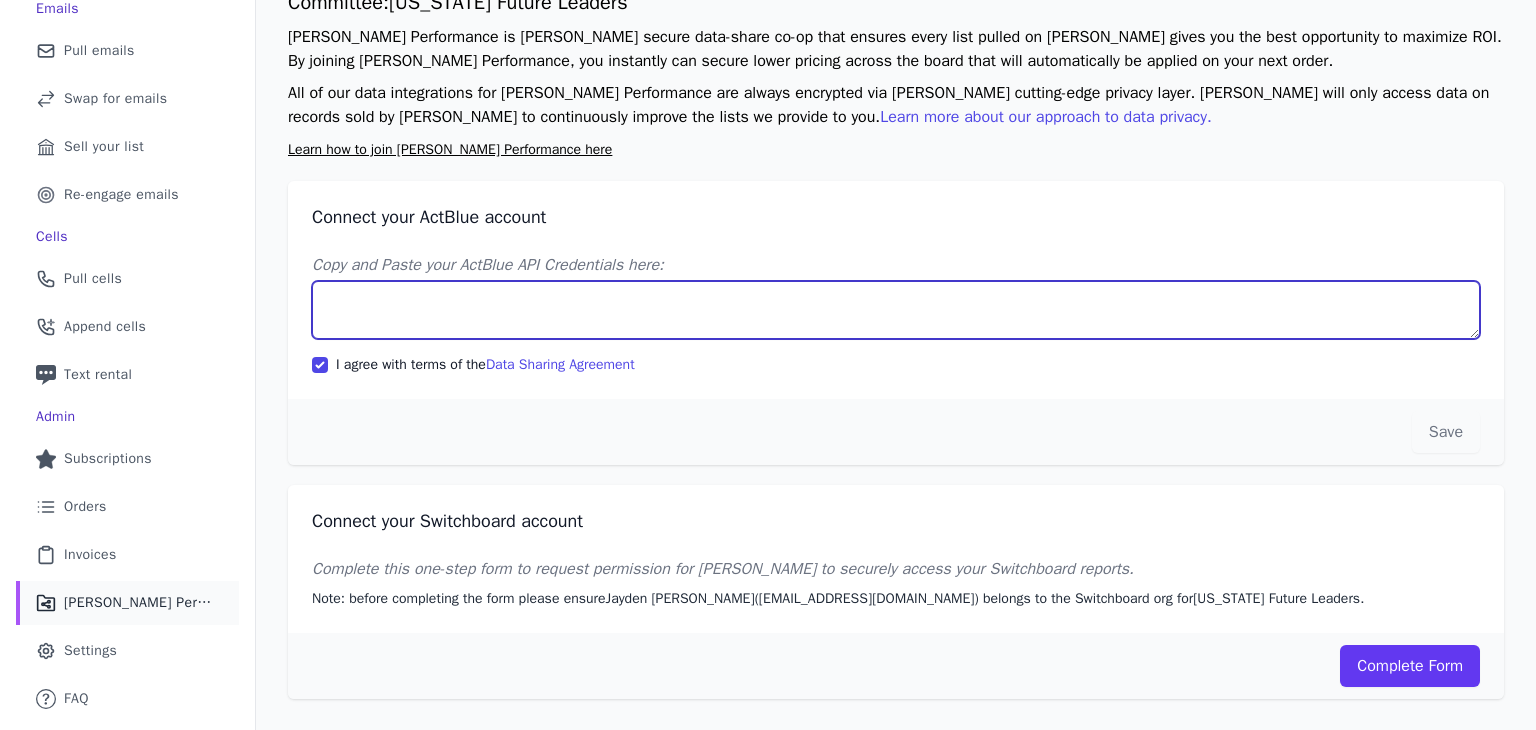 click on "Copy and Paste your ActBlue API Credentials here:" at bounding box center (896, 310) 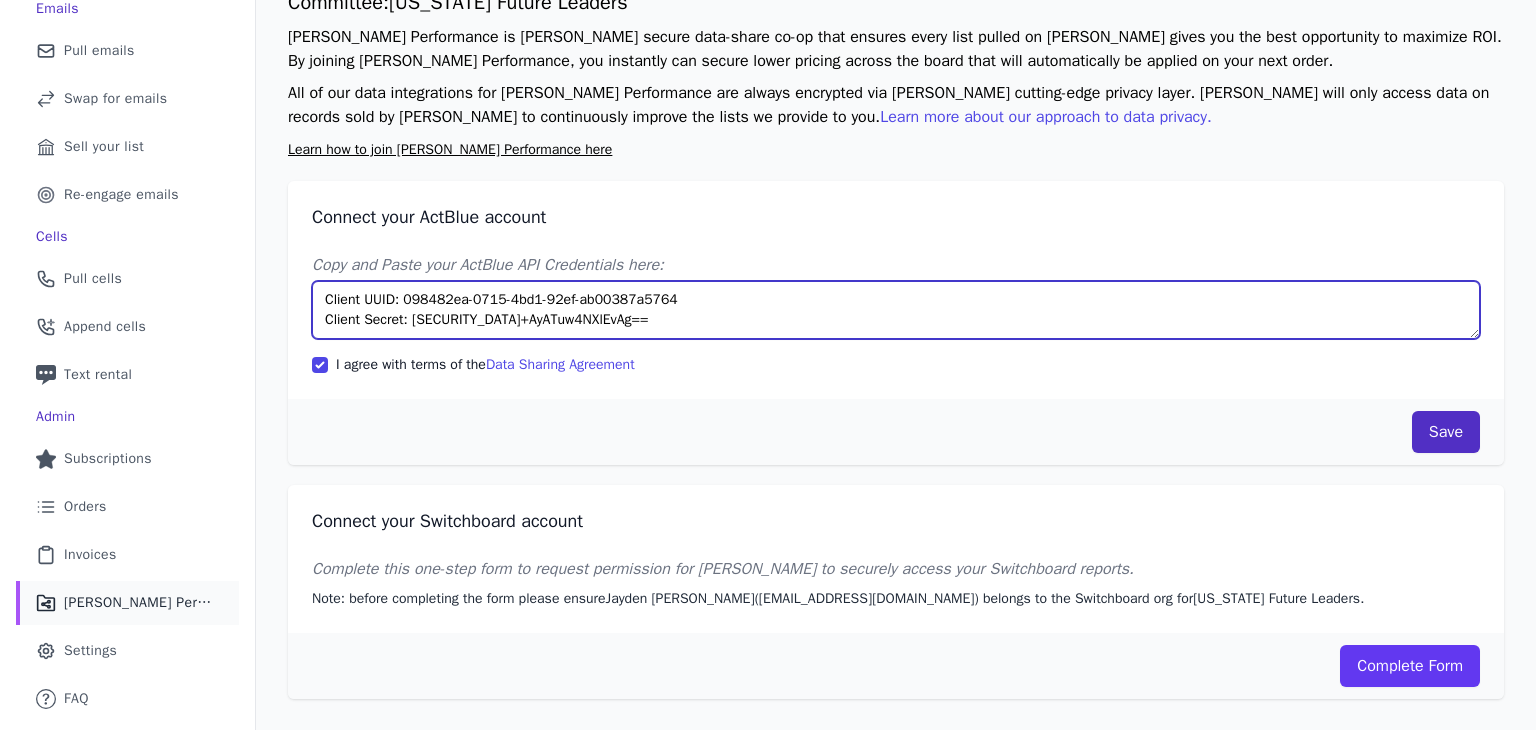 type on "Client UUID: 098482ea-0715-4bd1-92ef-ab00387a5764
Client Secret: Z5oupT5Zh37spF3Vy4bA7oOfRvNRoIVHwHpIuT6+AyATuw4NXlEvAg==" 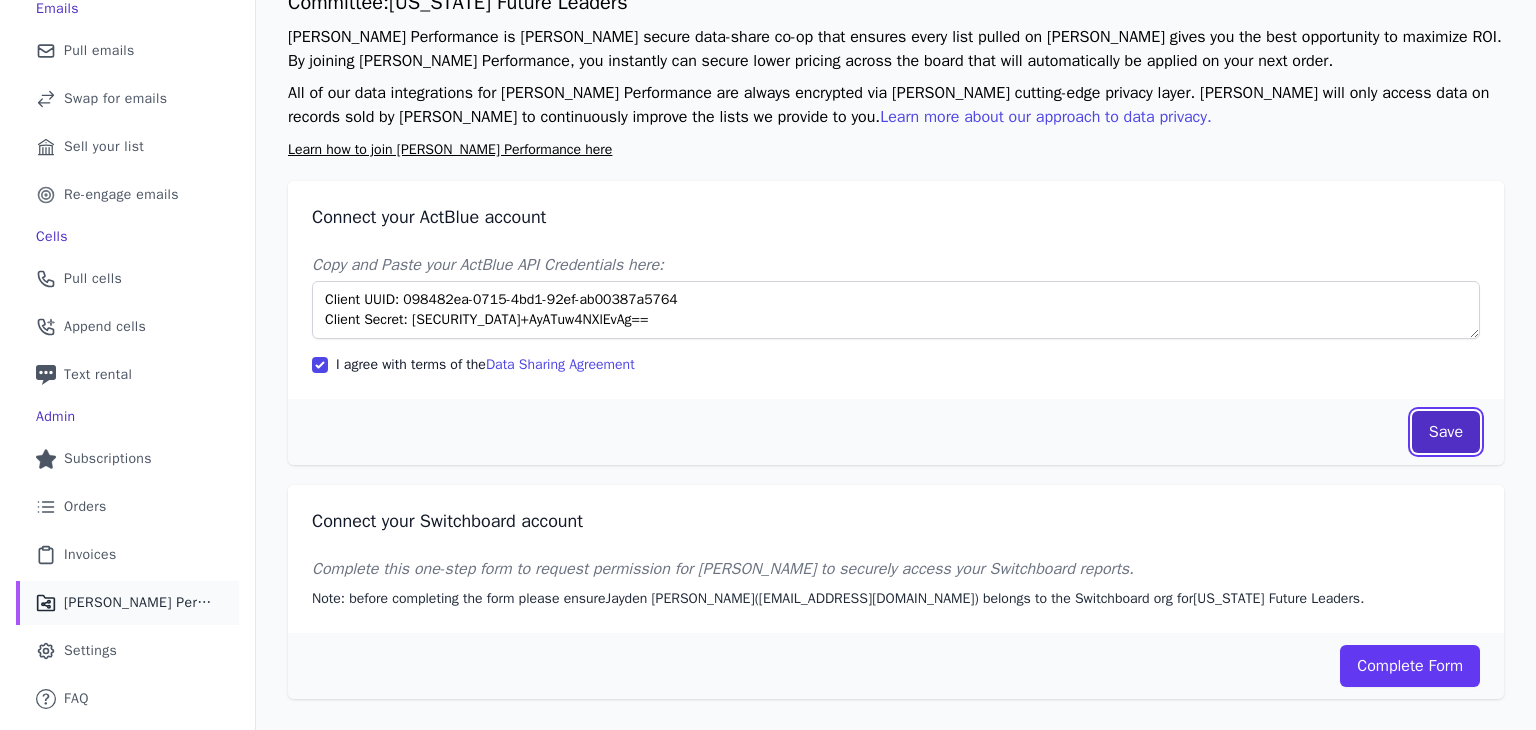 click on "Save" at bounding box center (1446, 432) 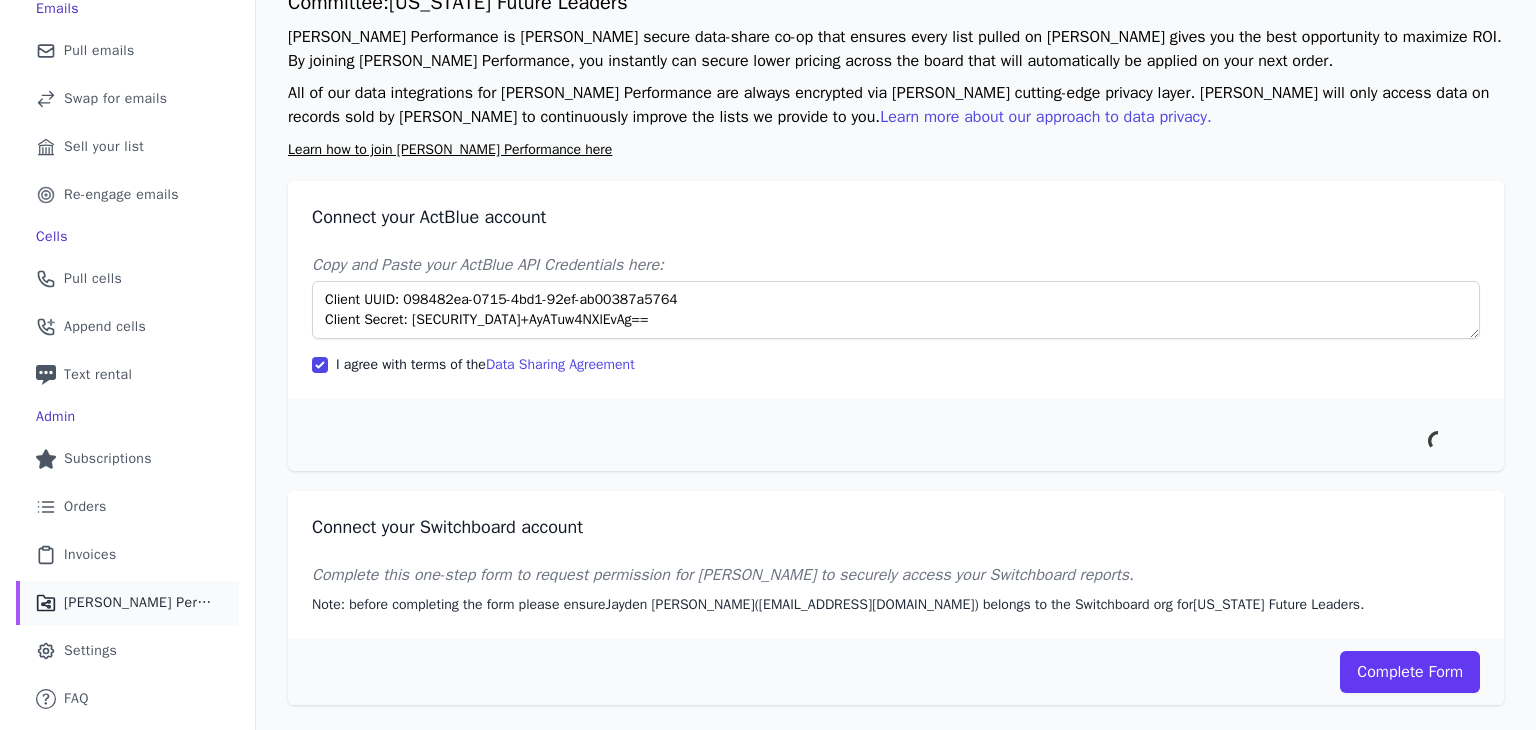 scroll, scrollTop: 175, scrollLeft: 0, axis: vertical 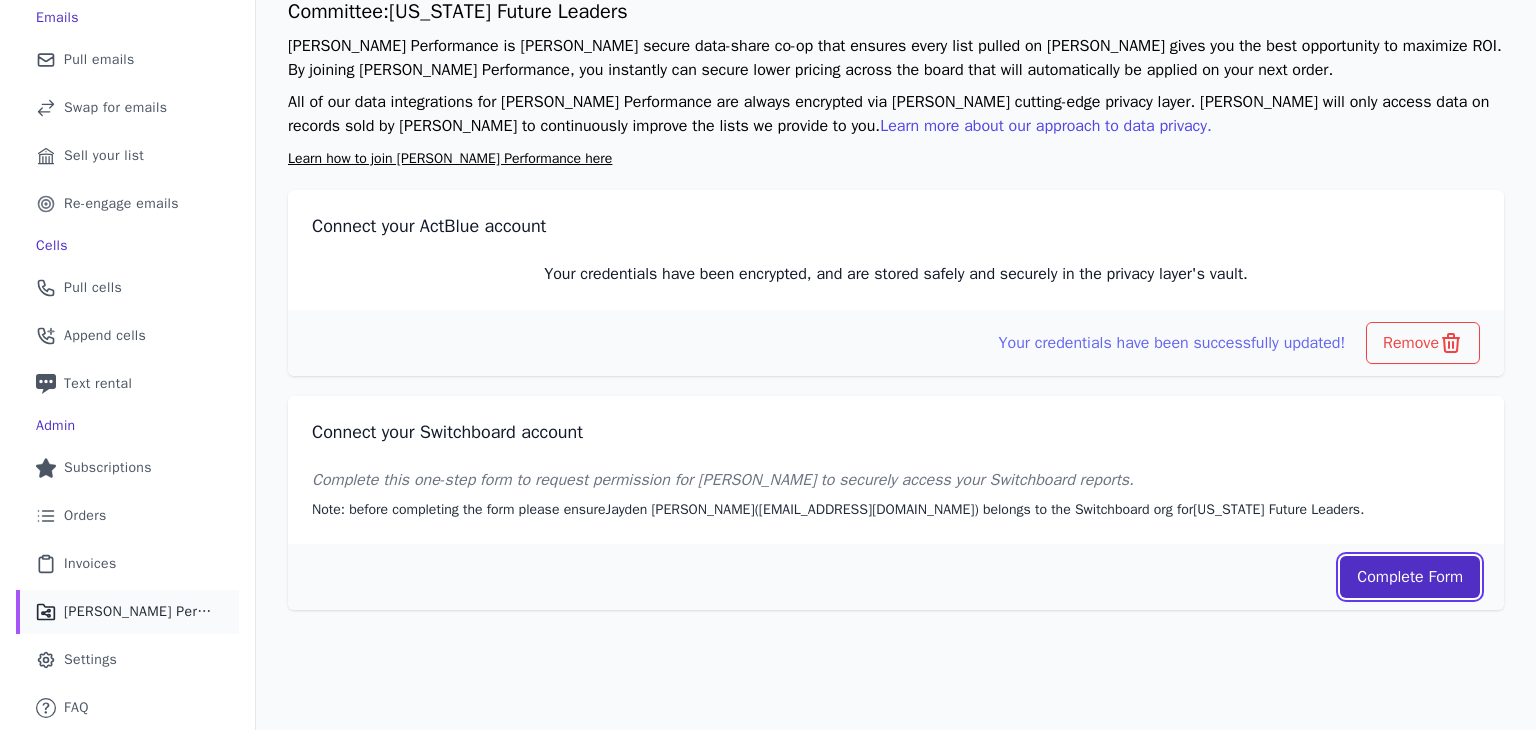 click on "Complete Form" at bounding box center (1410, 577) 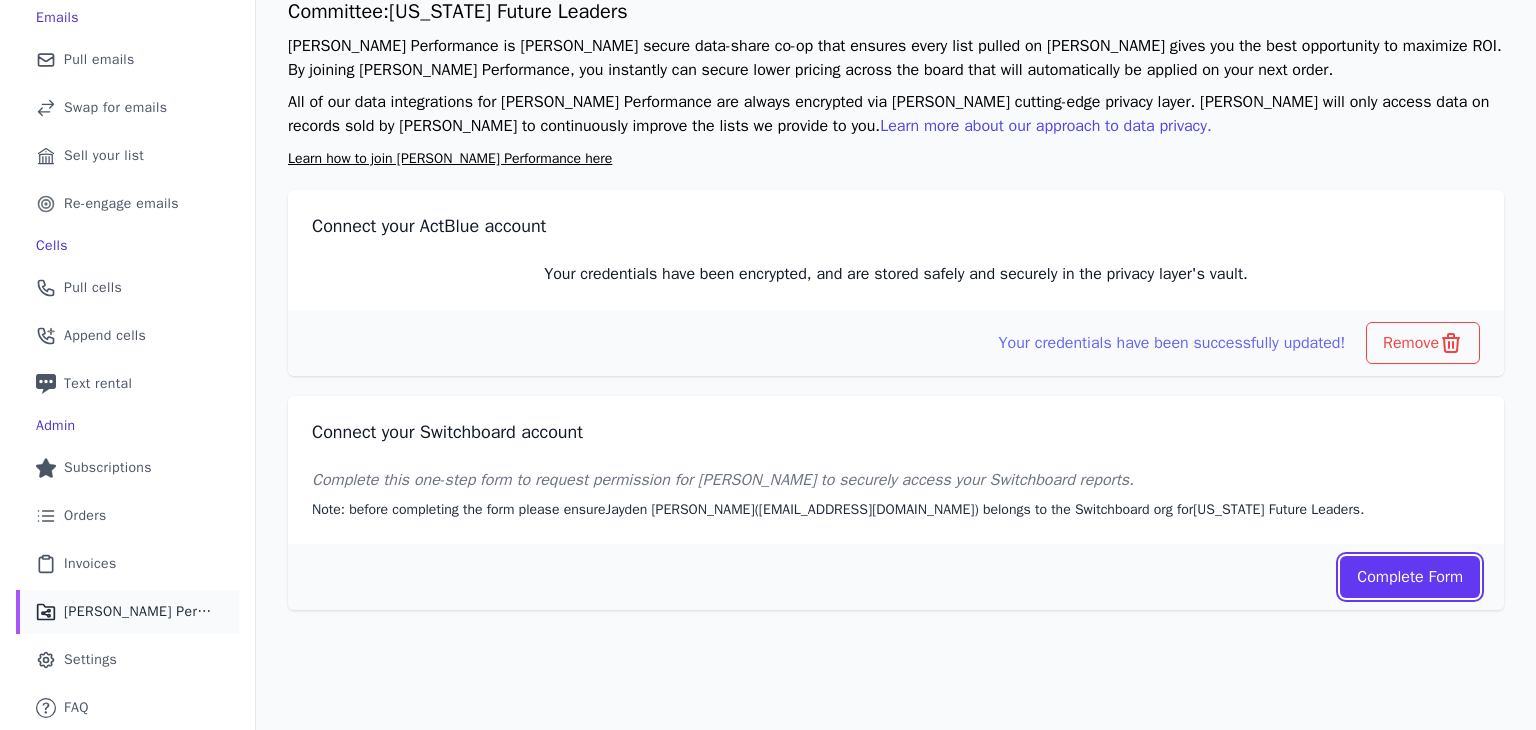 scroll, scrollTop: 0, scrollLeft: 0, axis: both 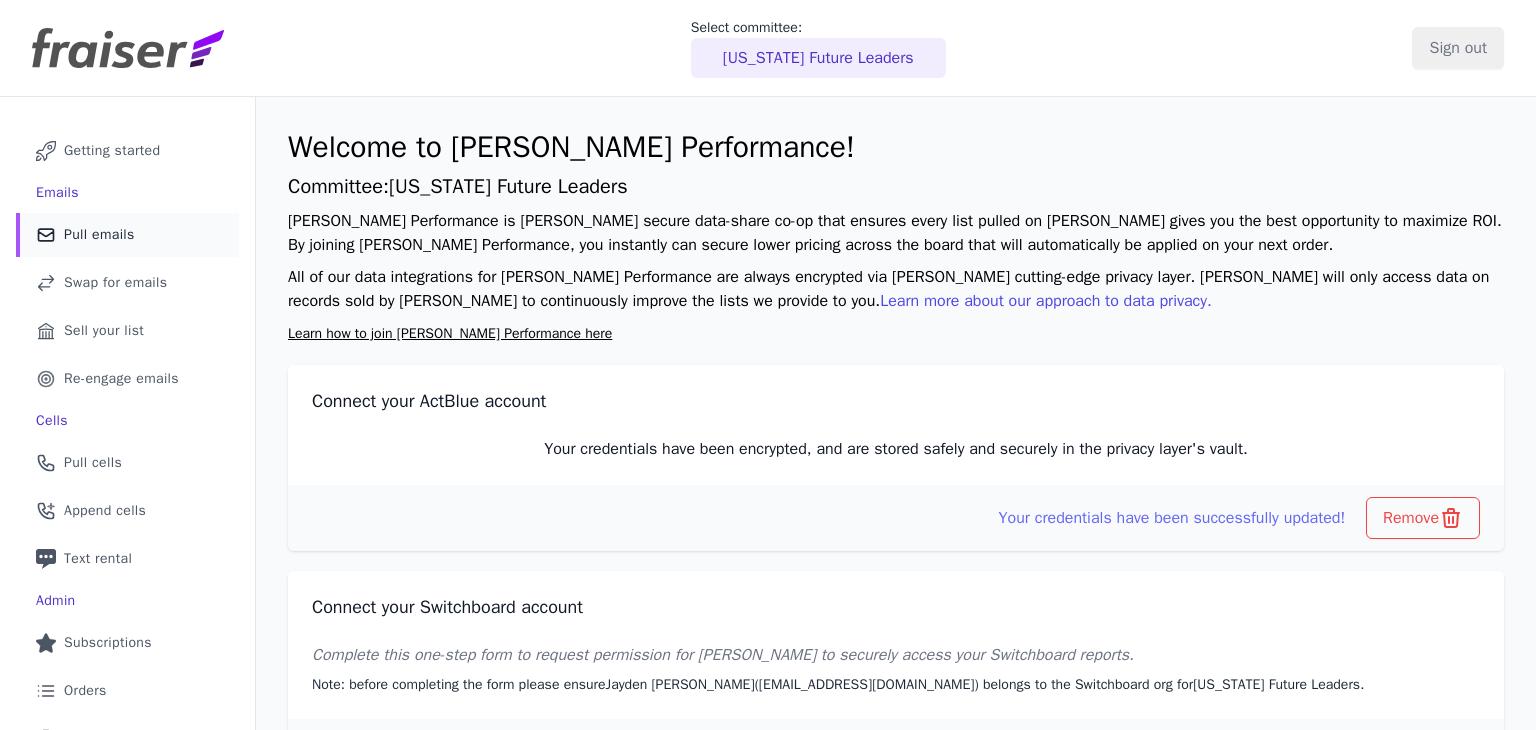 click on "Pull emails" at bounding box center (99, 235) 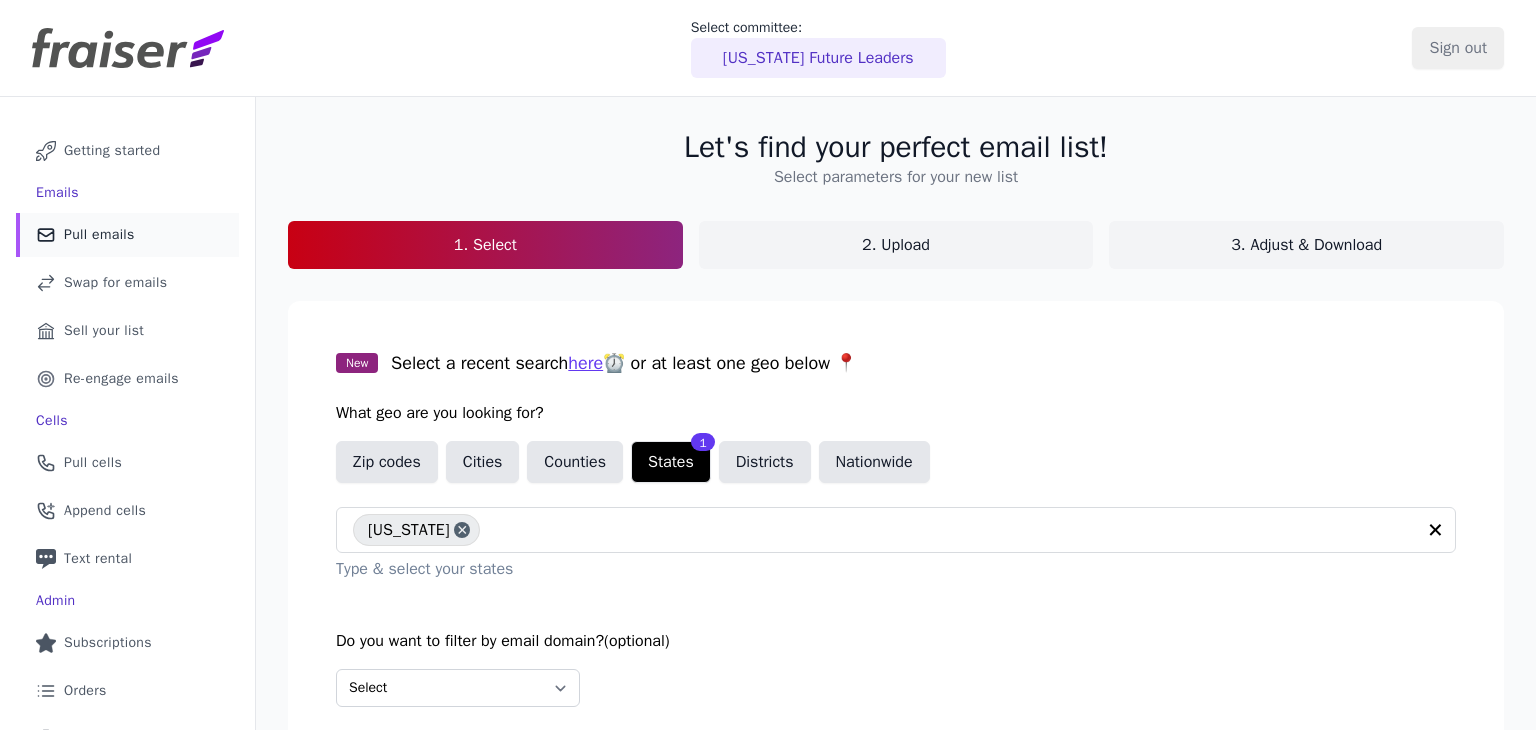 scroll, scrollTop: 0, scrollLeft: 0, axis: both 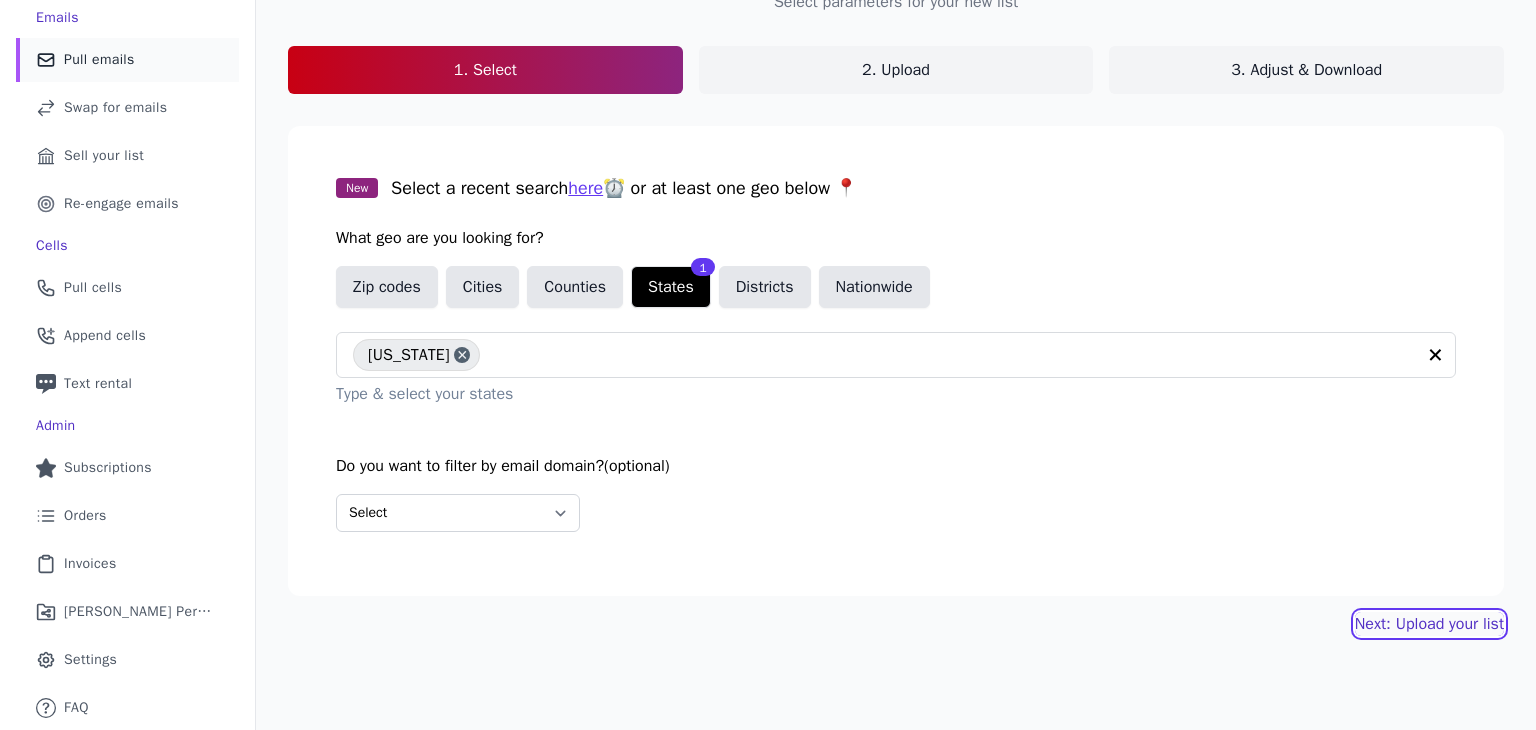 click on "Next: Upload your list" at bounding box center [1429, 624] 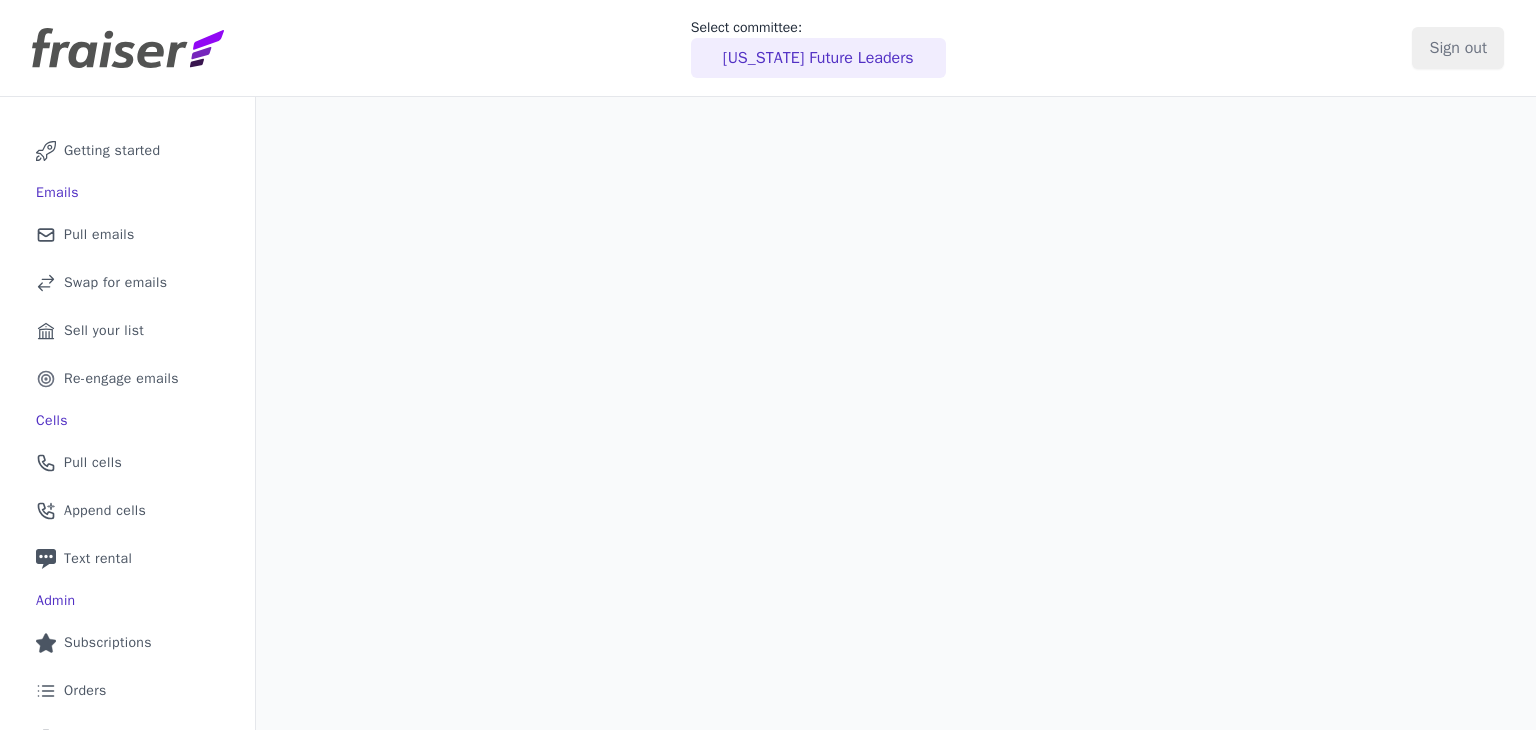 scroll, scrollTop: 0, scrollLeft: 0, axis: both 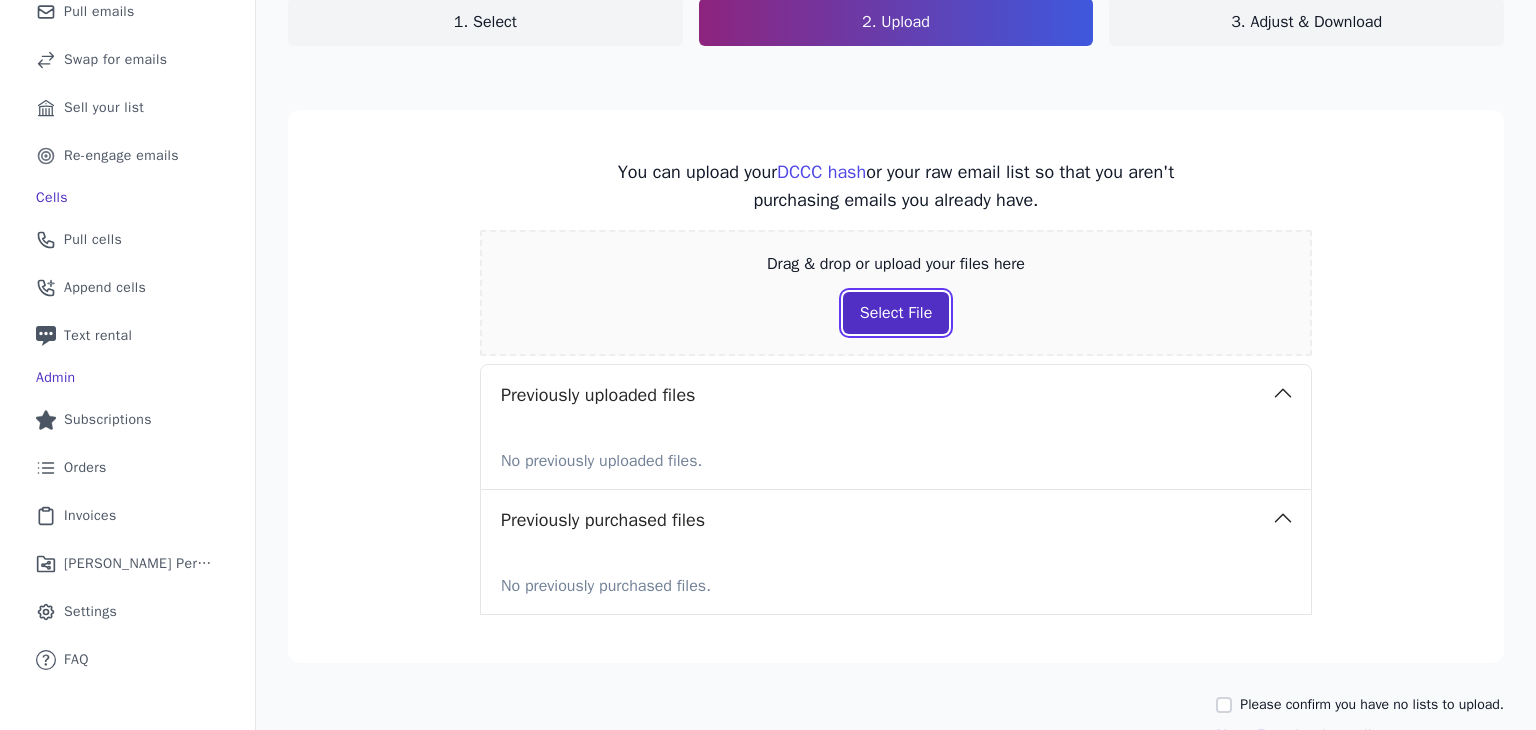 click on "Select File" at bounding box center [896, 313] 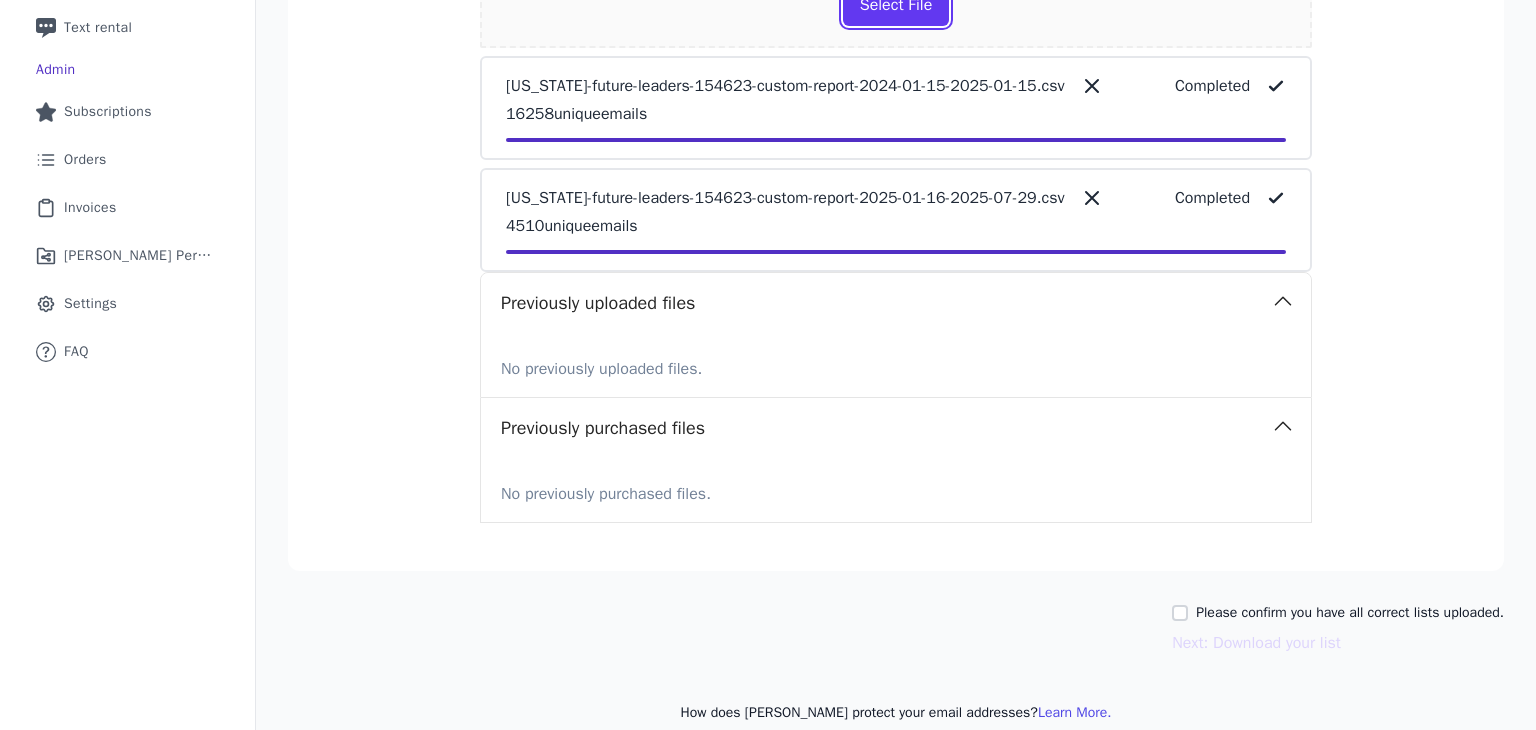 scroll, scrollTop: 552, scrollLeft: 0, axis: vertical 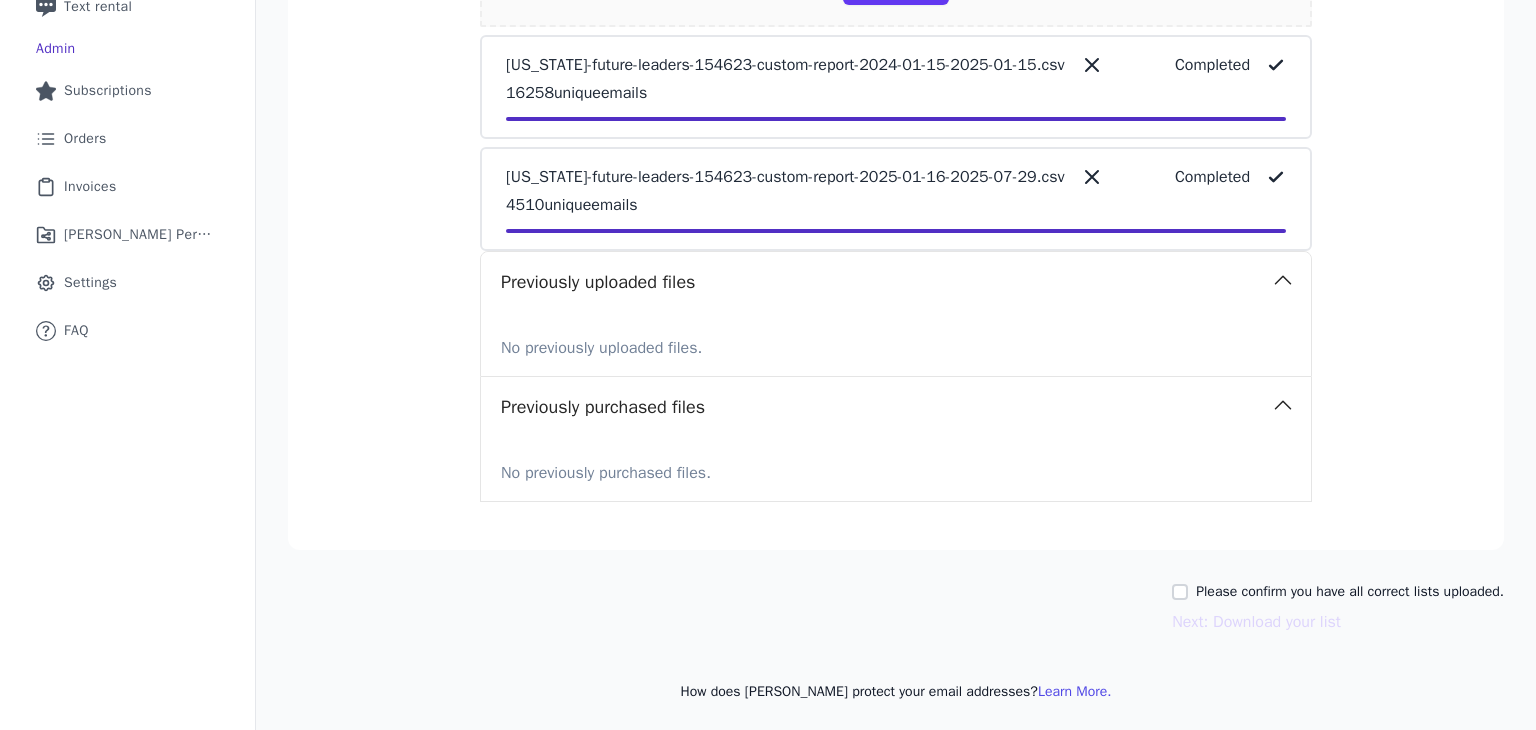click on "Please confirm you have all correct lists uploaded." at bounding box center (1350, 592) 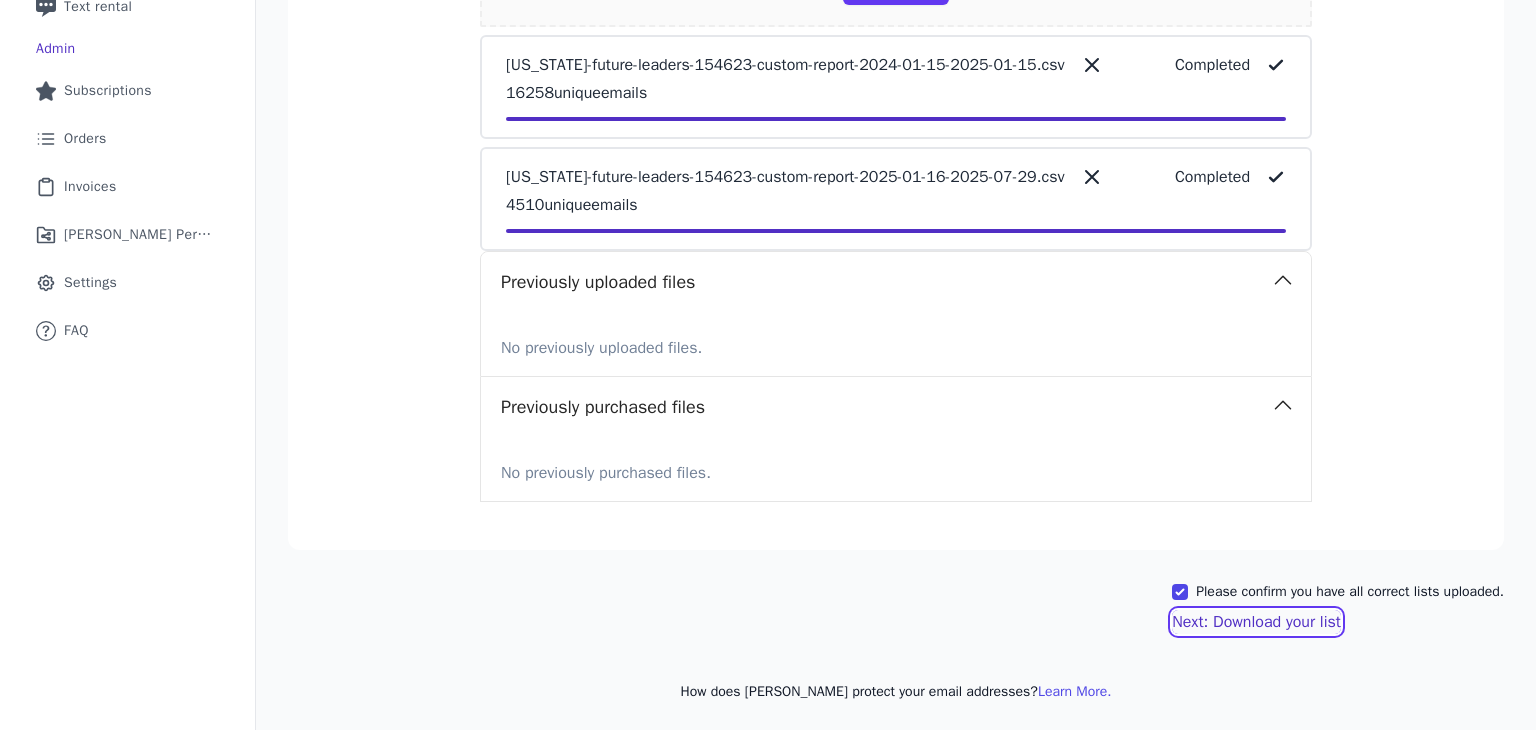 click on "Next: Download your list" at bounding box center [1256, 622] 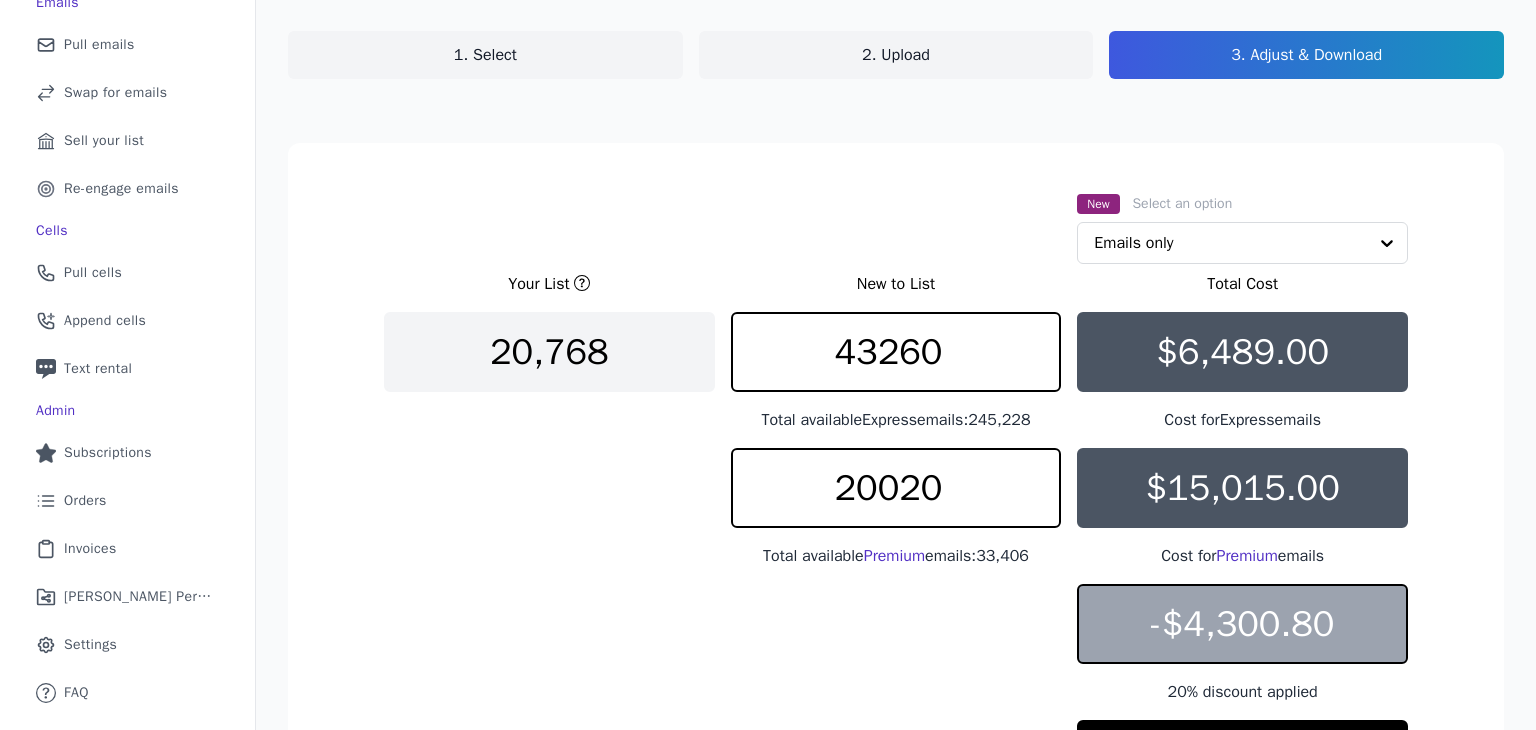 scroll, scrollTop: 191, scrollLeft: 0, axis: vertical 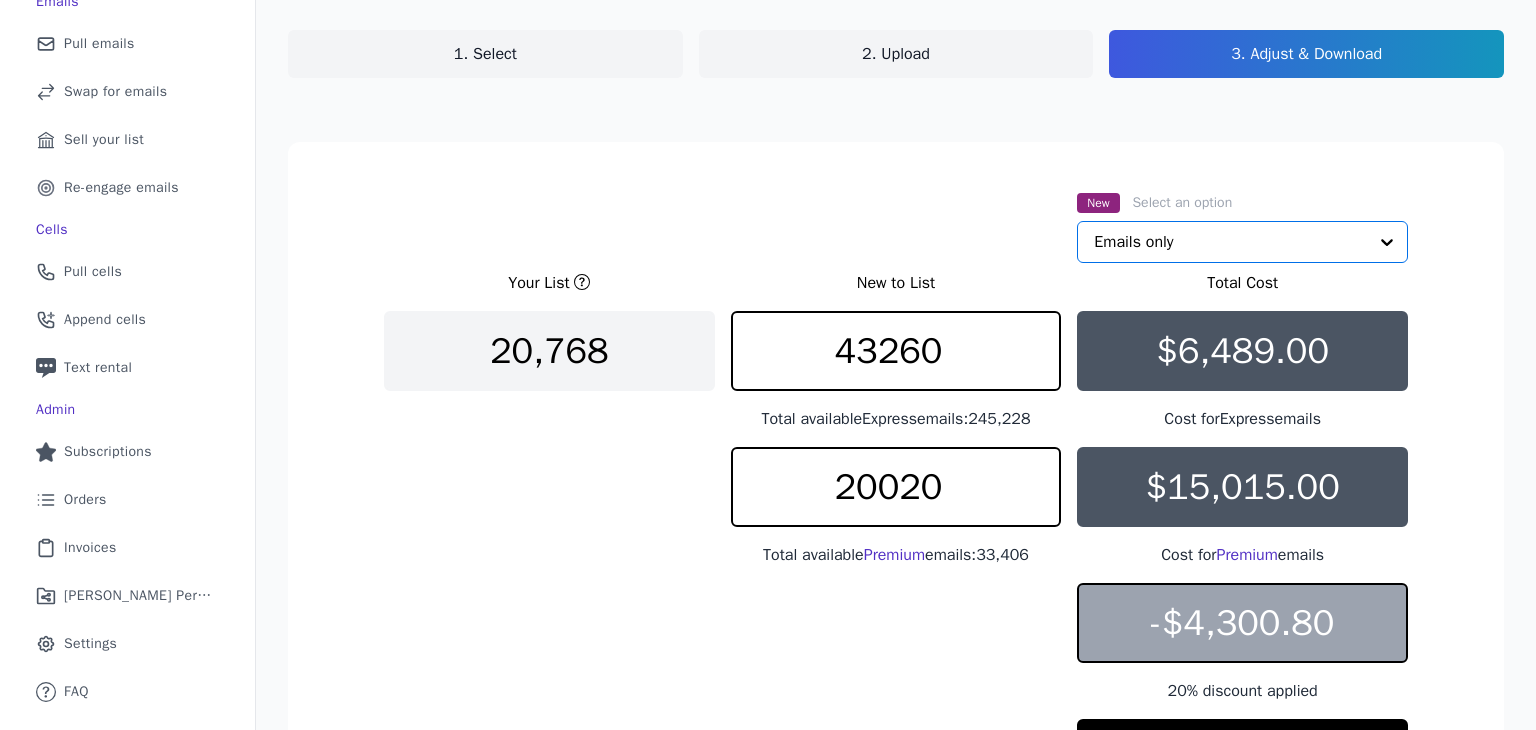 click 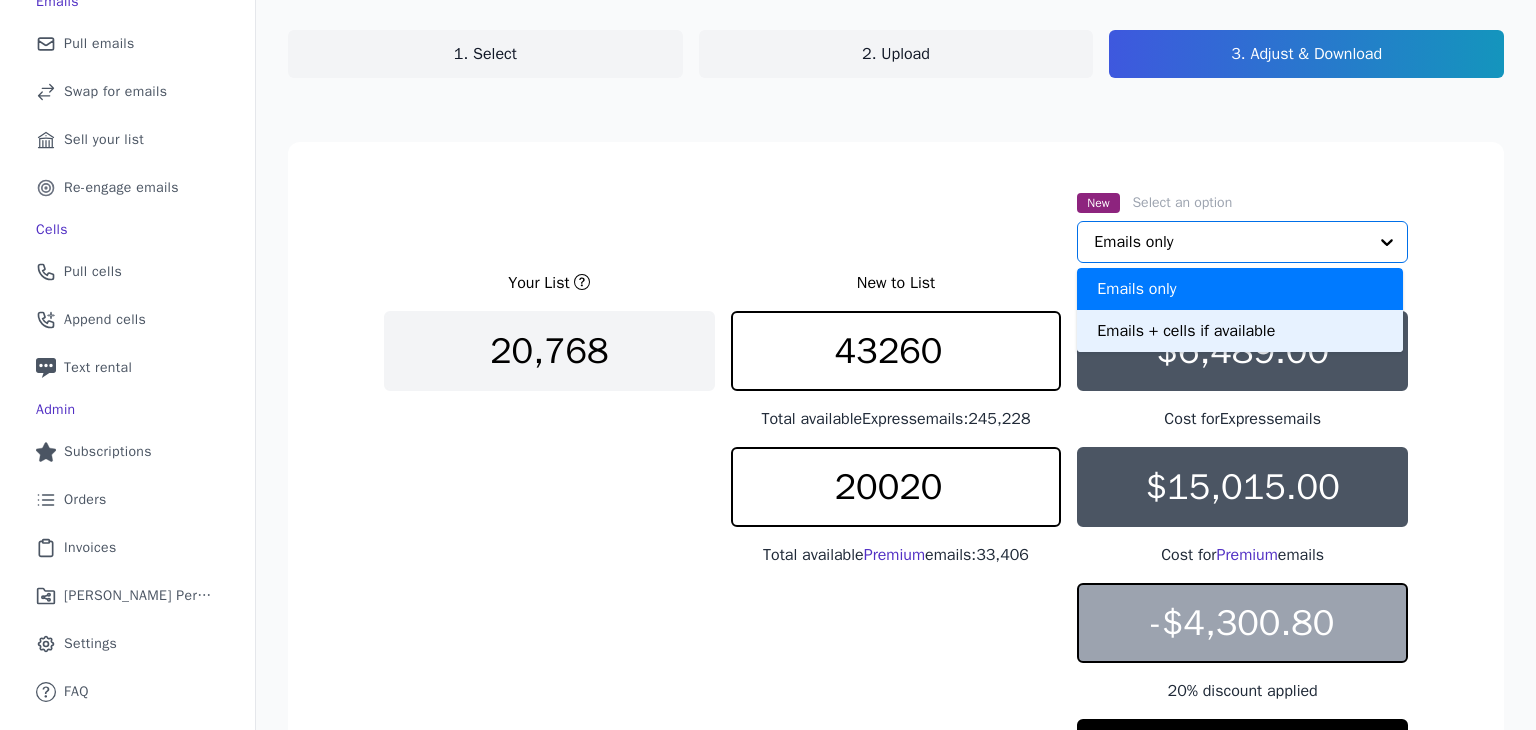 click on "Emails + cells if available" at bounding box center [1240, 331] 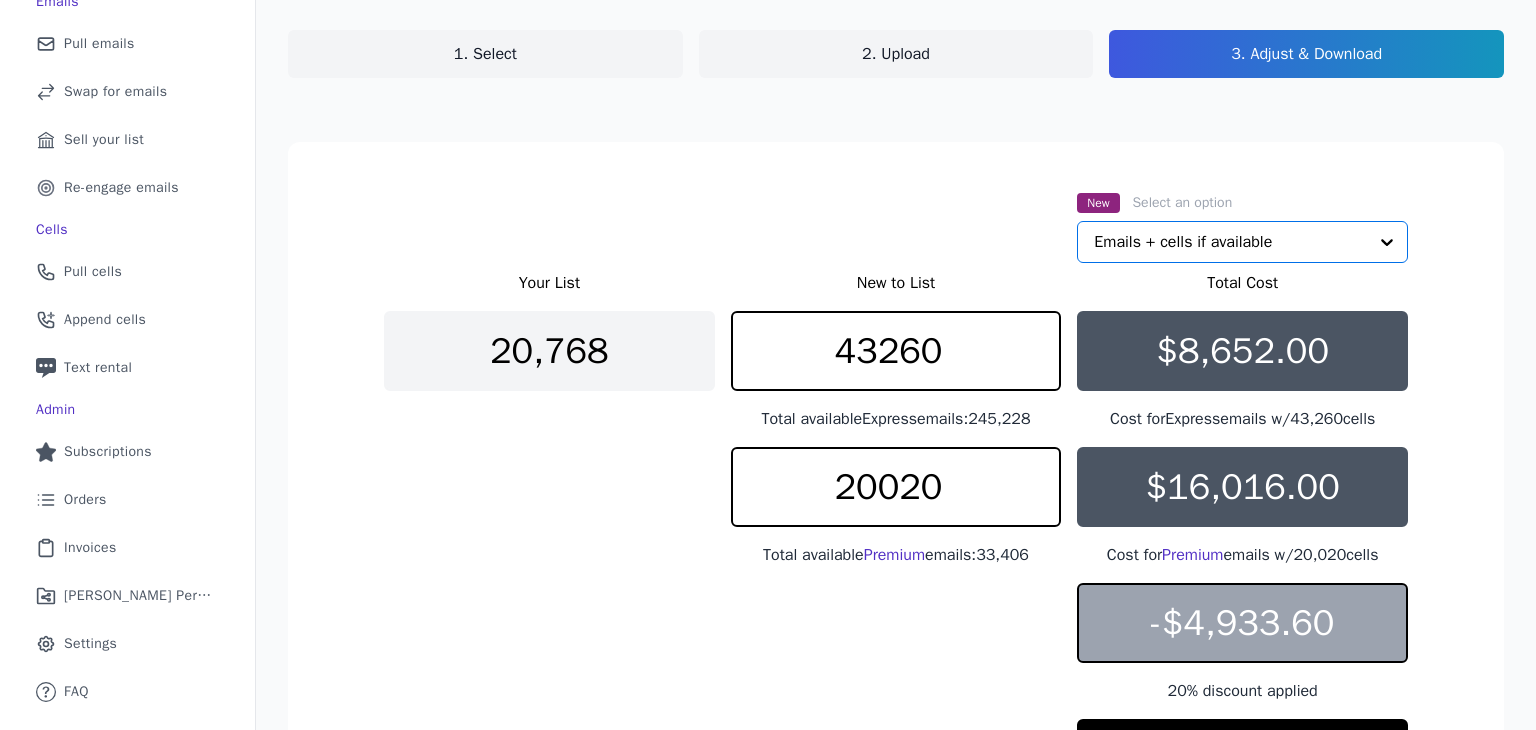 click on "New   Select an option     Option Emails + cells if available, selected.   Select is focused, type to refine list, press down to open the menu.     Emails + cells if available" at bounding box center [896, 226] 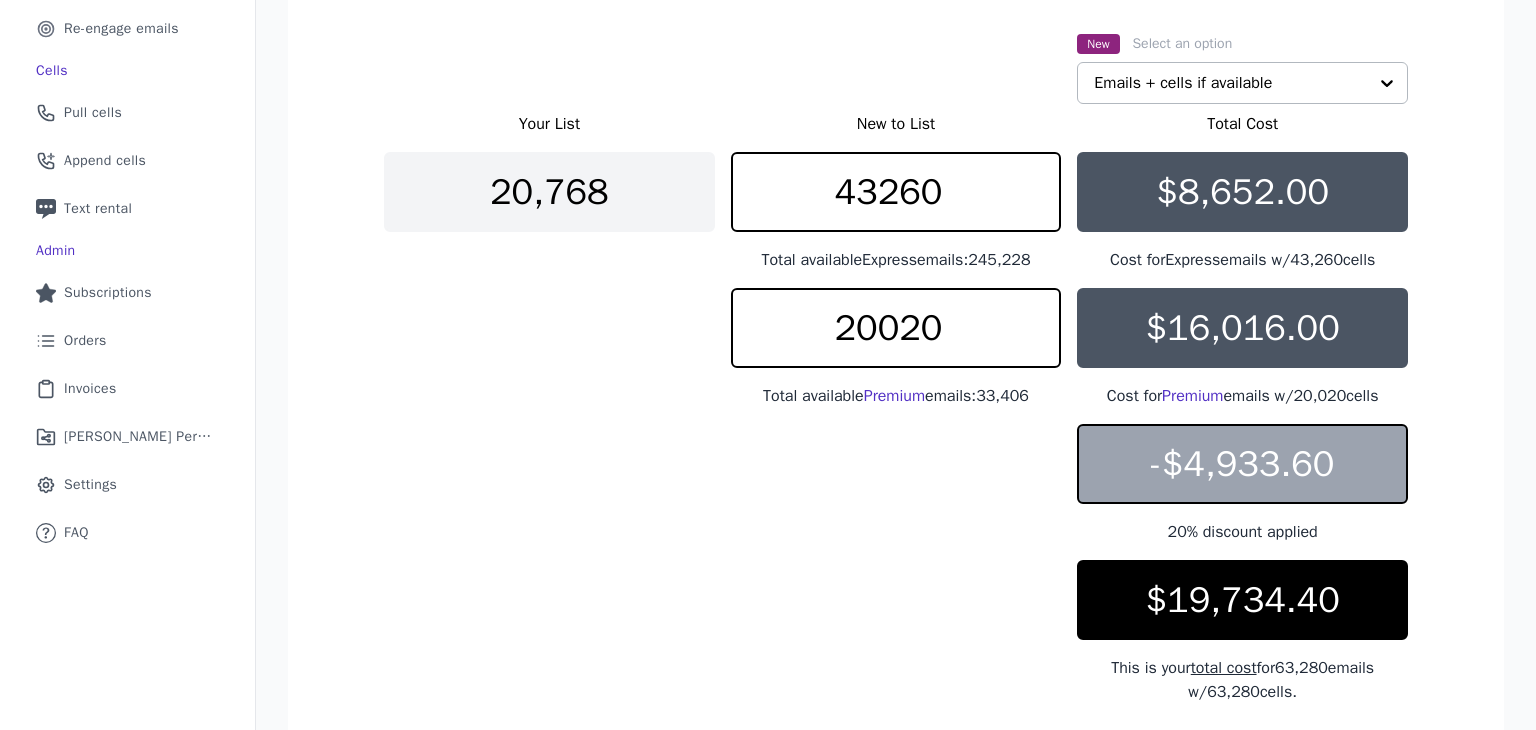 scroll, scrollTop: 351, scrollLeft: 0, axis: vertical 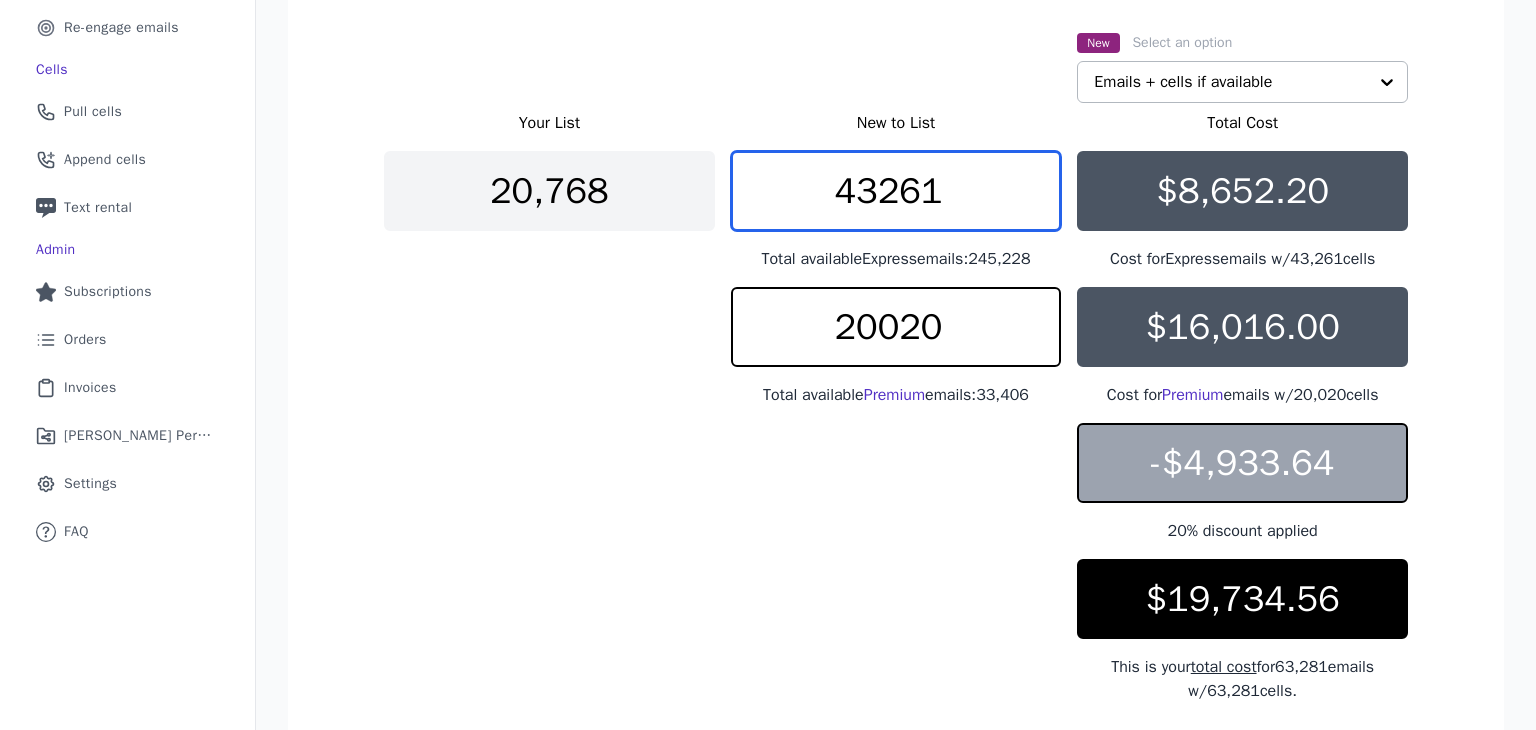 click on "43261" at bounding box center [896, 191] 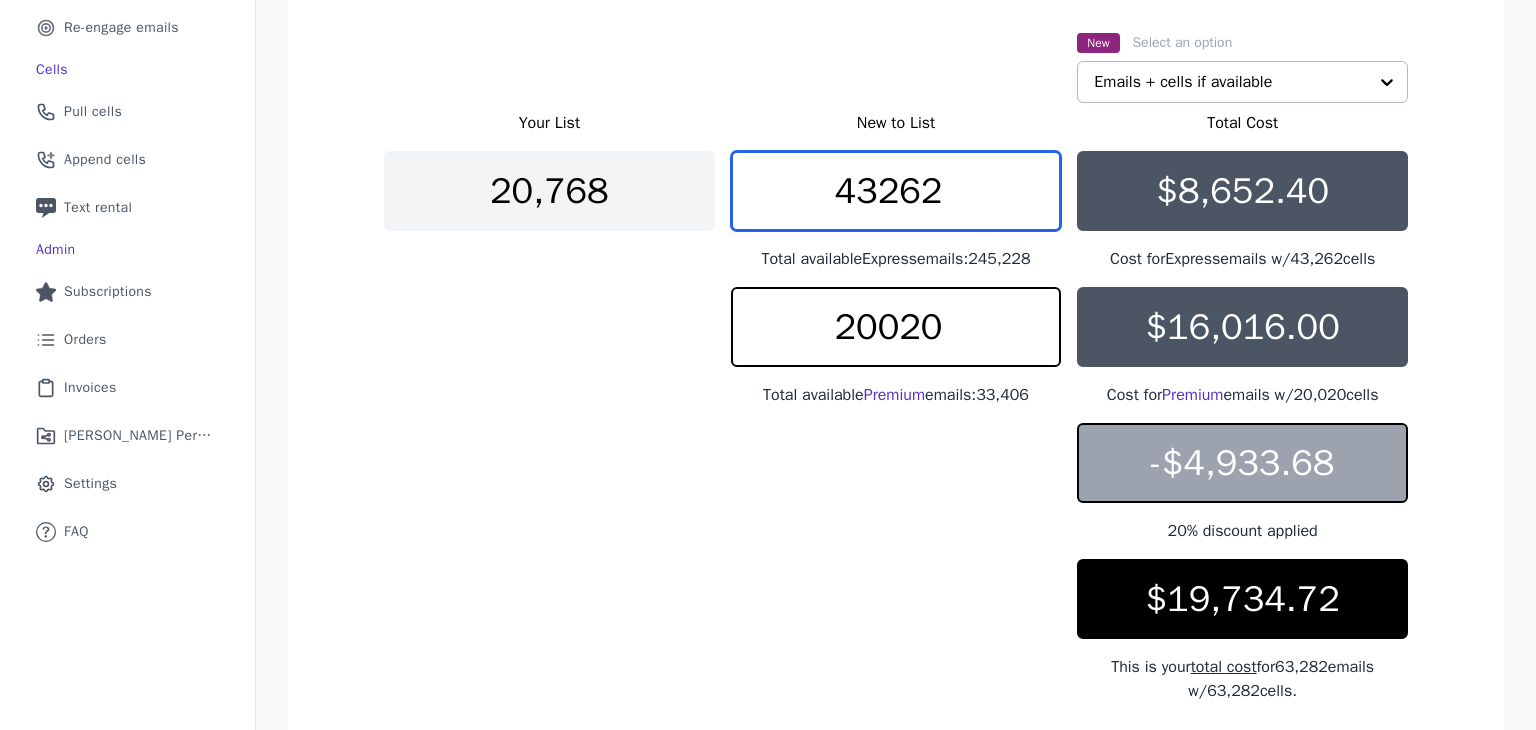 type on "43262" 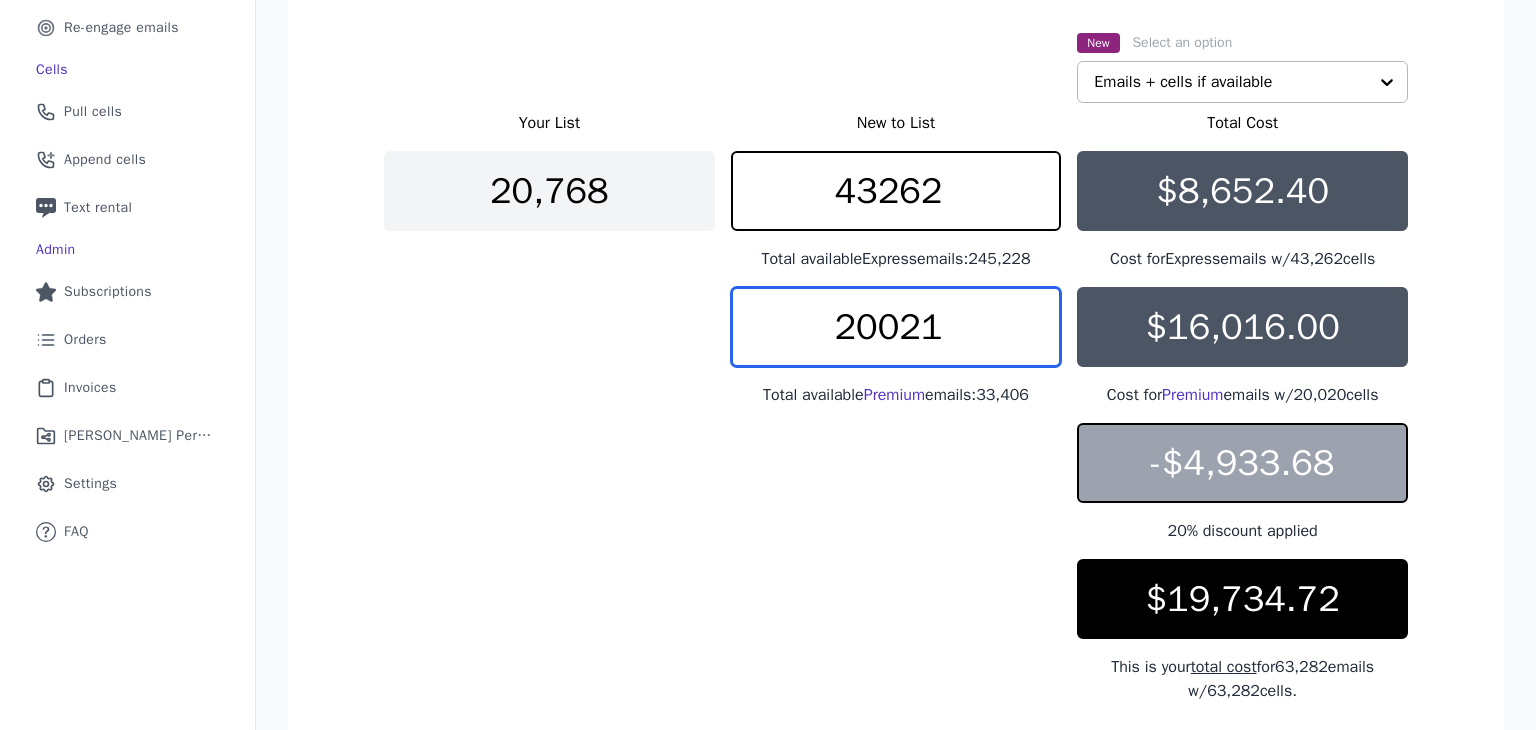 click on "20021" at bounding box center [896, 327] 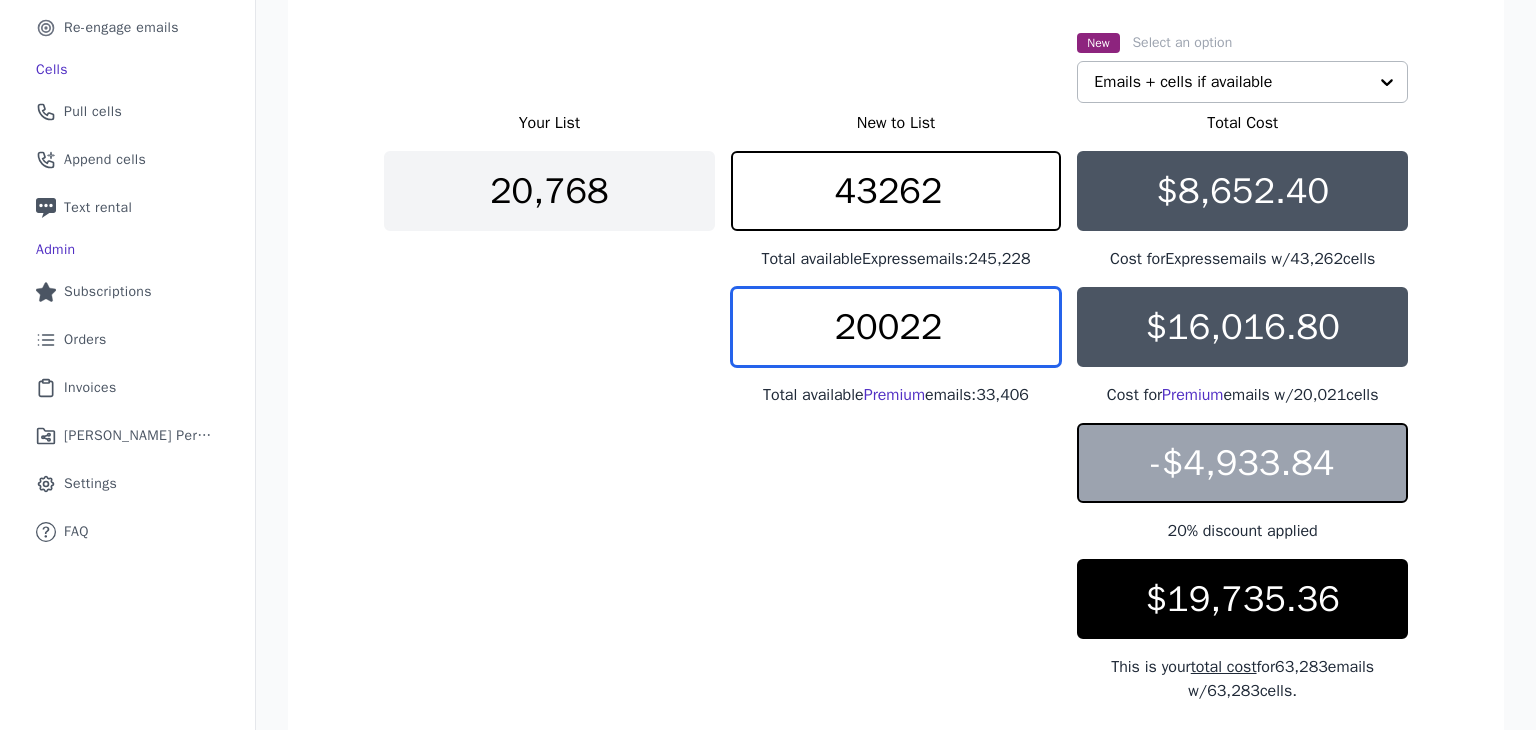 click on "20022" at bounding box center [896, 327] 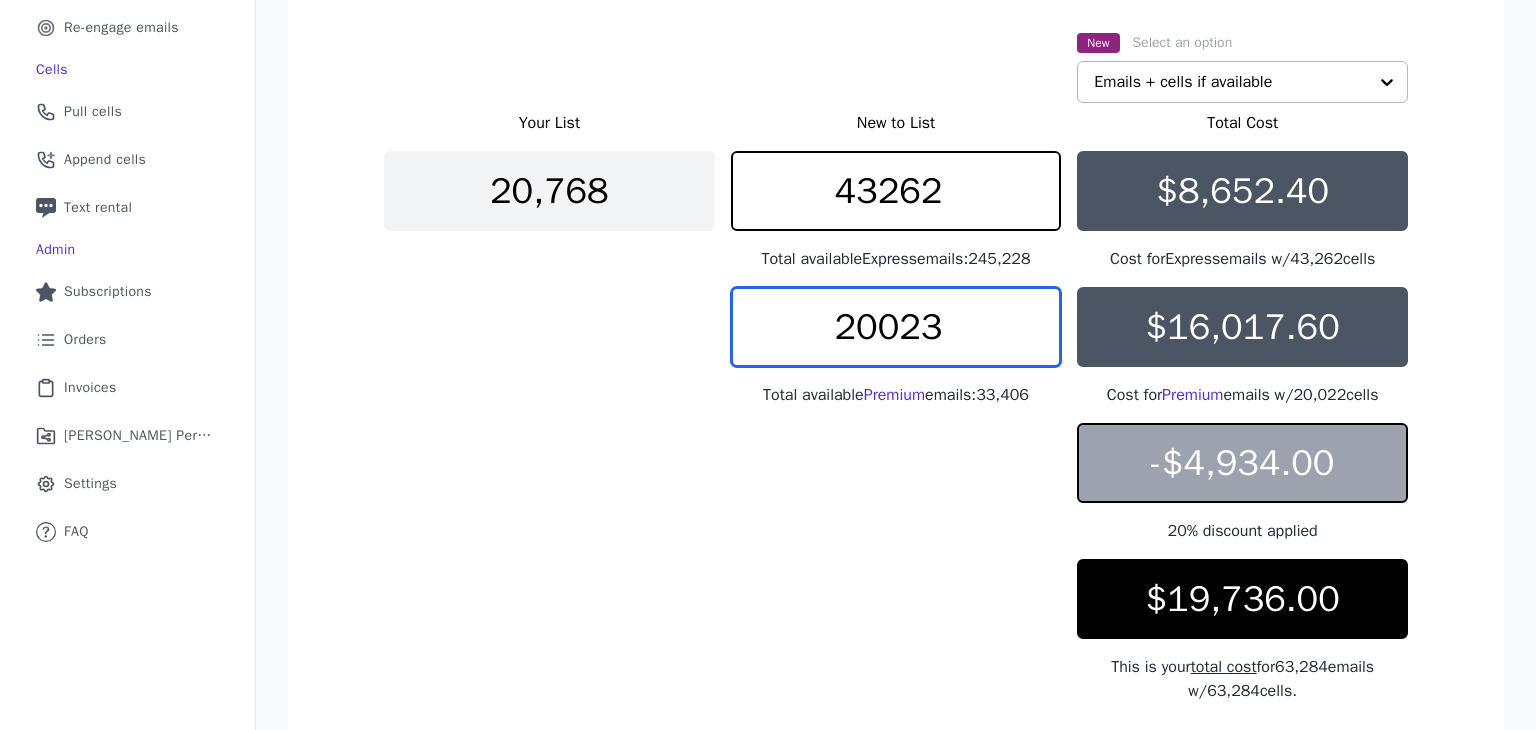 click on "20023" at bounding box center [896, 327] 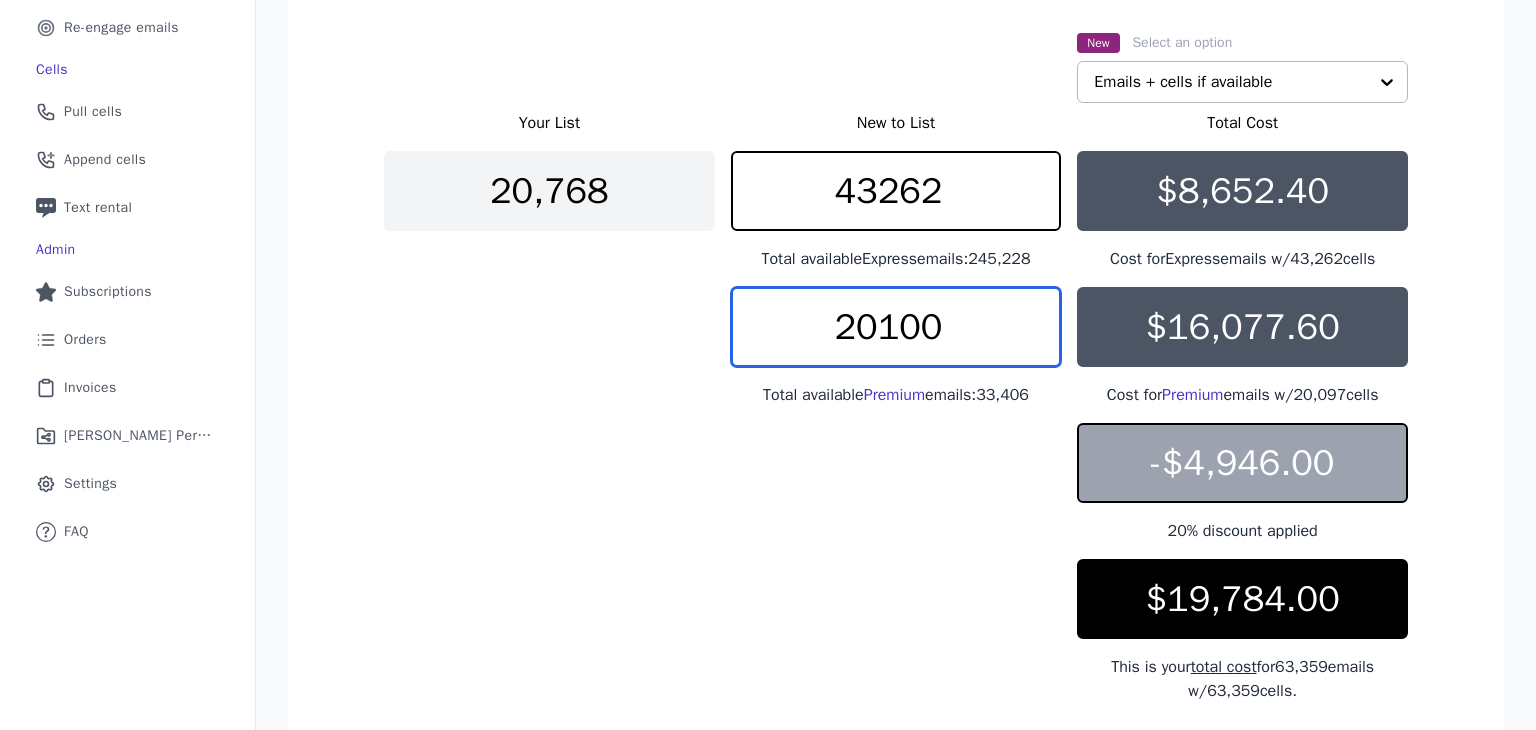 click on "20100" at bounding box center (896, 327) 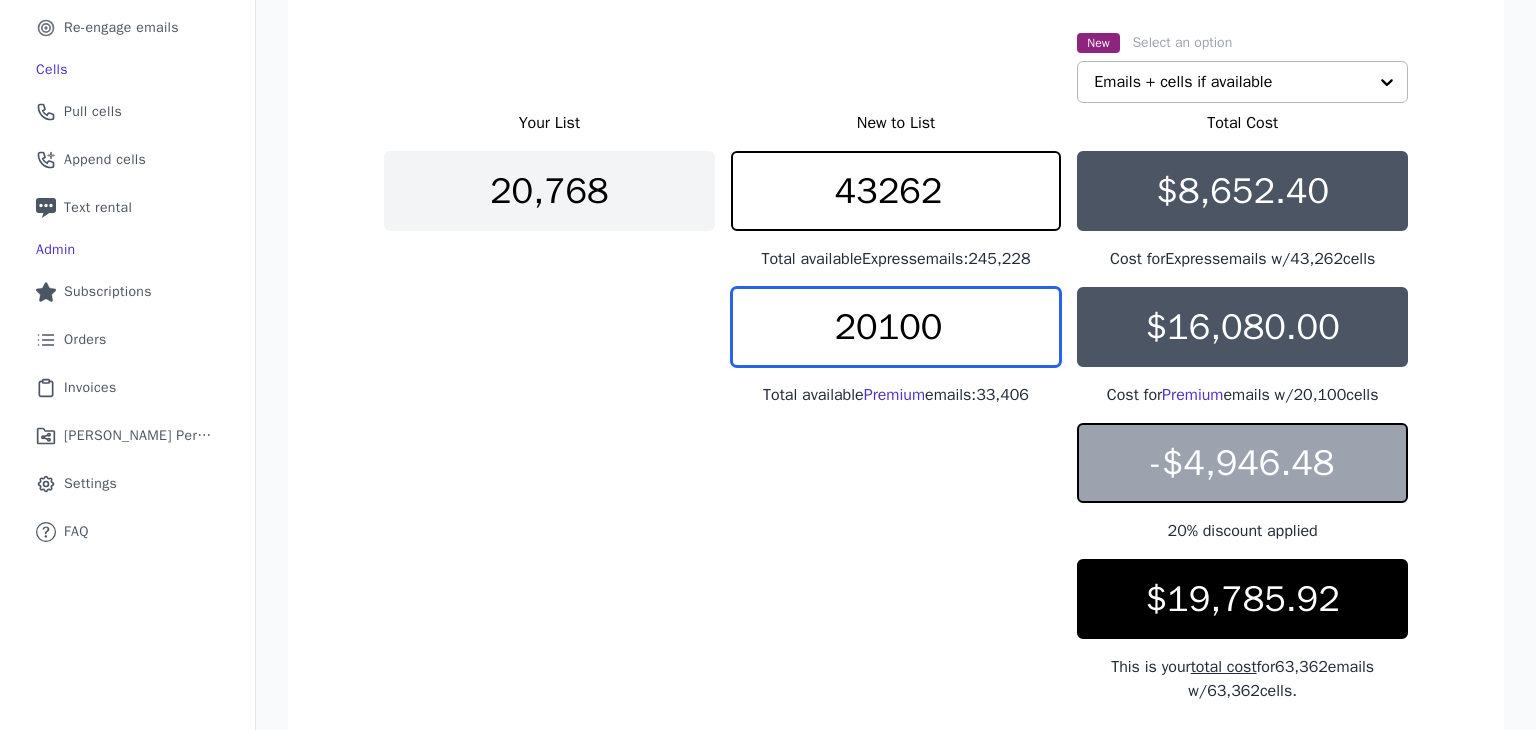 drag, startPoint x: 817, startPoint y: 345, endPoint x: 639, endPoint y: 364, distance: 179.01117 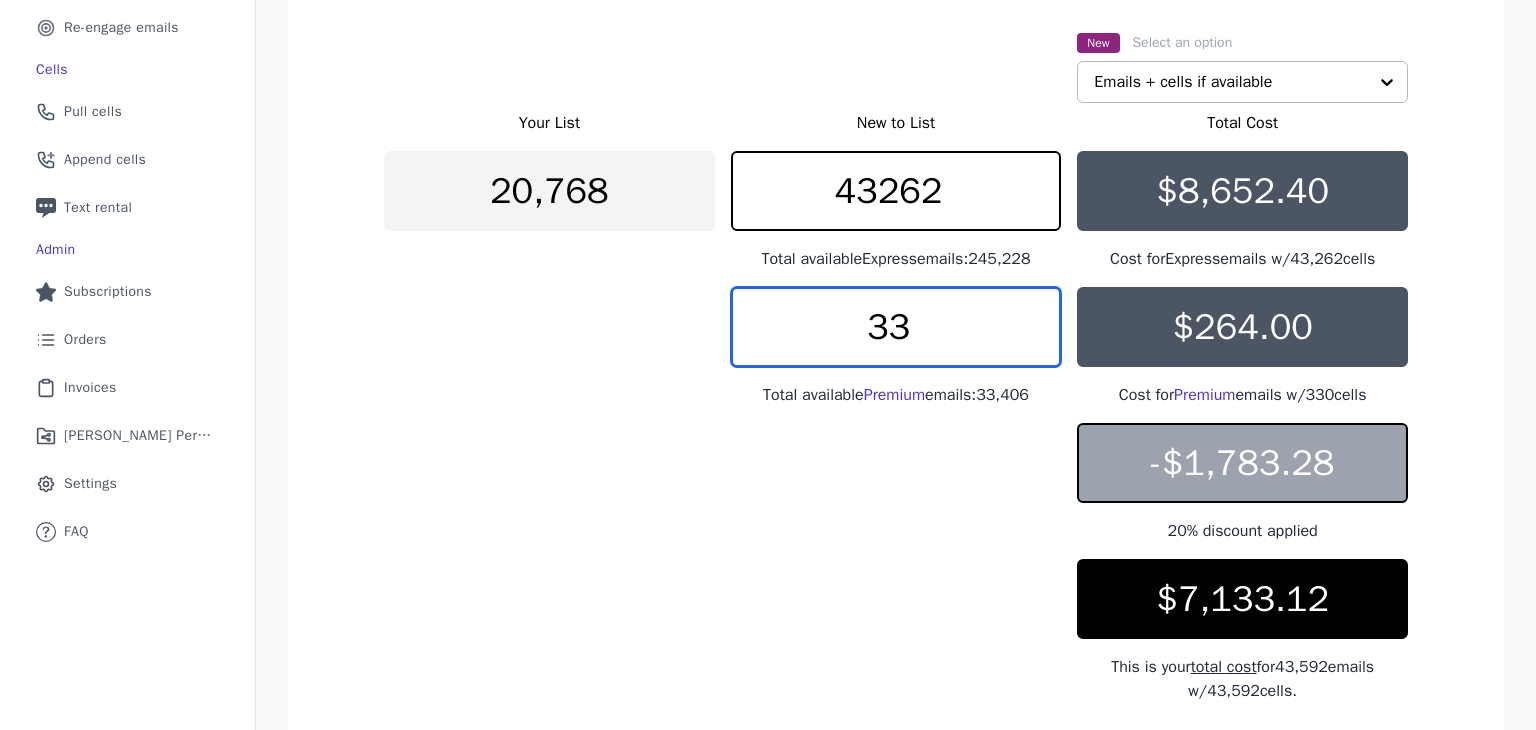 type on "3" 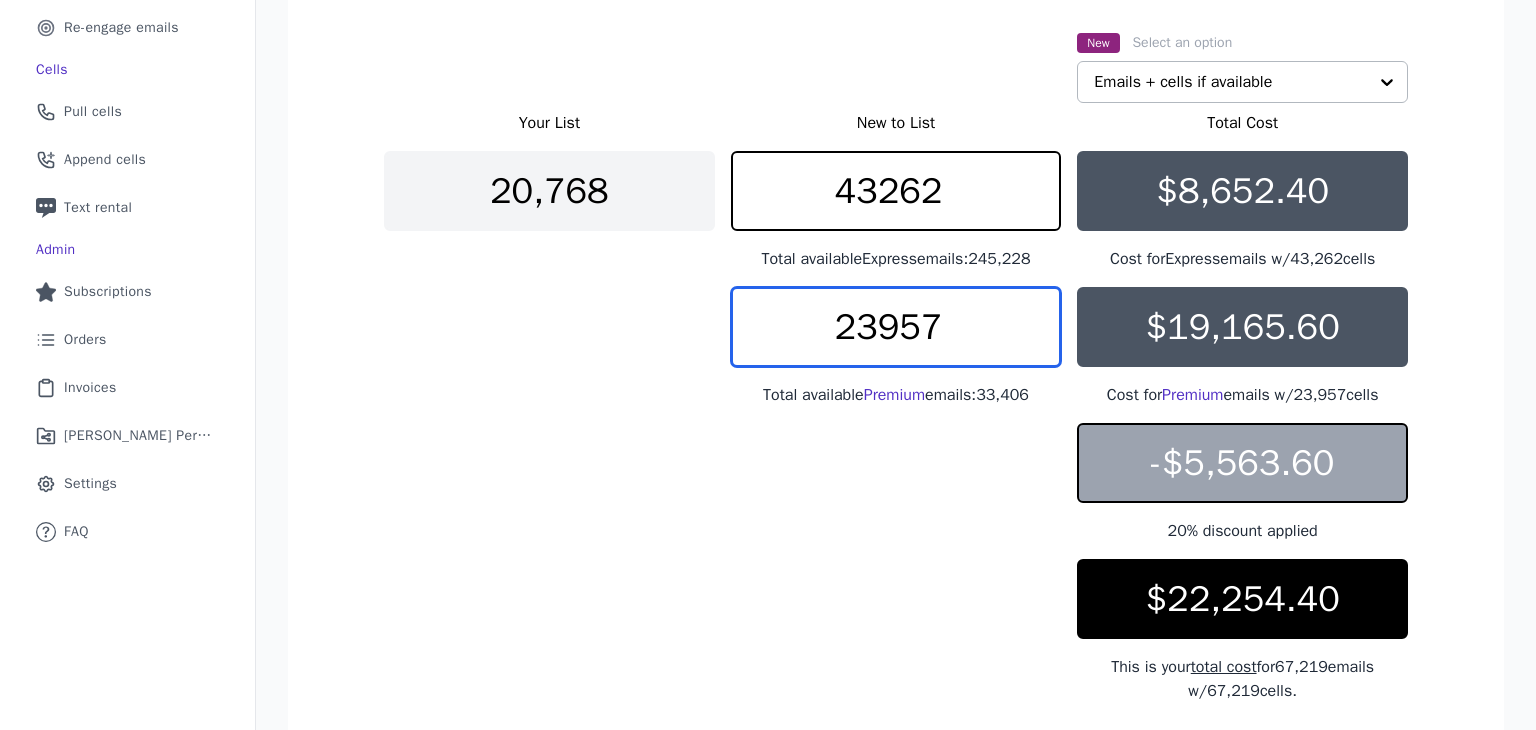 type on "23957" 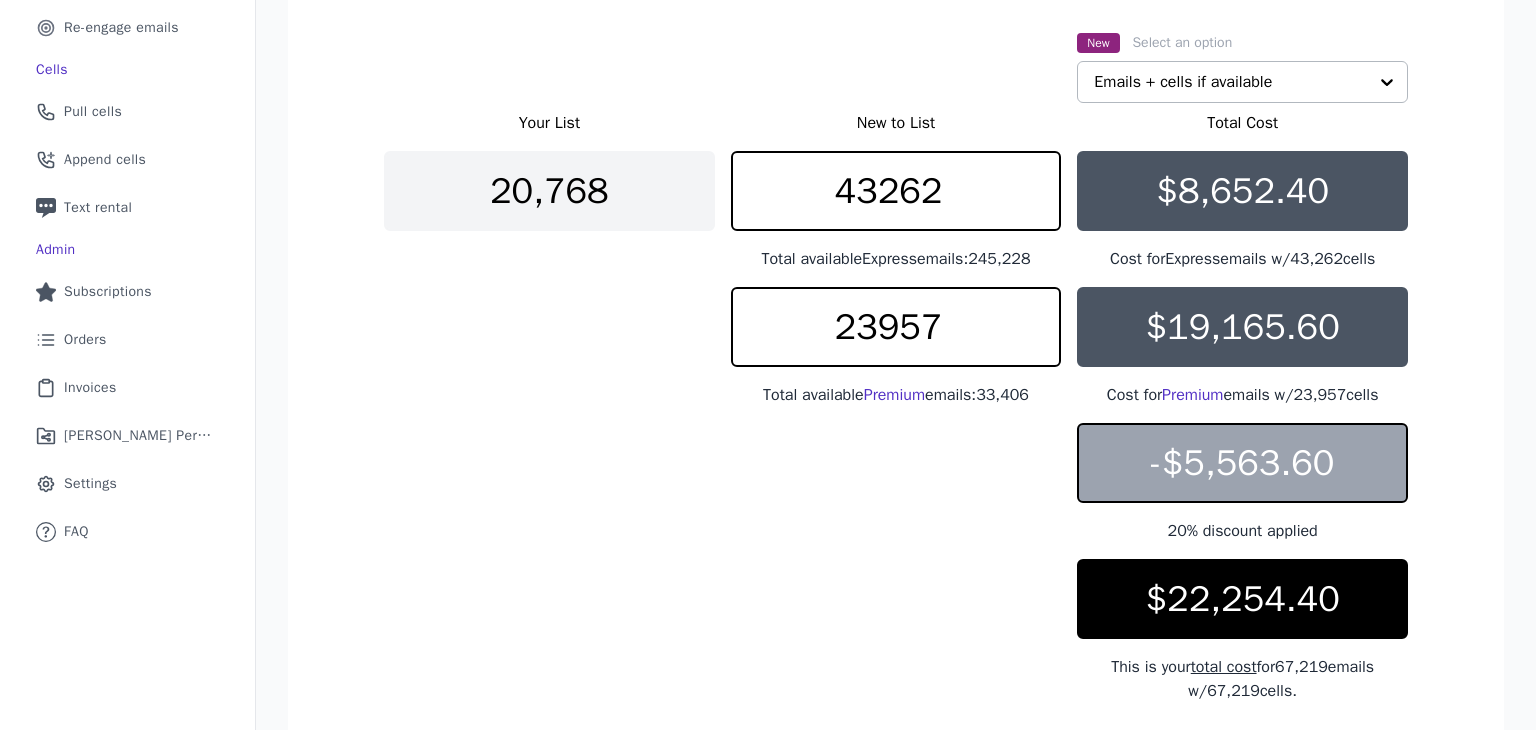 click on "Your List   New to List   Total Cost   20,768   43262   Total available  Express  emails:  245,228   $8,652.40   Cost for  Express  emails w/  43,262  cells   23957   Total available  Premium
emails:  33,406   $19,165.60   Cost for  Premium  emails w/  23,957
cells   - $5,563.60   20 % discount applied   $22,254.40   This is your  total cost  for  67,219
emails w/  67,219  cells." at bounding box center (896, 407) 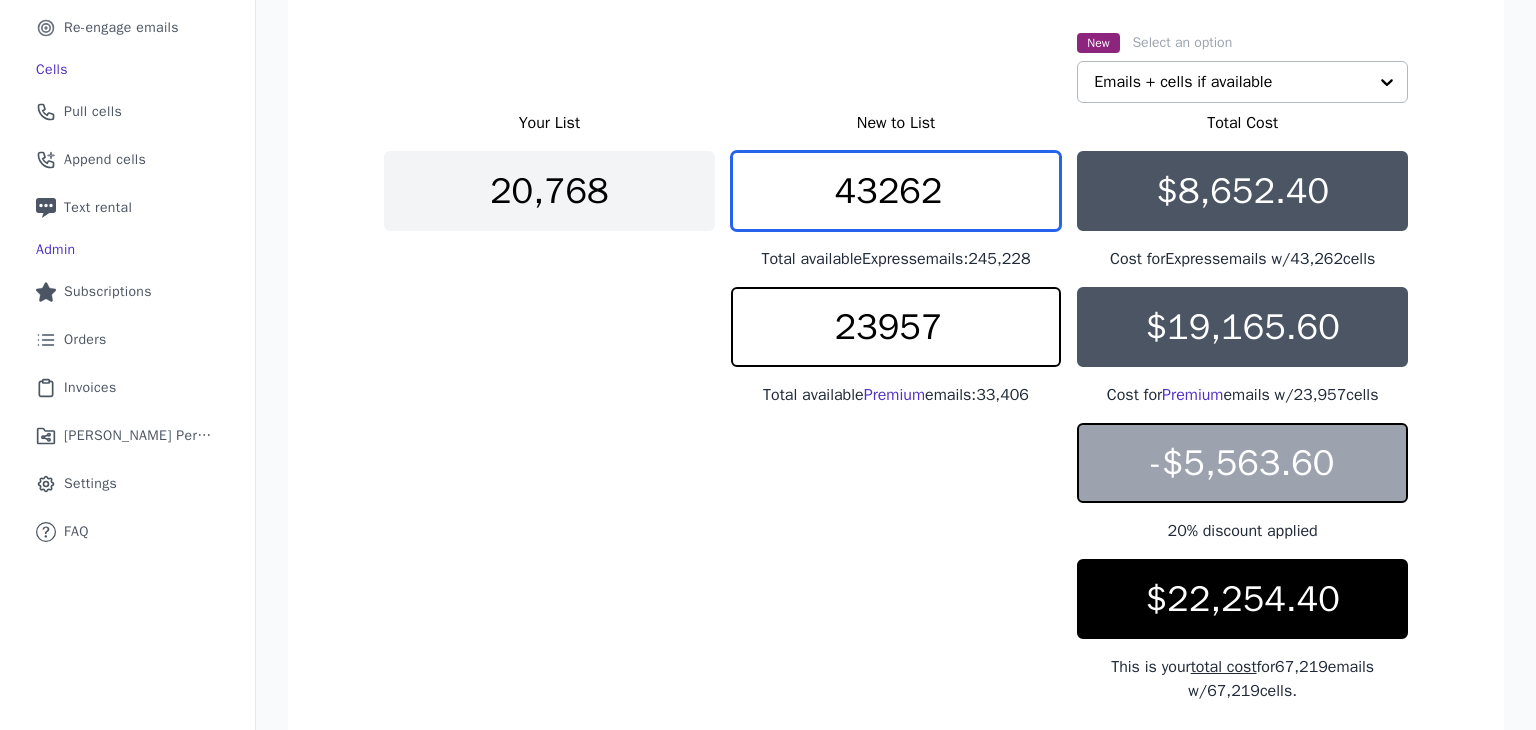 drag, startPoint x: 970, startPoint y: 183, endPoint x: 811, endPoint y: 204, distance: 160.3808 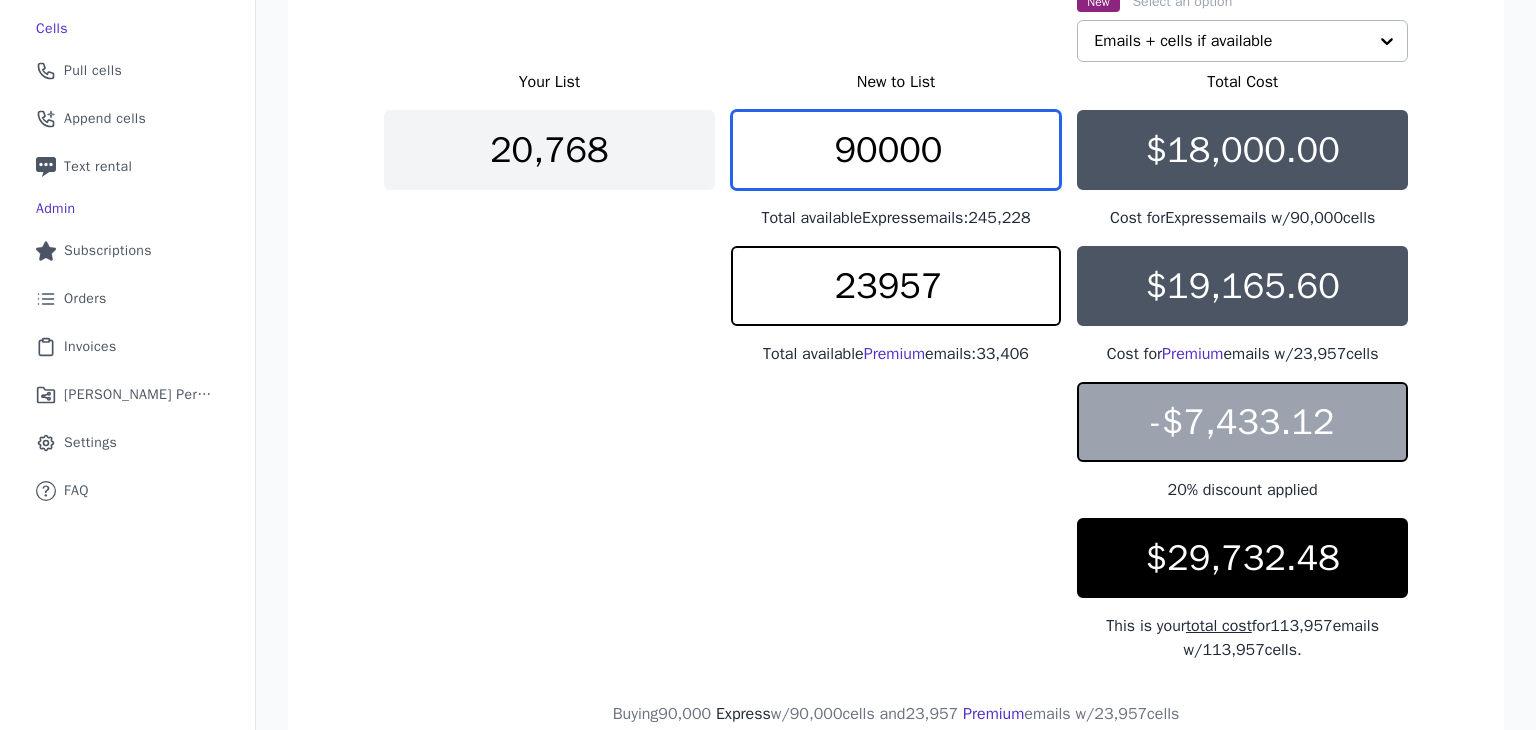 scroll, scrollTop: 394, scrollLeft: 0, axis: vertical 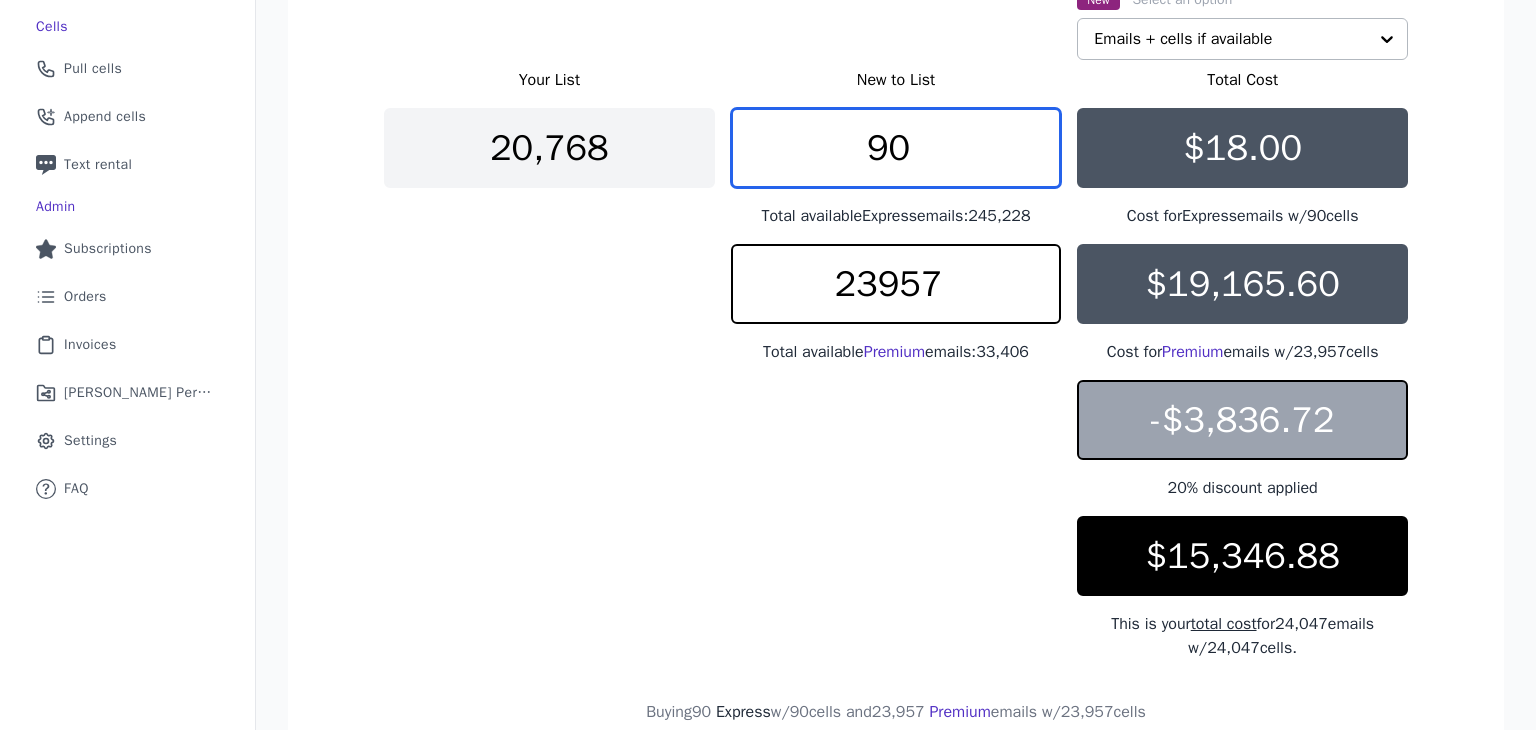 type on "9" 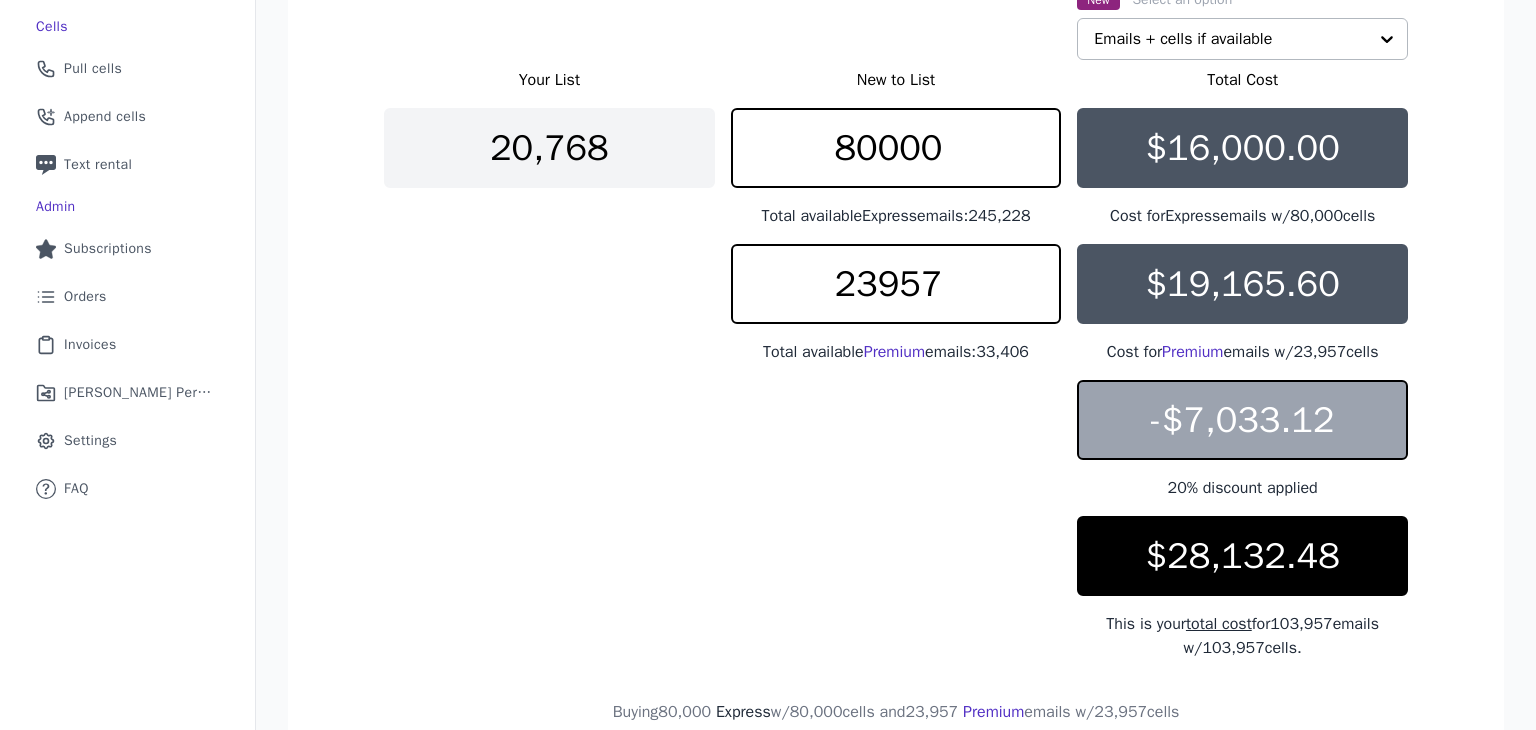 click on "Your List   New to List   Total Cost   20,768   80000   Total available  Express  emails:  245,228   $16,000.00   Cost for  Express  emails w/  80,000  cells   23957   Total available  Premium
emails:  33,406   $19,165.60   Cost for  Premium  emails w/  23,957
cells   - $7,033.12   20 % discount applied   $28,132.48   This is your  total cost  for  103,957
emails w/  103,957  cells." at bounding box center [896, 364] 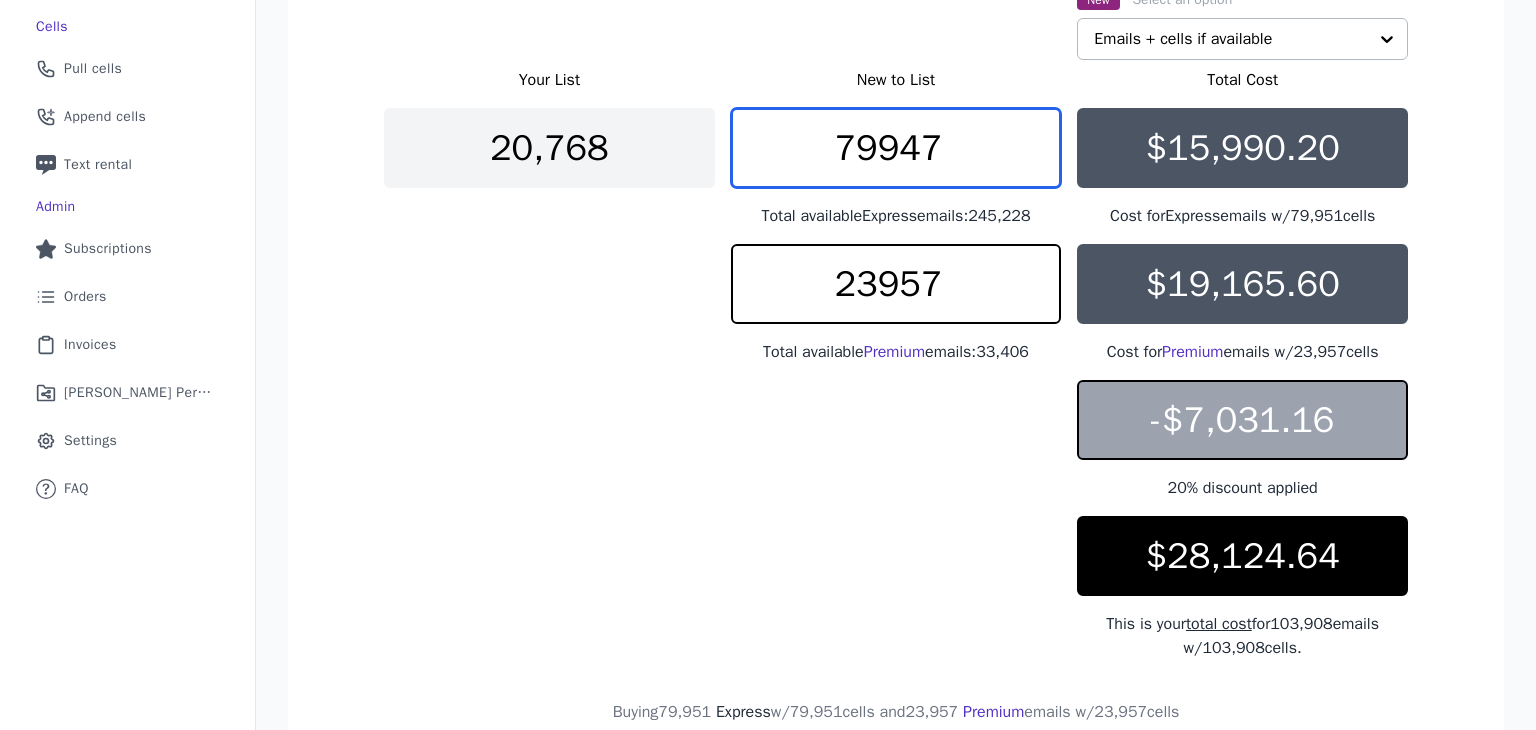 click on "79947" at bounding box center (896, 148) 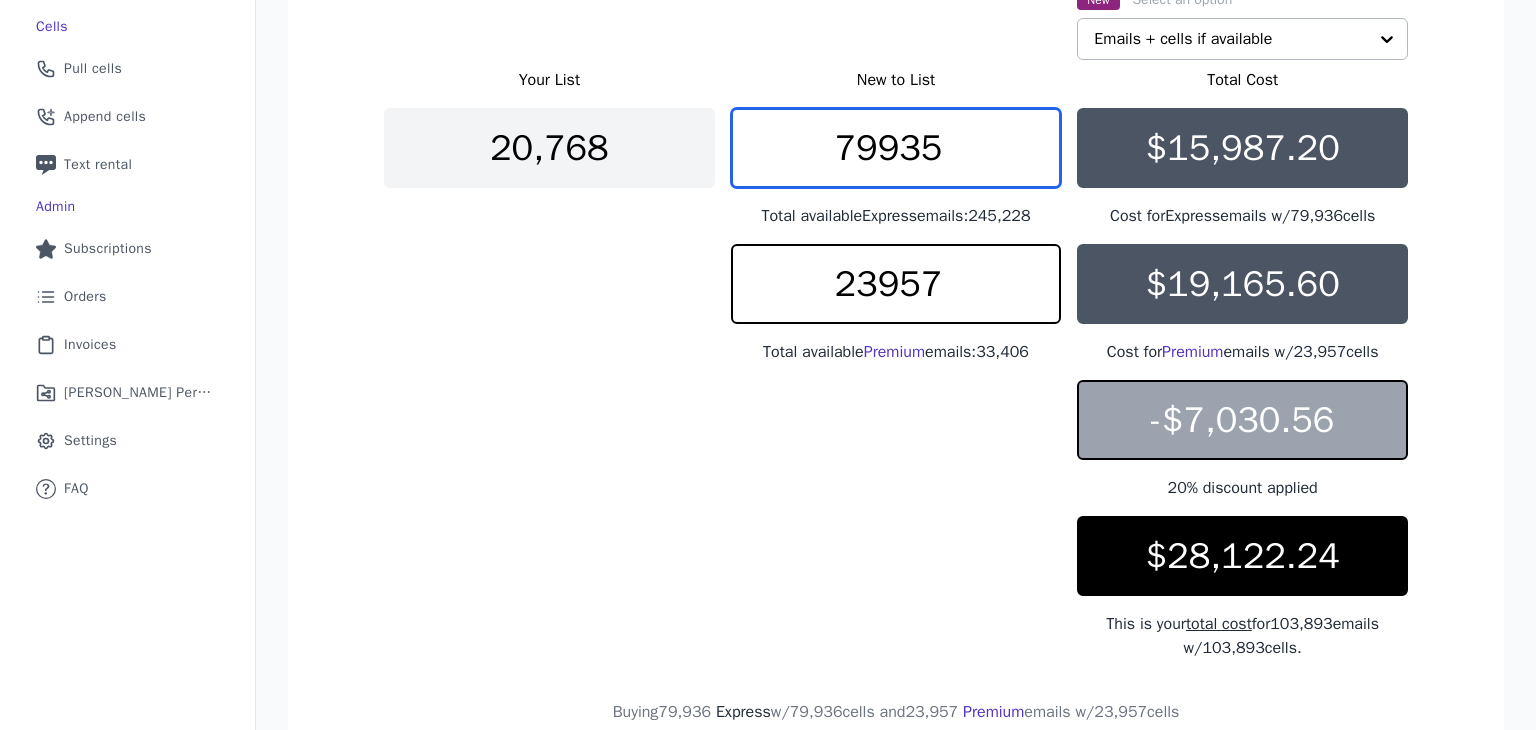 click on "79935" at bounding box center [896, 148] 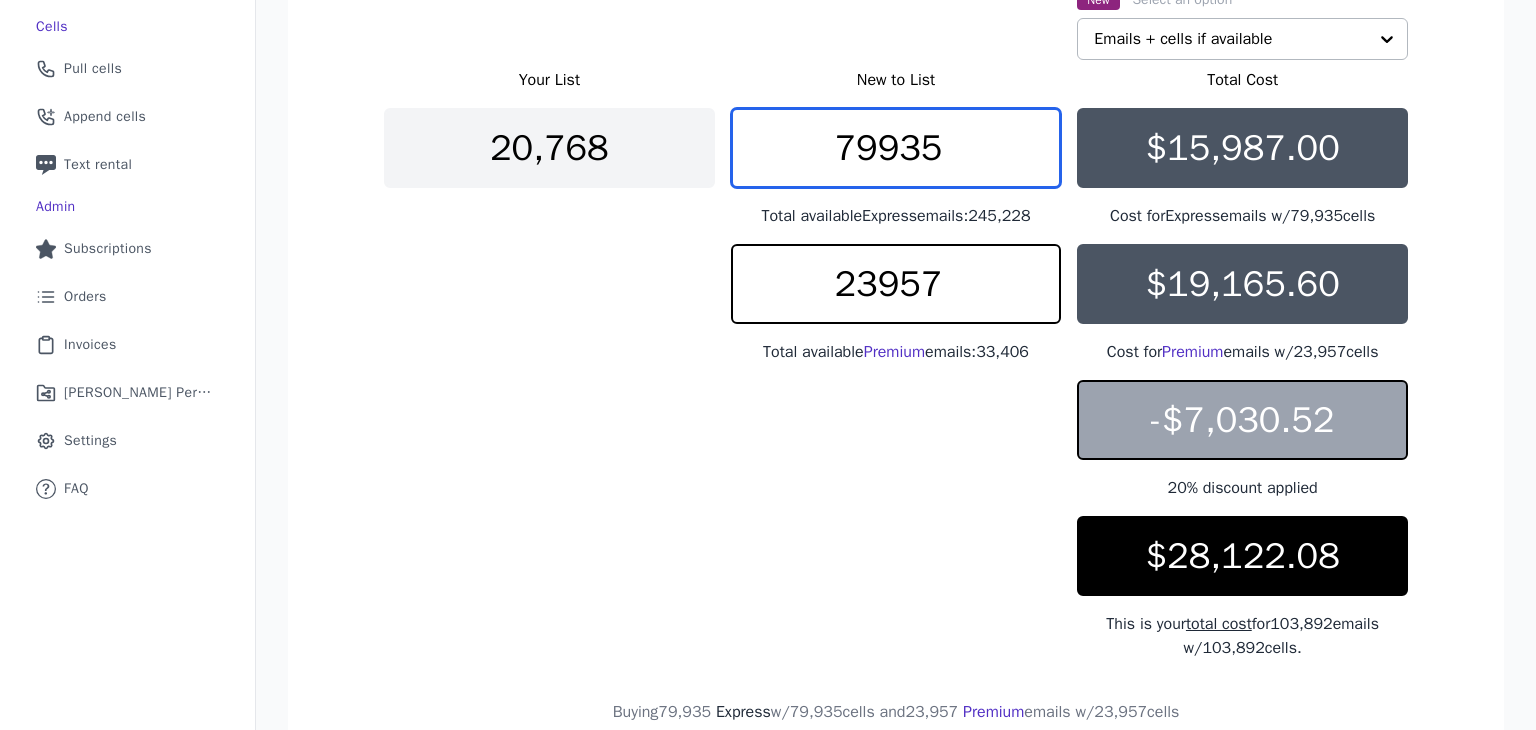 drag, startPoint x: 1005, startPoint y: 153, endPoint x: 876, endPoint y: 177, distance: 131.21356 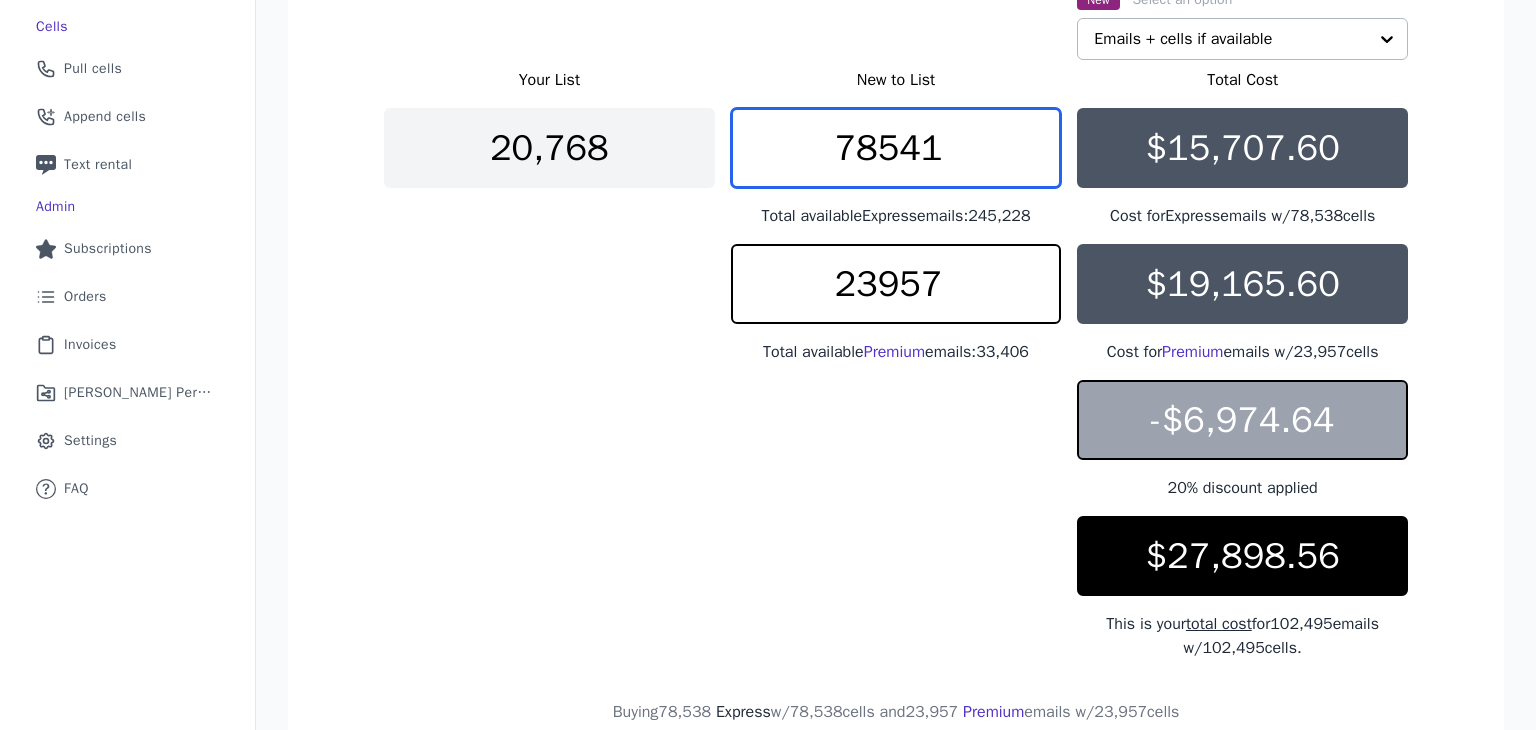 click on "78541" at bounding box center (896, 148) 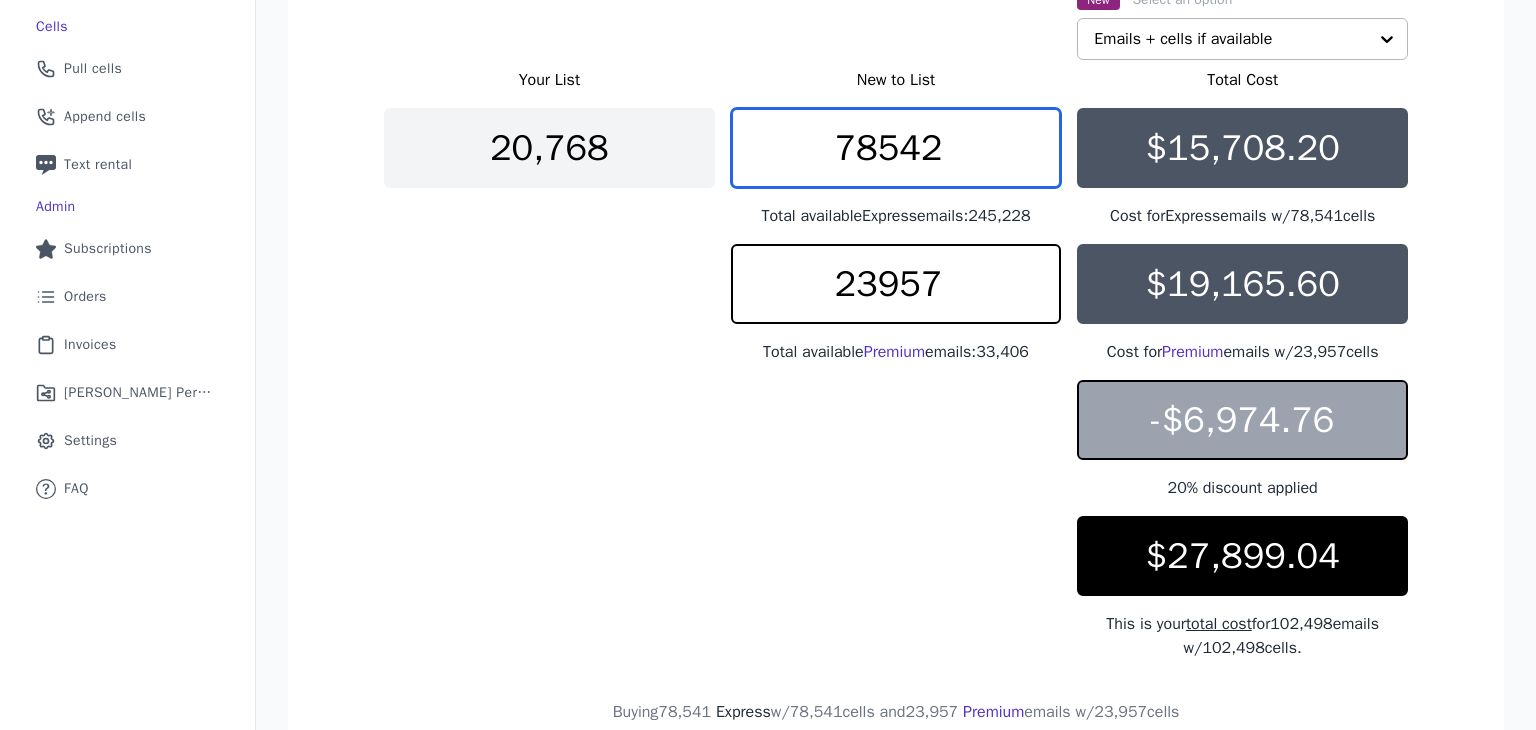 click on "78542" at bounding box center [896, 148] 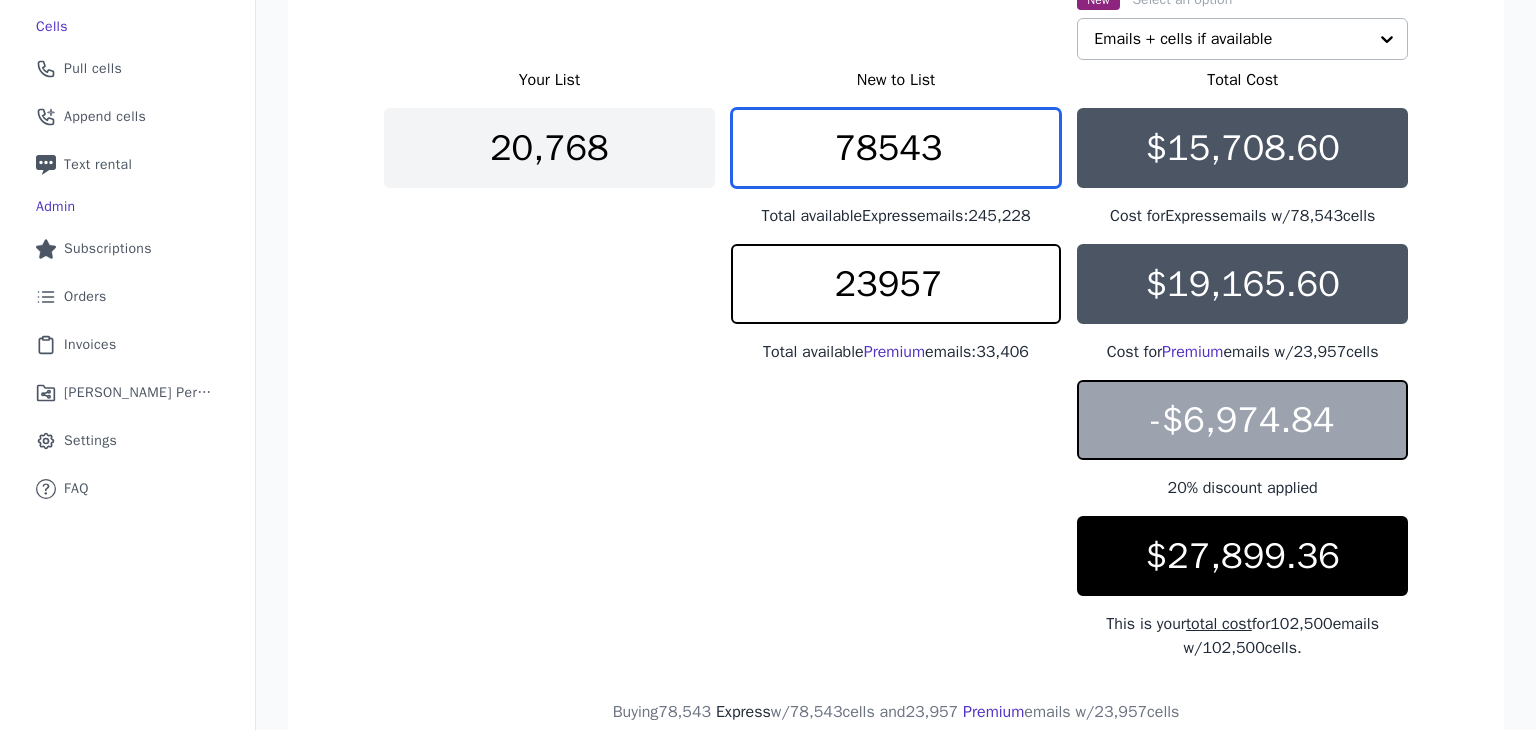 click on "78543" at bounding box center [896, 148] 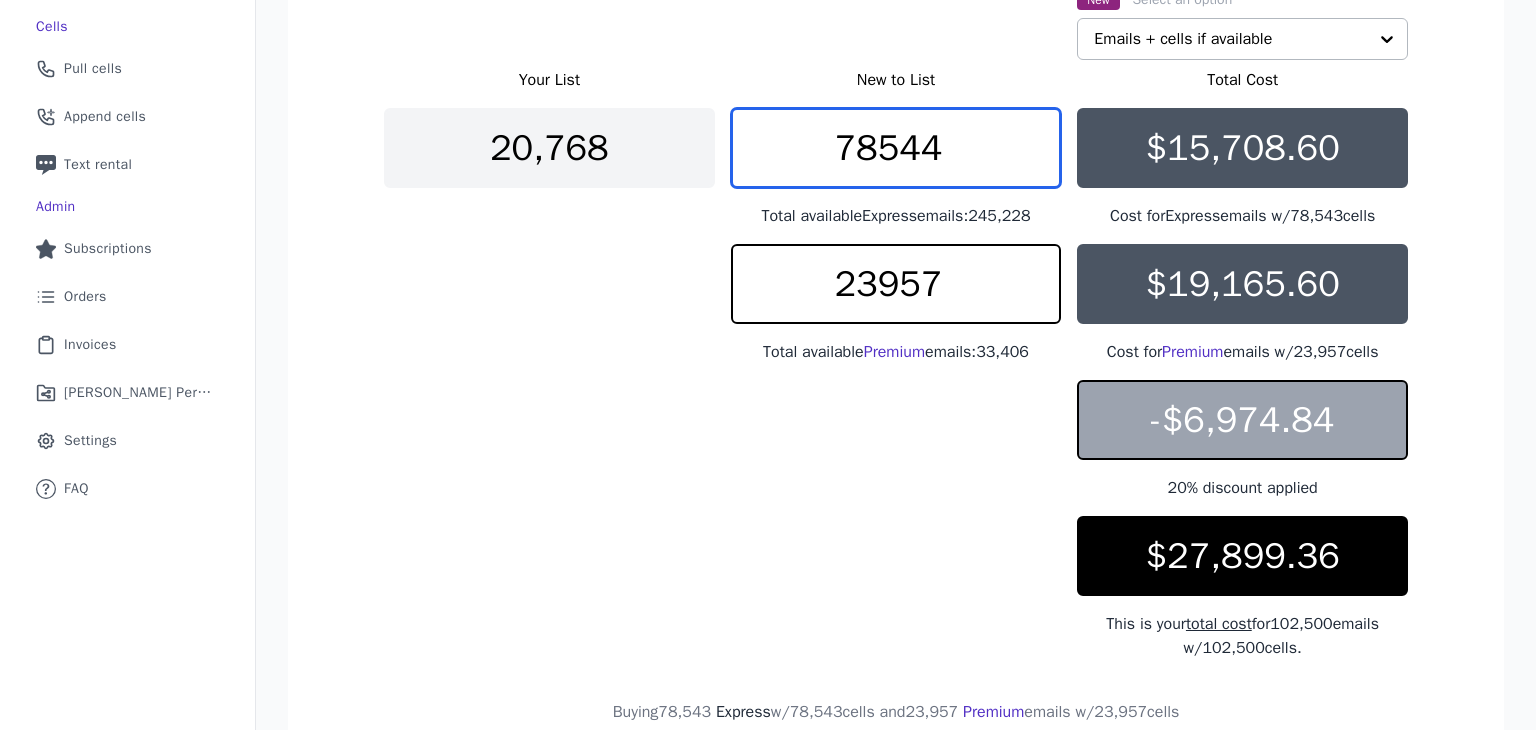 click on "78544" at bounding box center (896, 148) 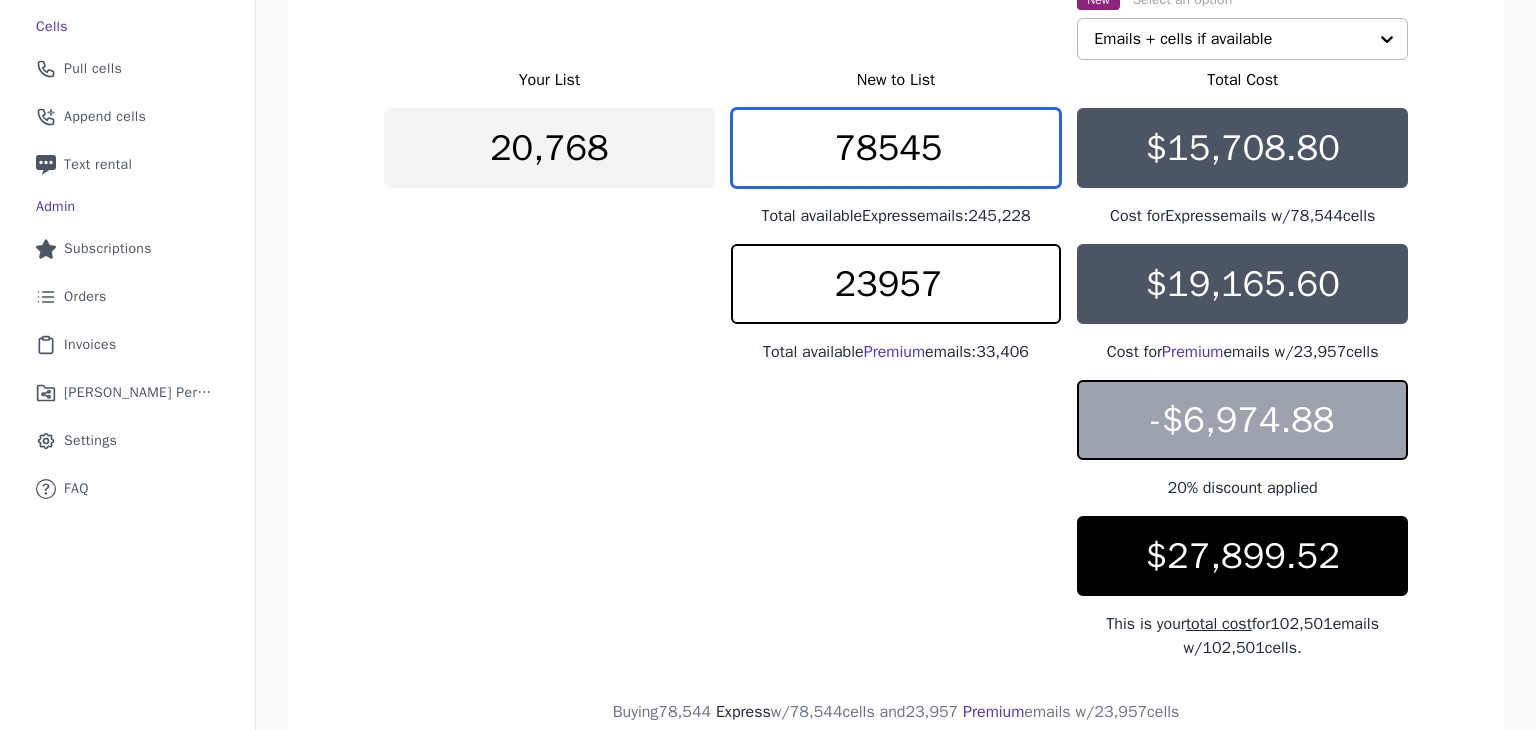 click on "78545" at bounding box center [896, 148] 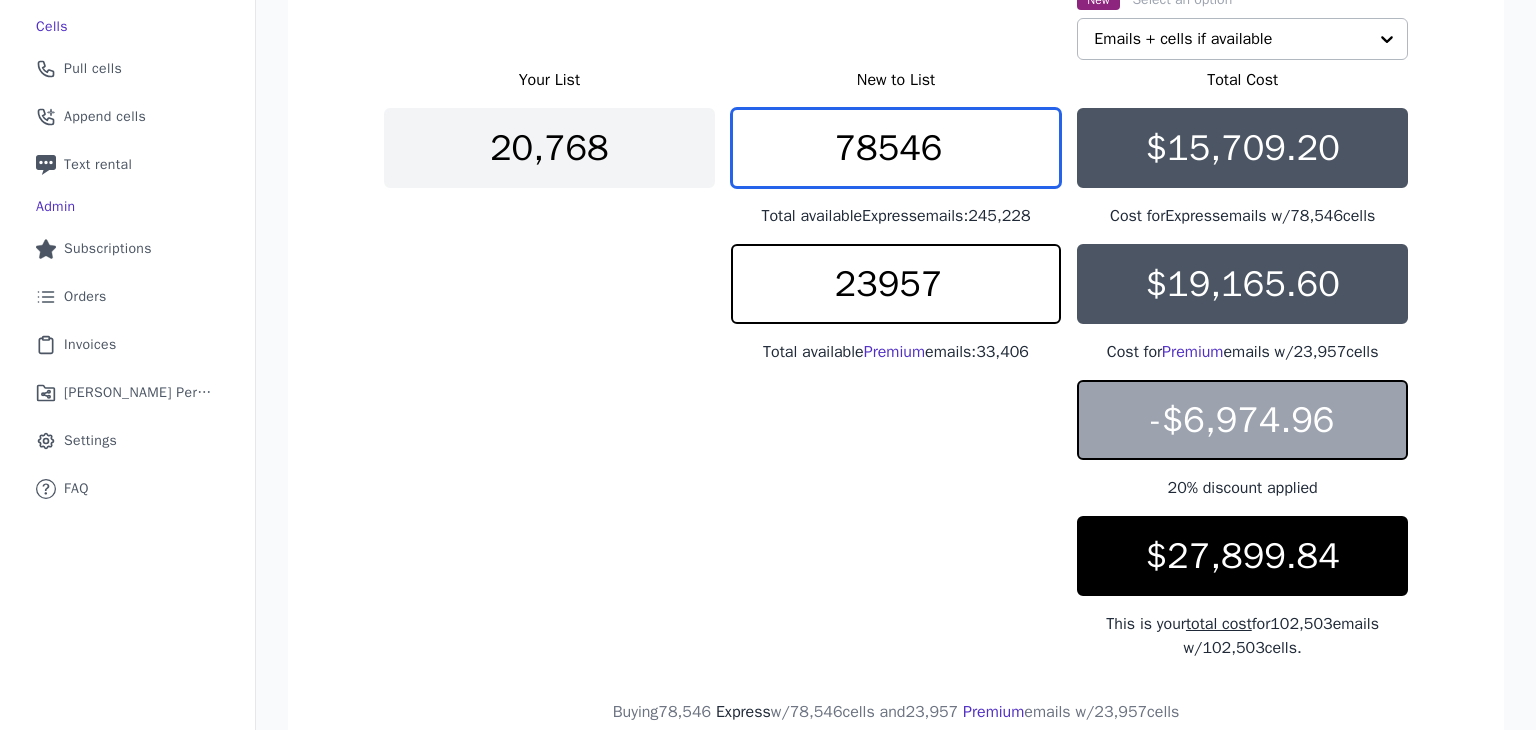 click on "78546" at bounding box center [896, 148] 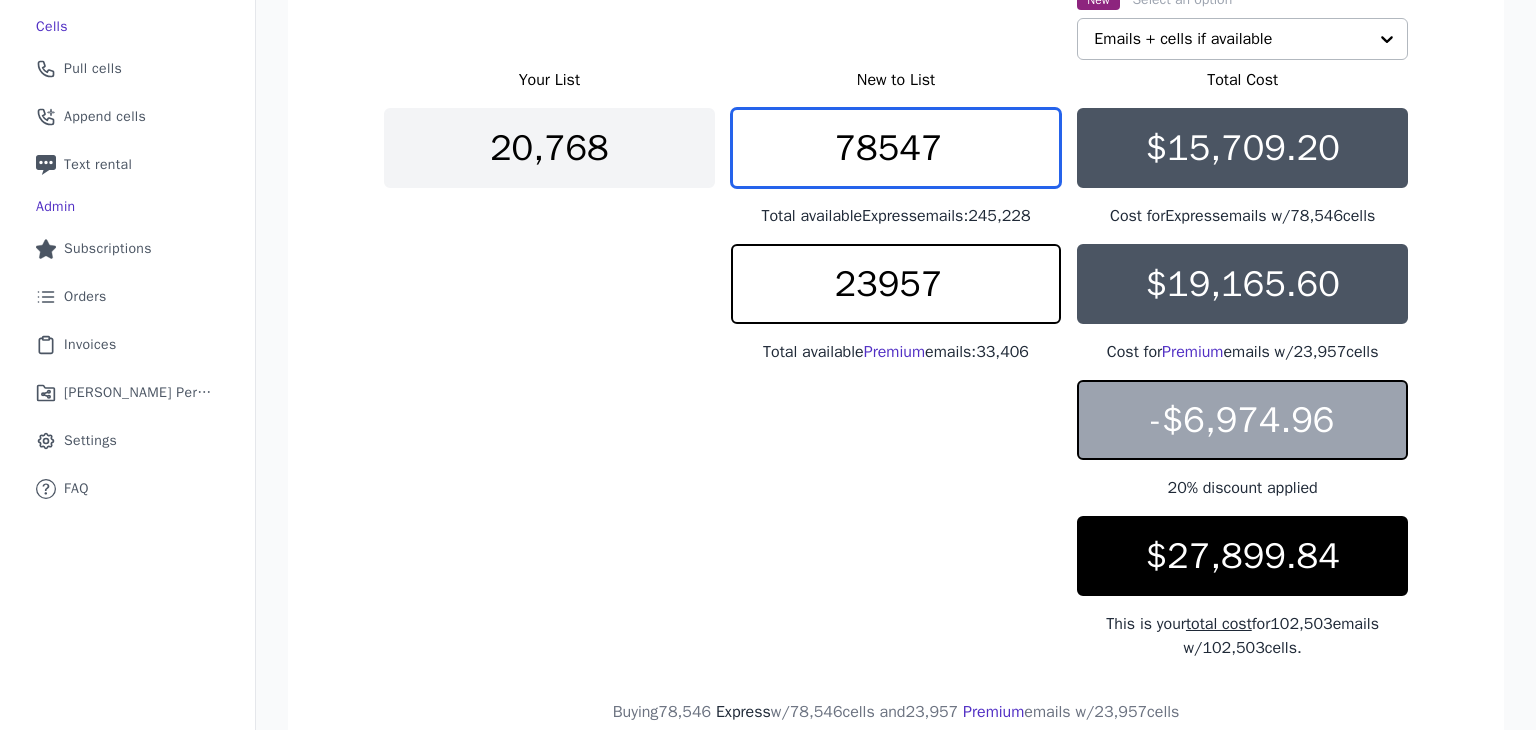 click on "78547" at bounding box center (896, 148) 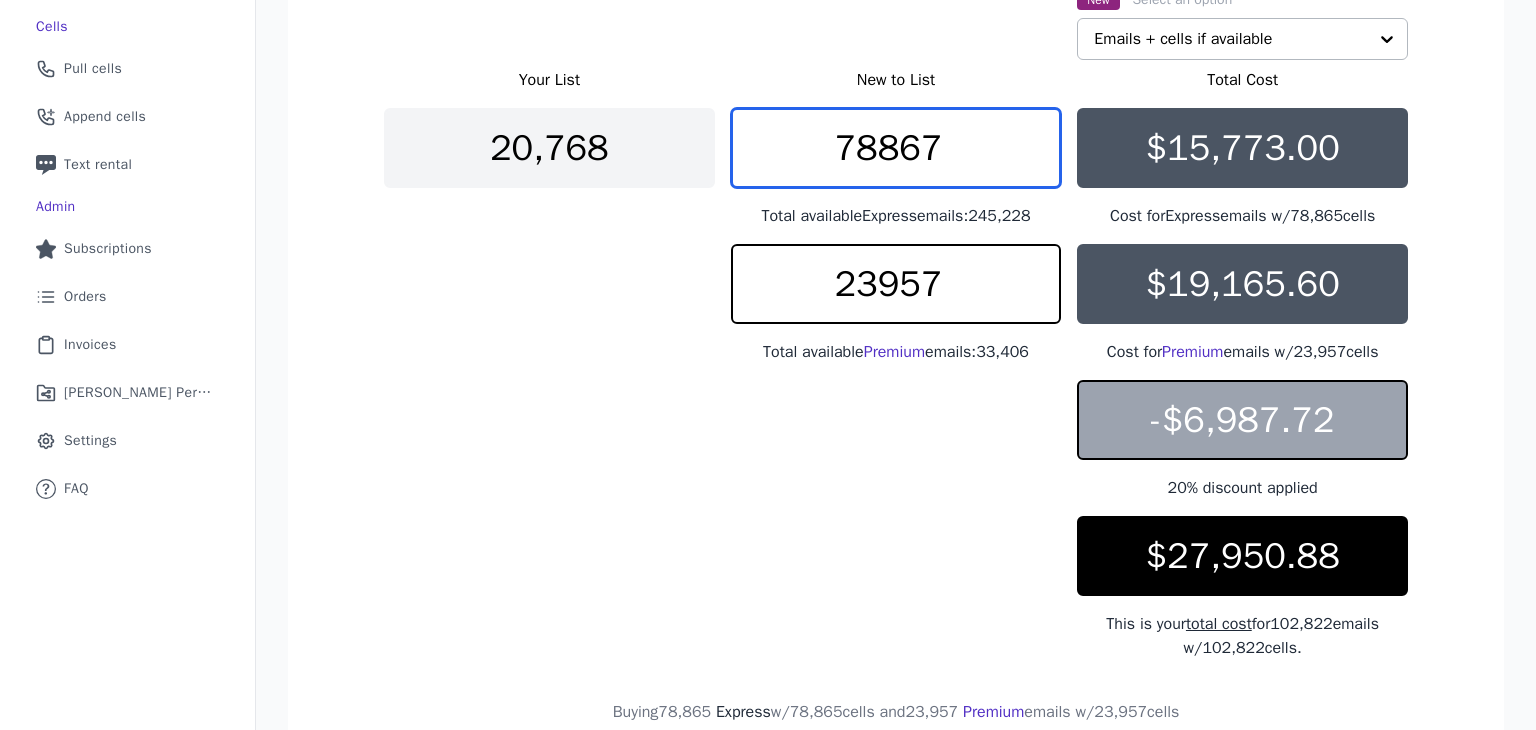 click on "78867" at bounding box center [896, 148] 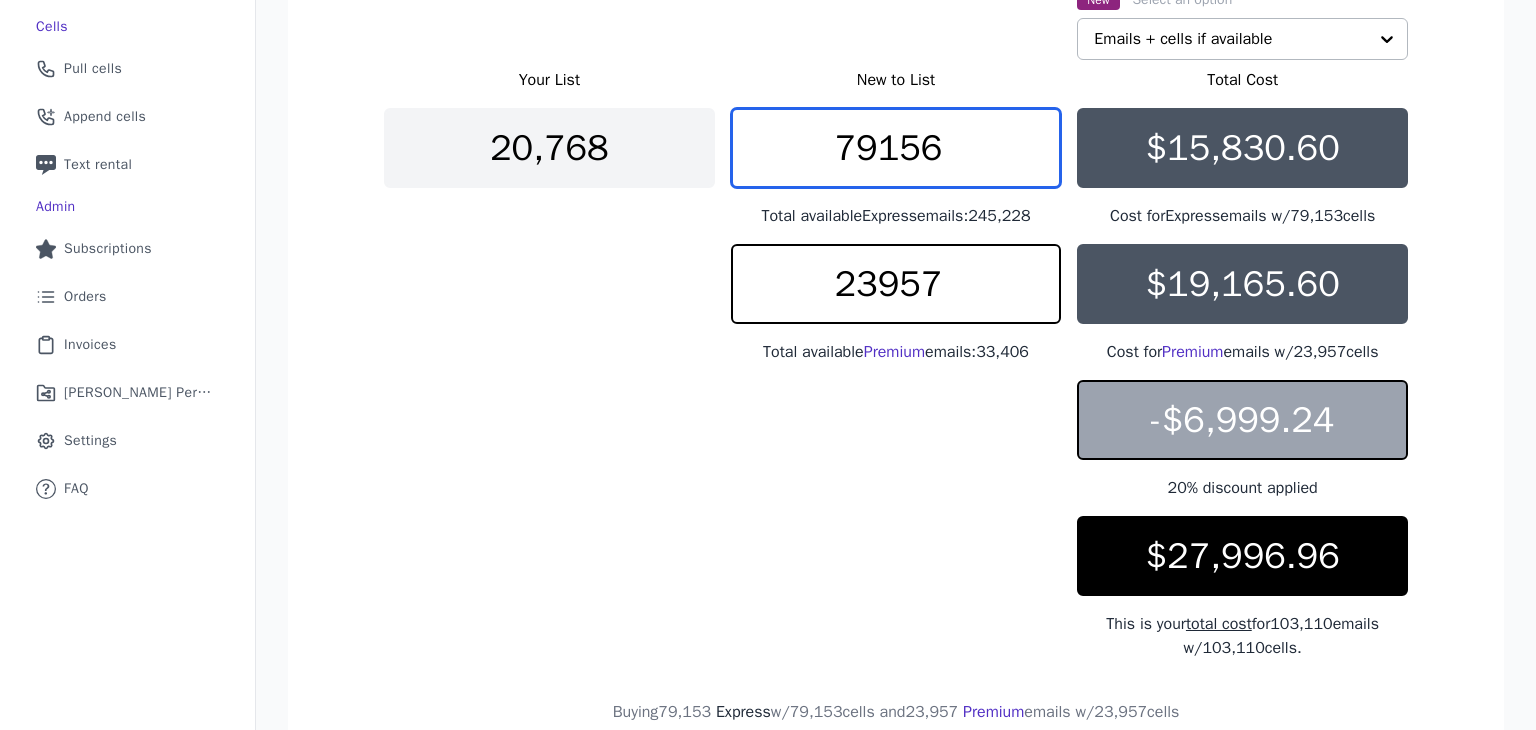 click on "79156" at bounding box center [896, 148] 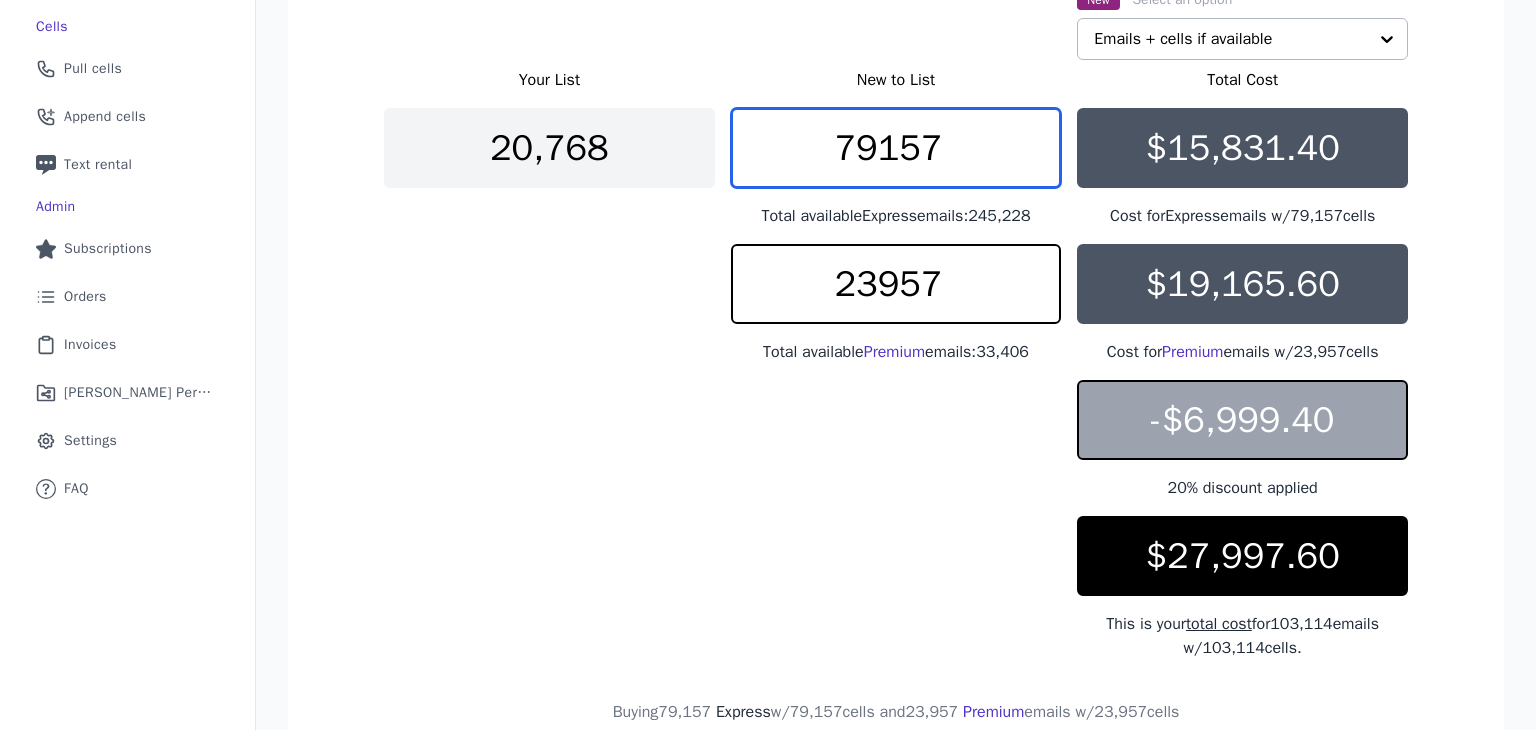 click on "79157" at bounding box center [896, 148] 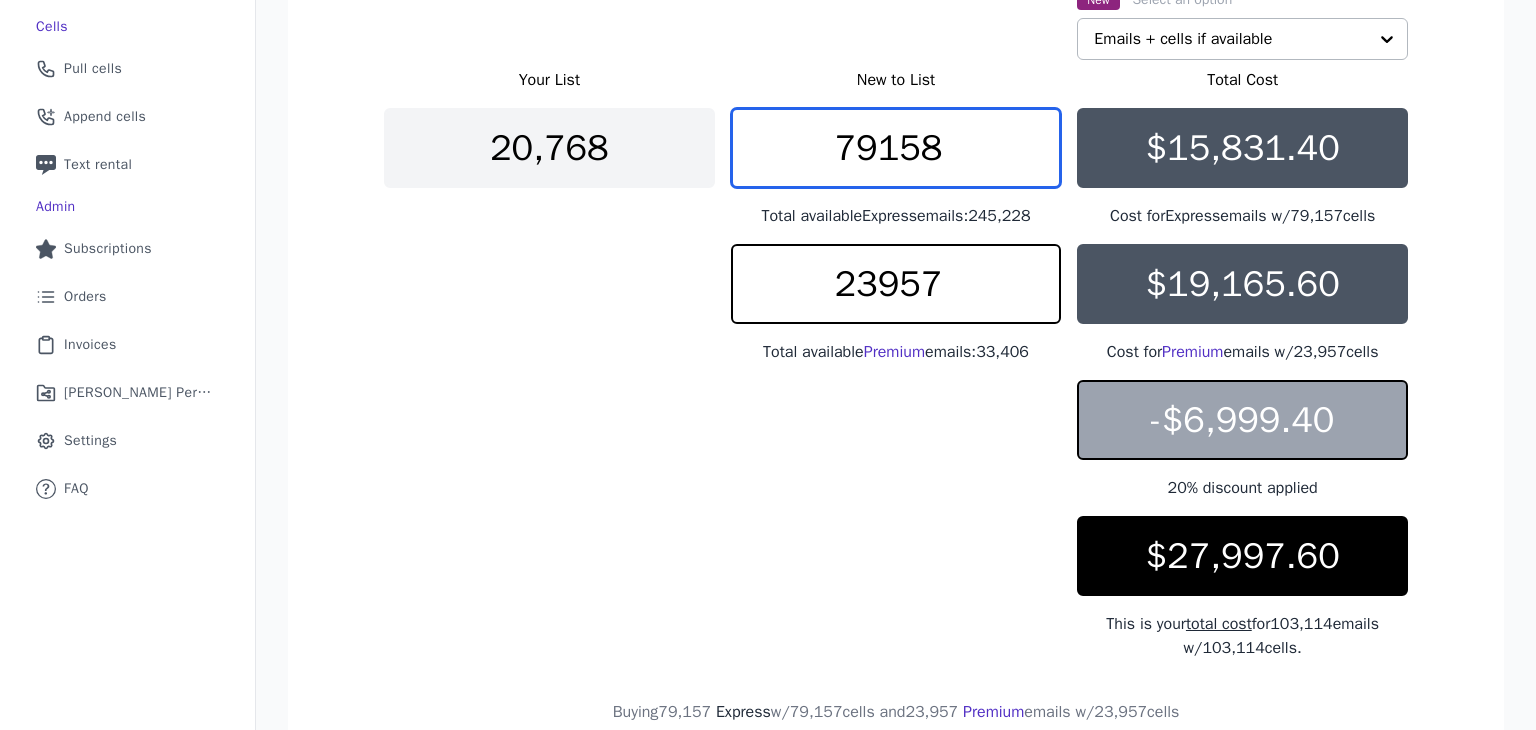 click on "79158" at bounding box center [896, 148] 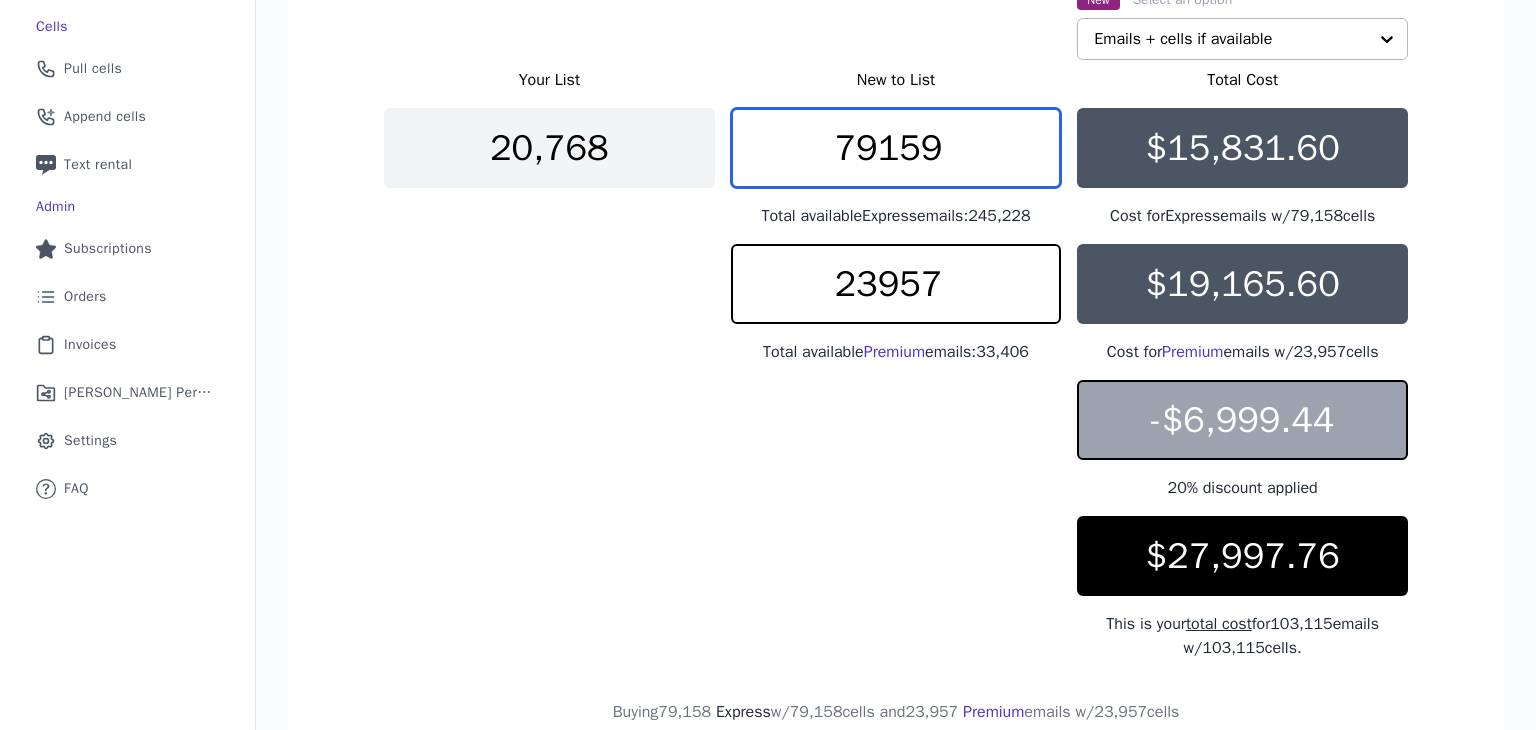 click on "79159" at bounding box center [896, 148] 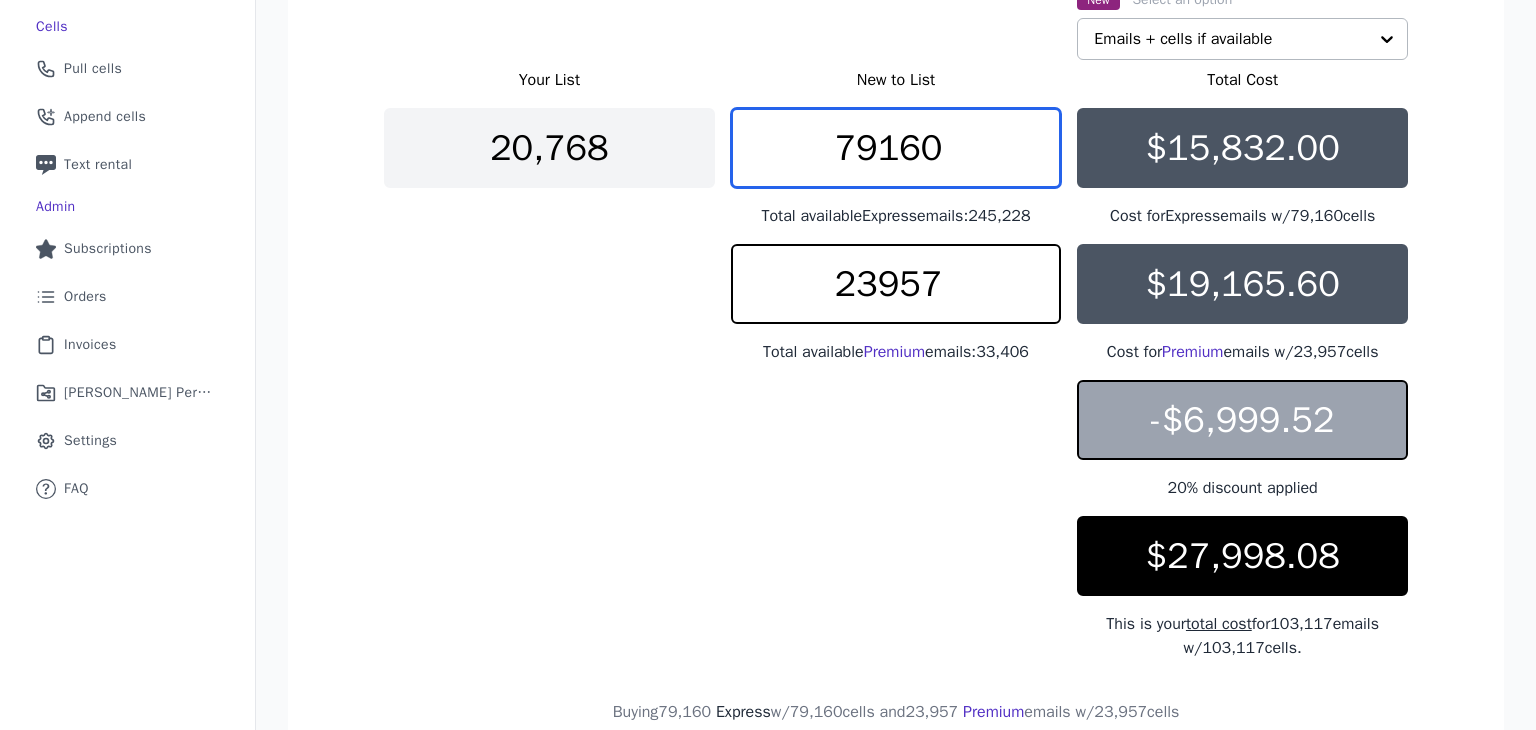 click on "79160" at bounding box center (896, 148) 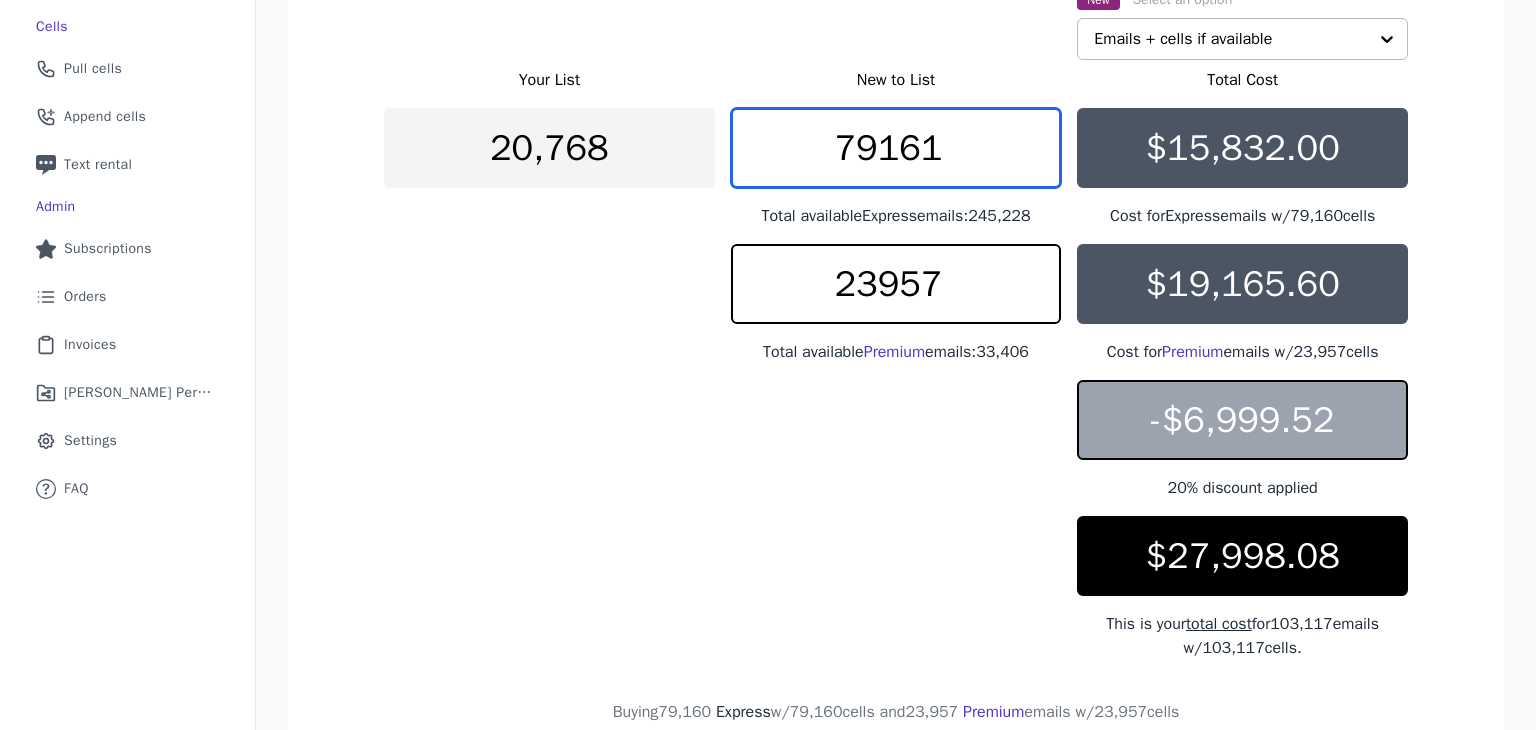 click on "79161" at bounding box center [896, 148] 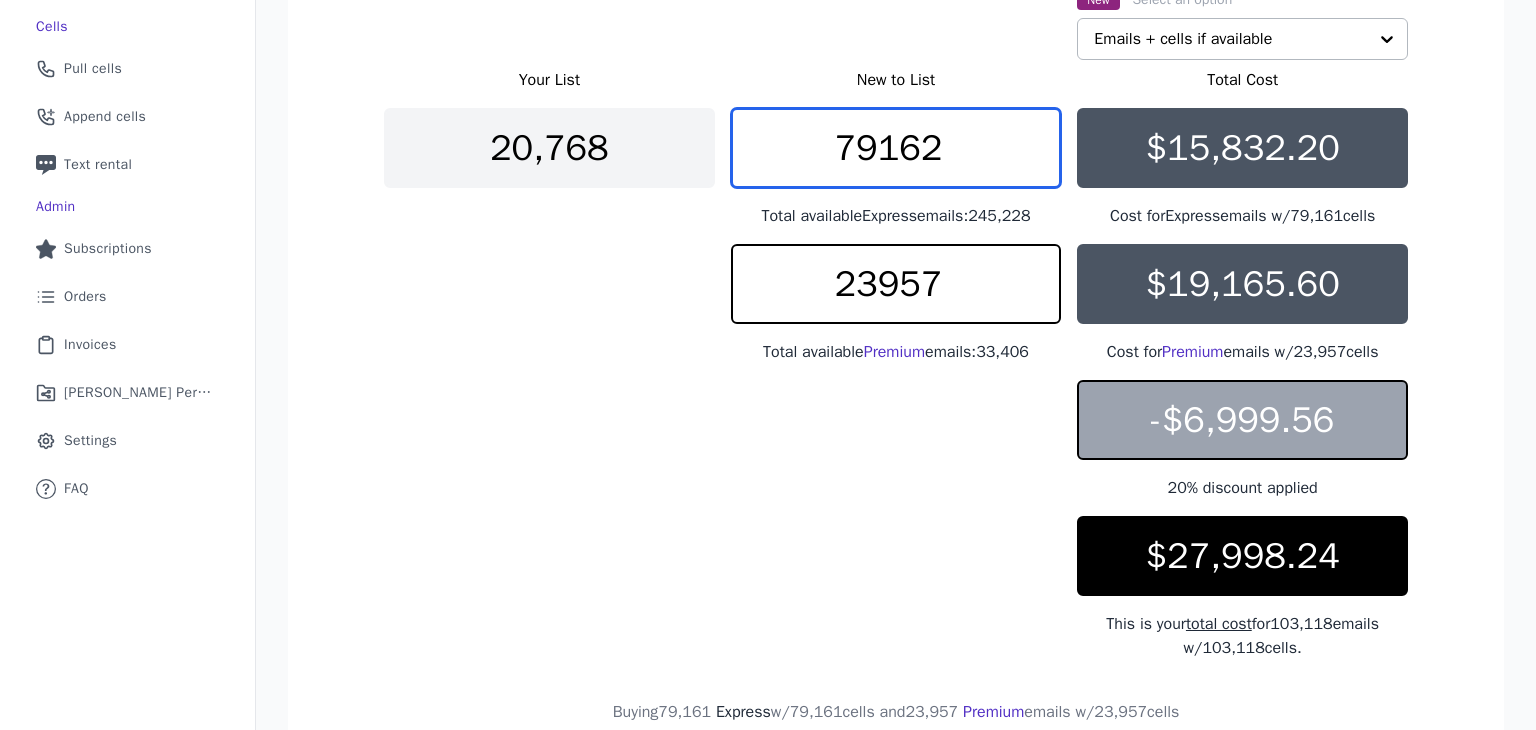 click on "79162" at bounding box center (896, 148) 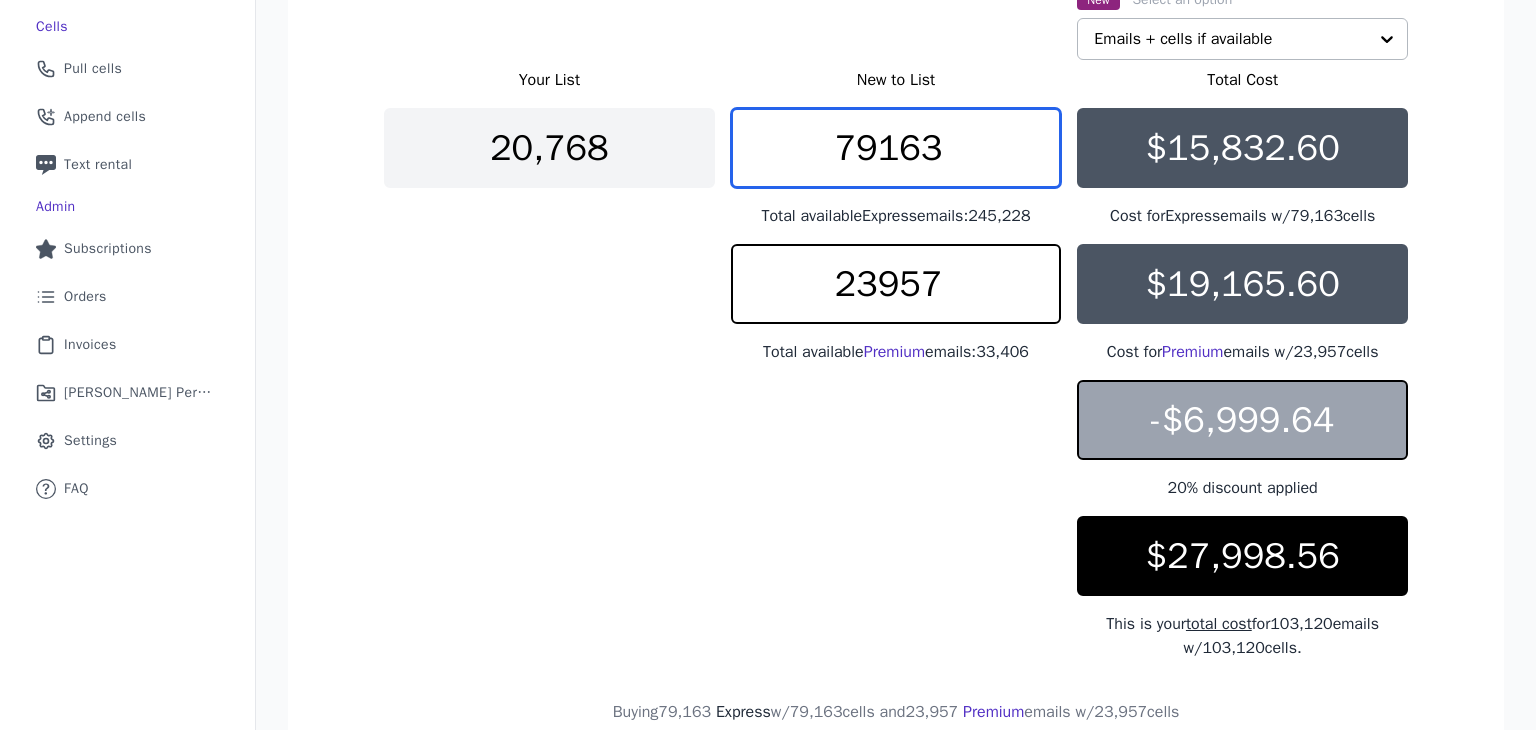 click on "79163" at bounding box center [896, 148] 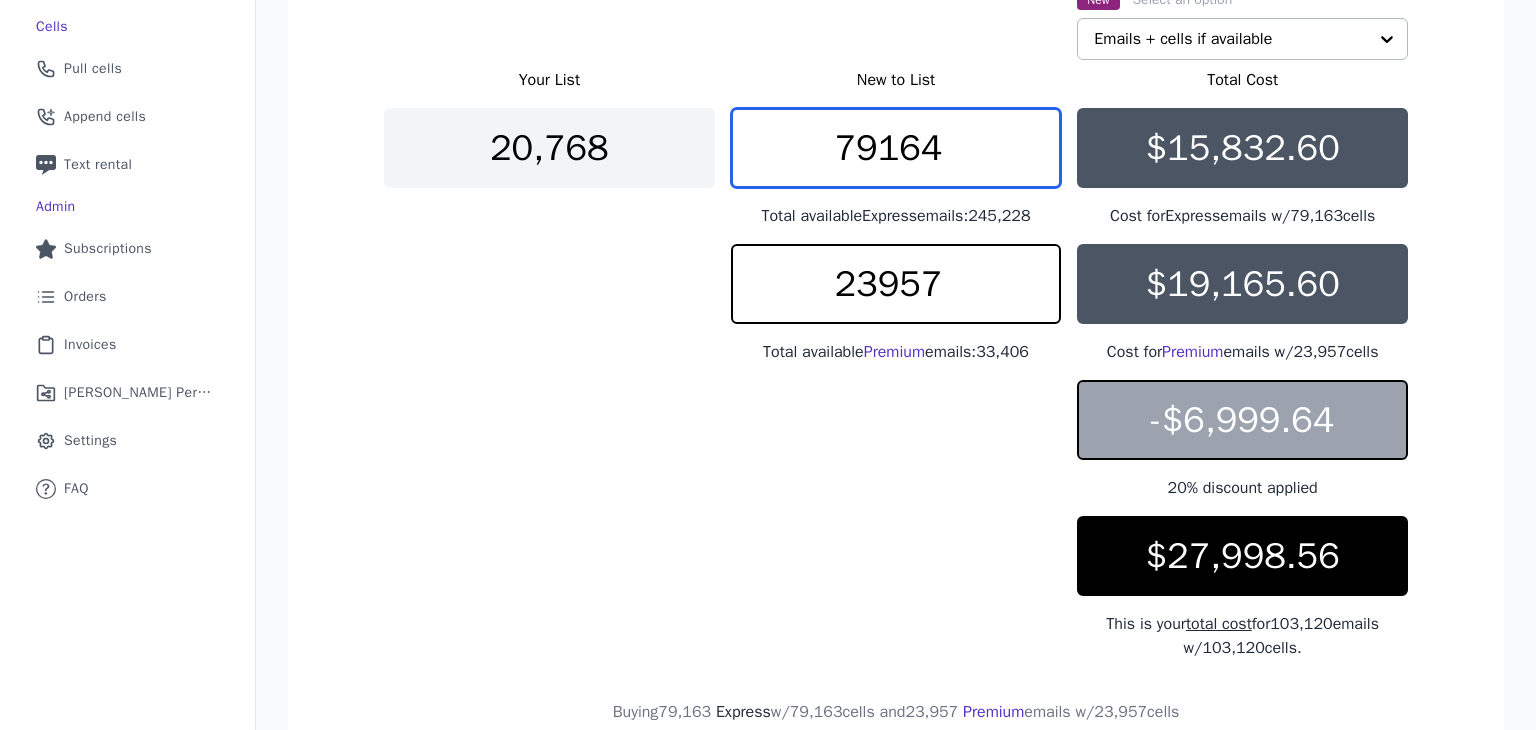 click on "79164" at bounding box center [896, 148] 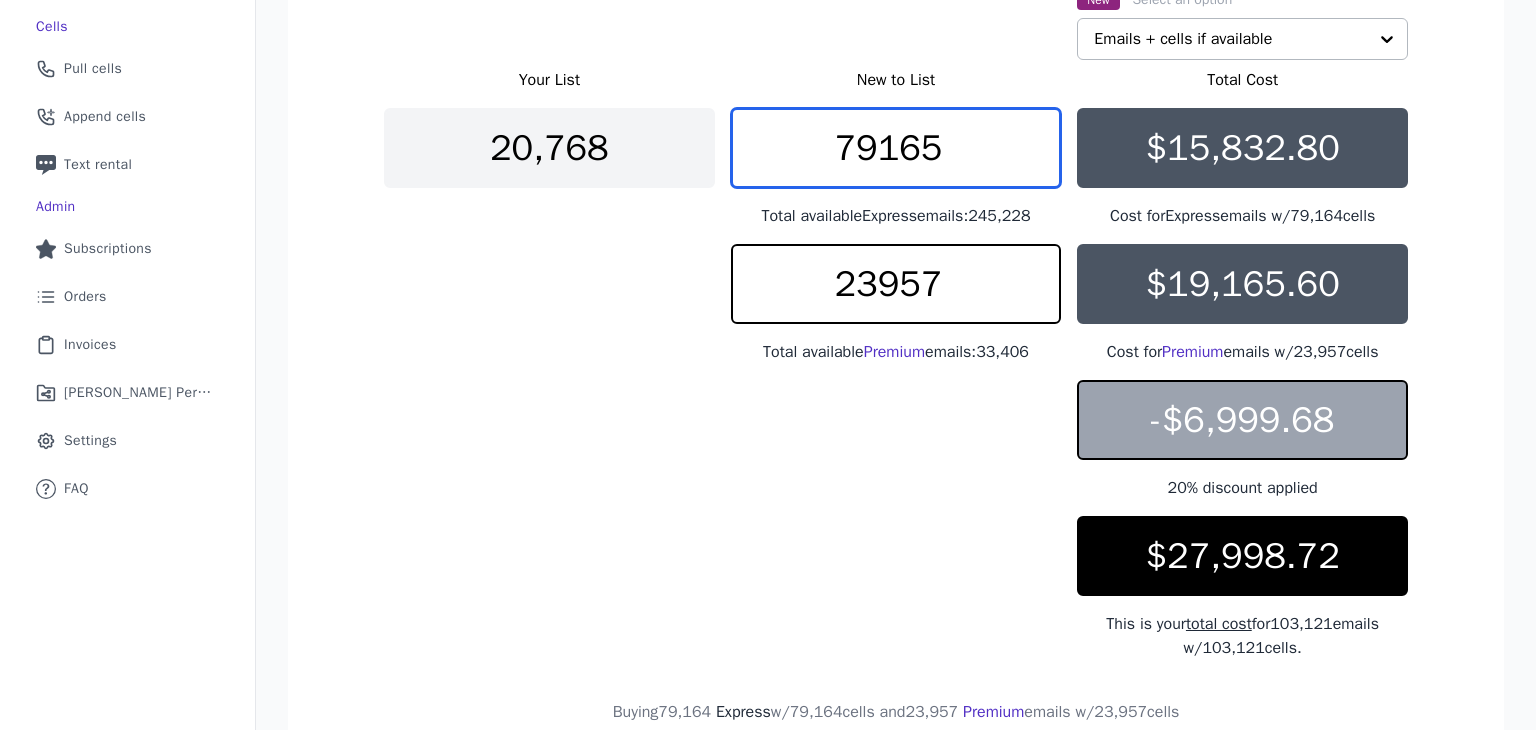 click on "79165" at bounding box center [896, 148] 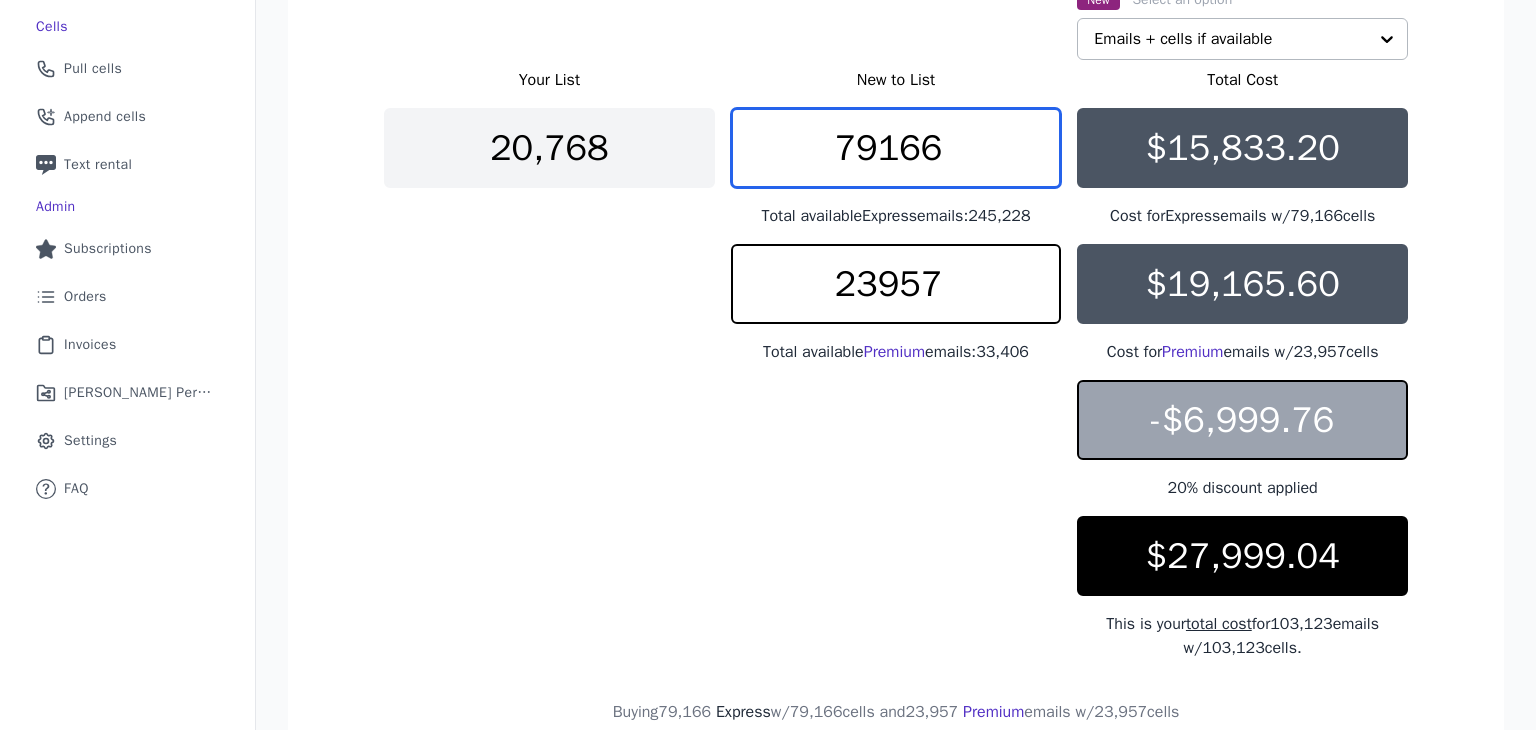 click on "79166" at bounding box center [896, 148] 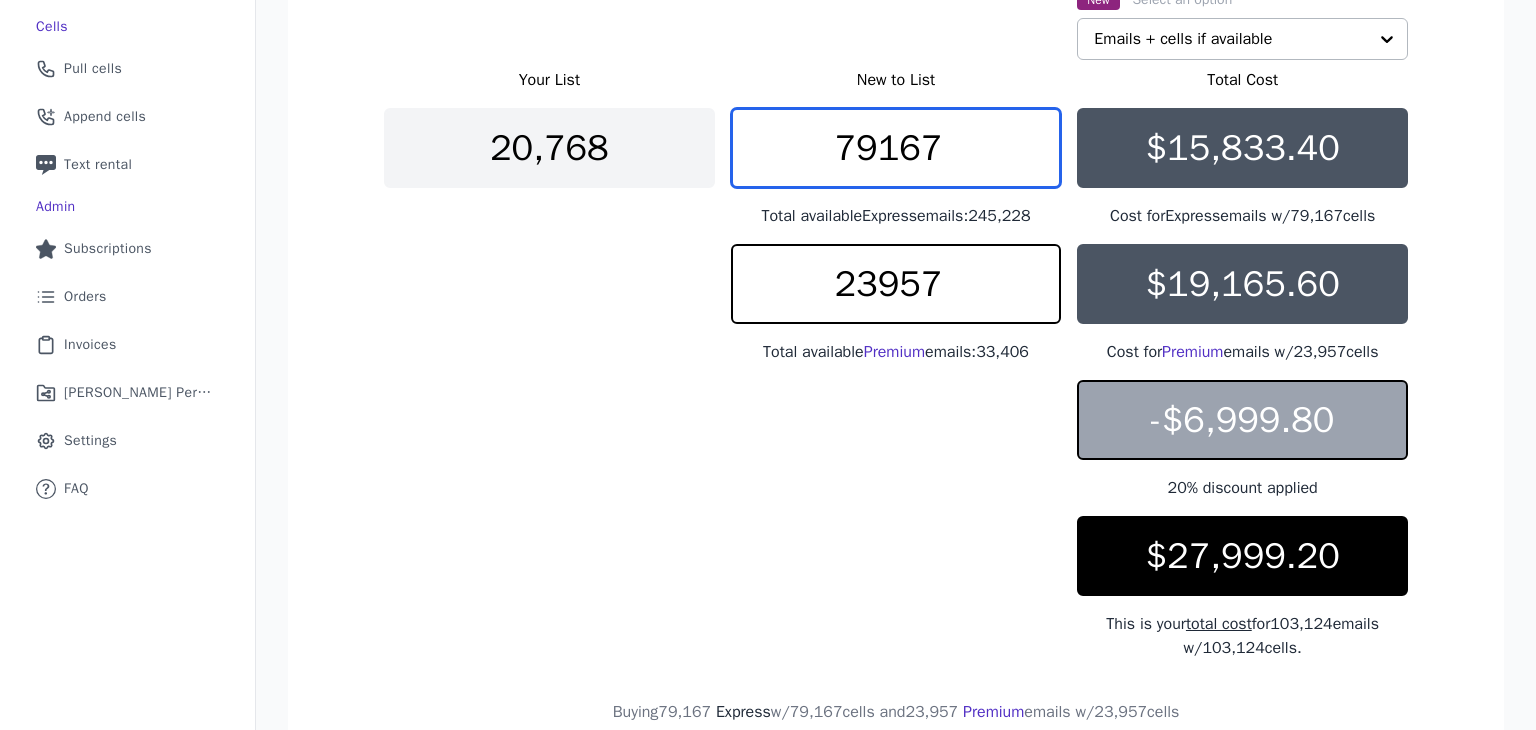 click on "79167" at bounding box center [896, 148] 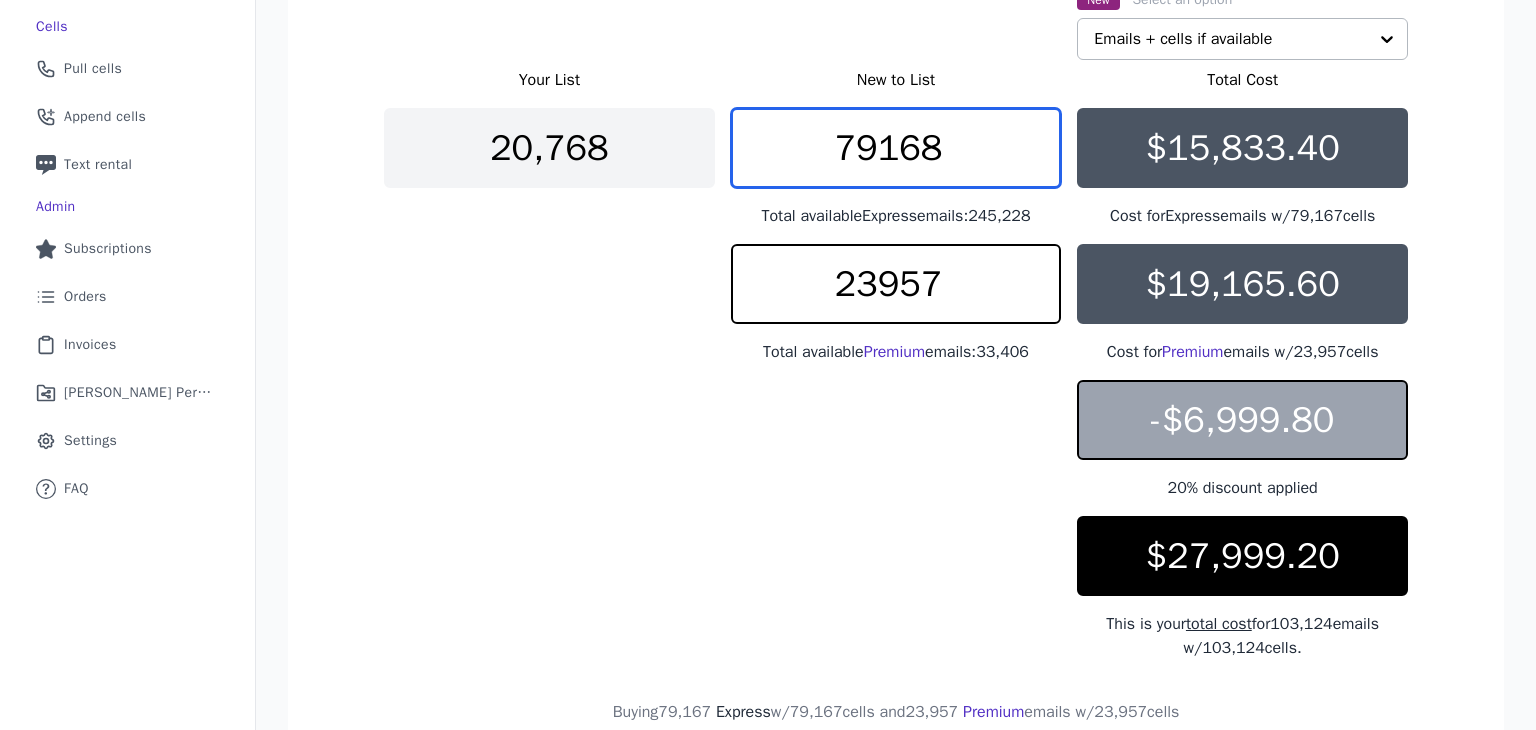 click on "79168" at bounding box center (896, 148) 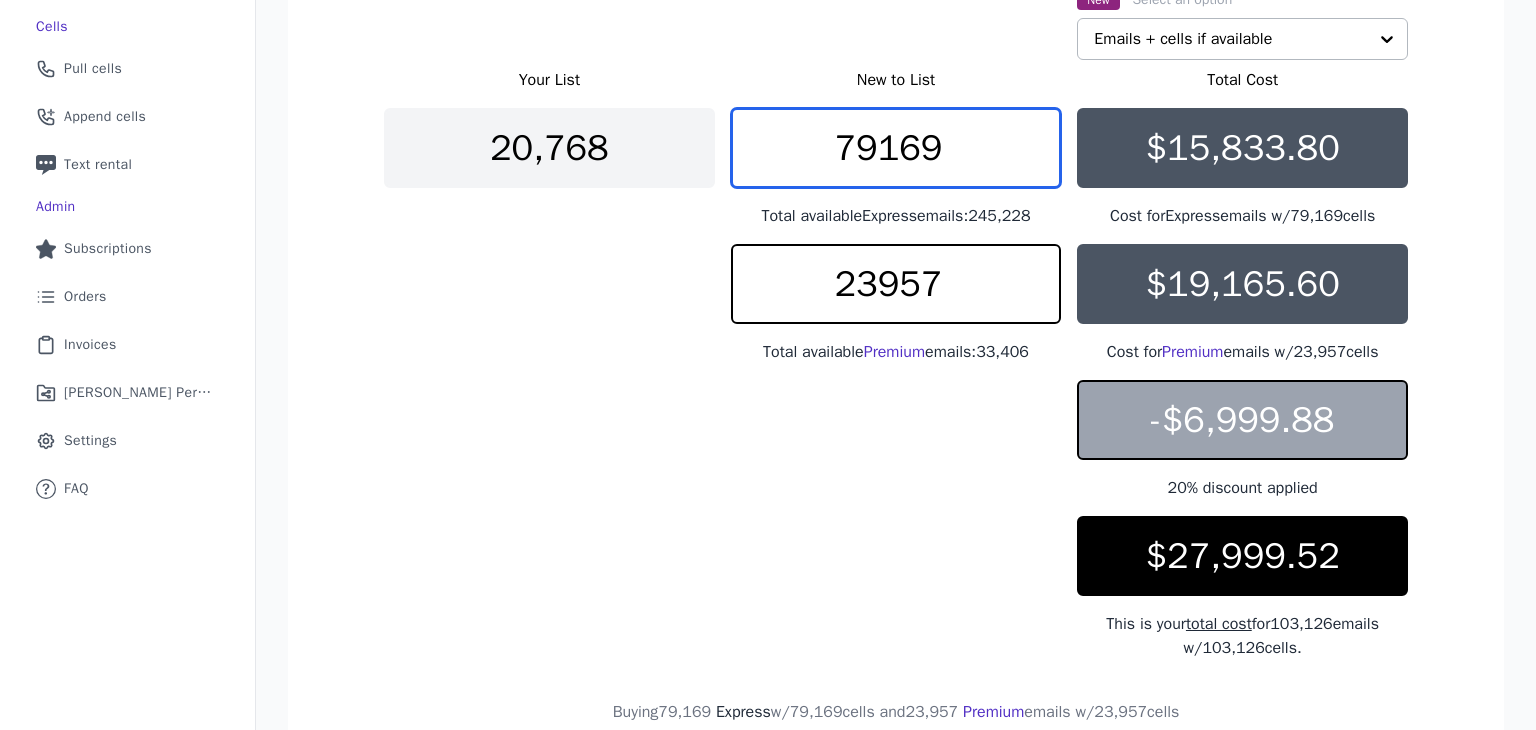 click on "79169" at bounding box center (896, 148) 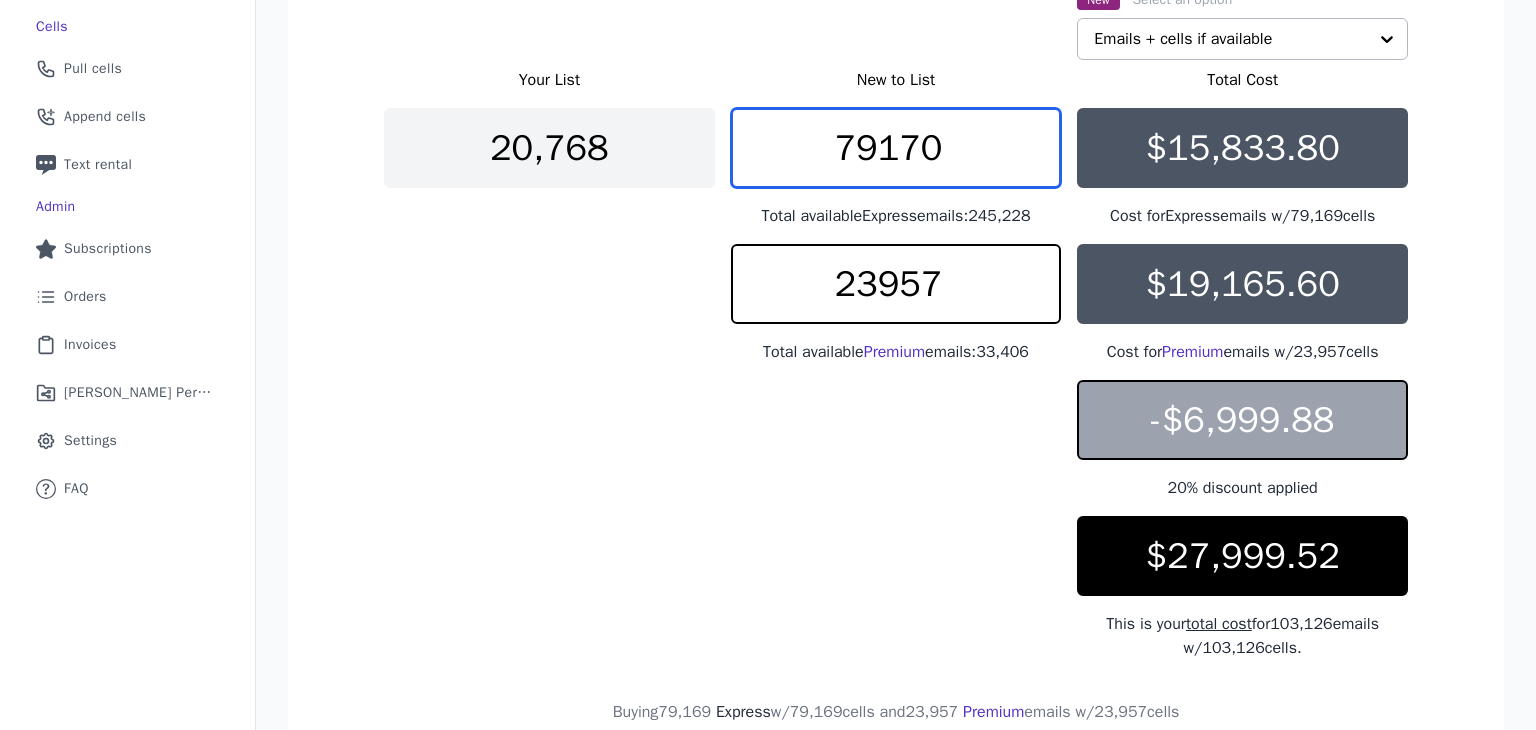 click on "79170" at bounding box center [896, 148] 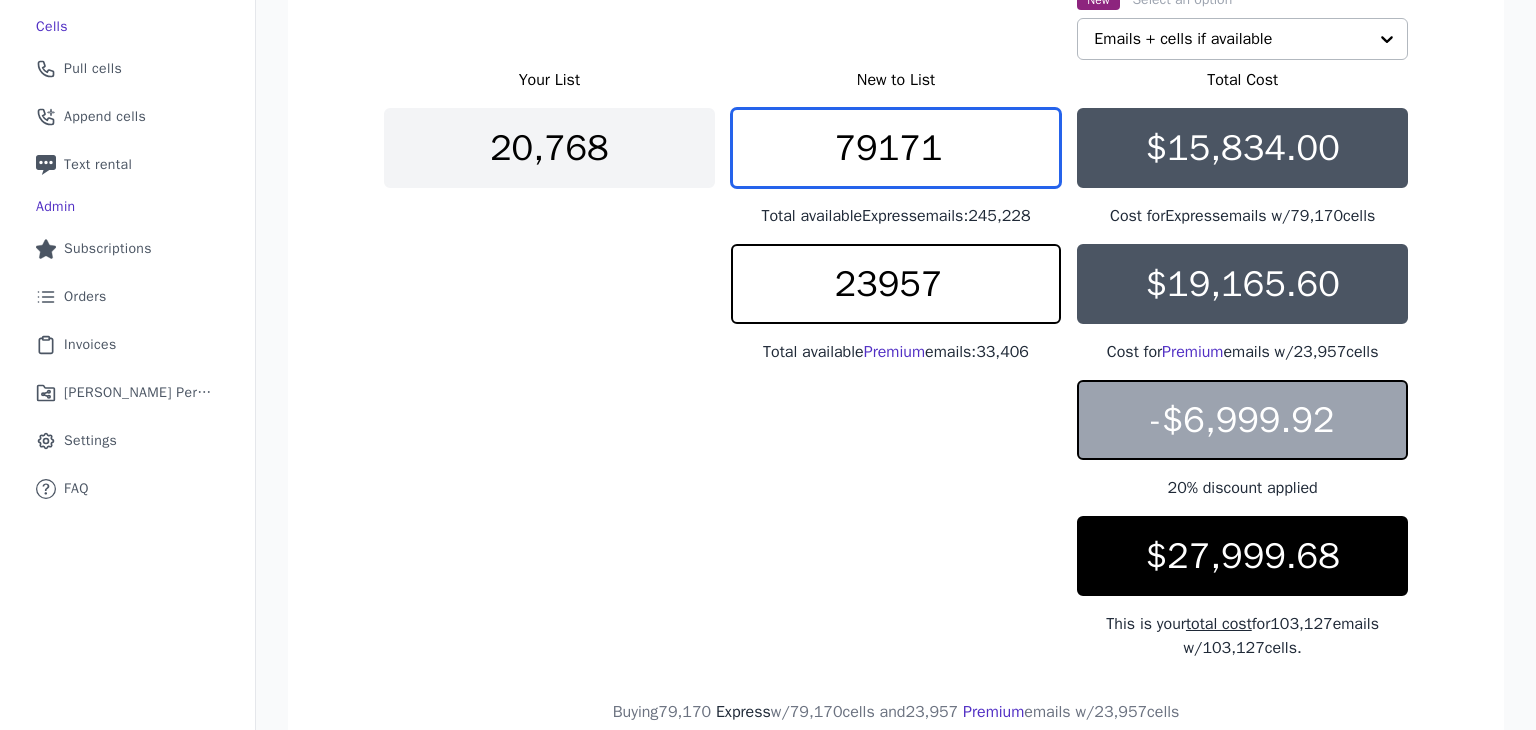 click on "79171" at bounding box center [896, 148] 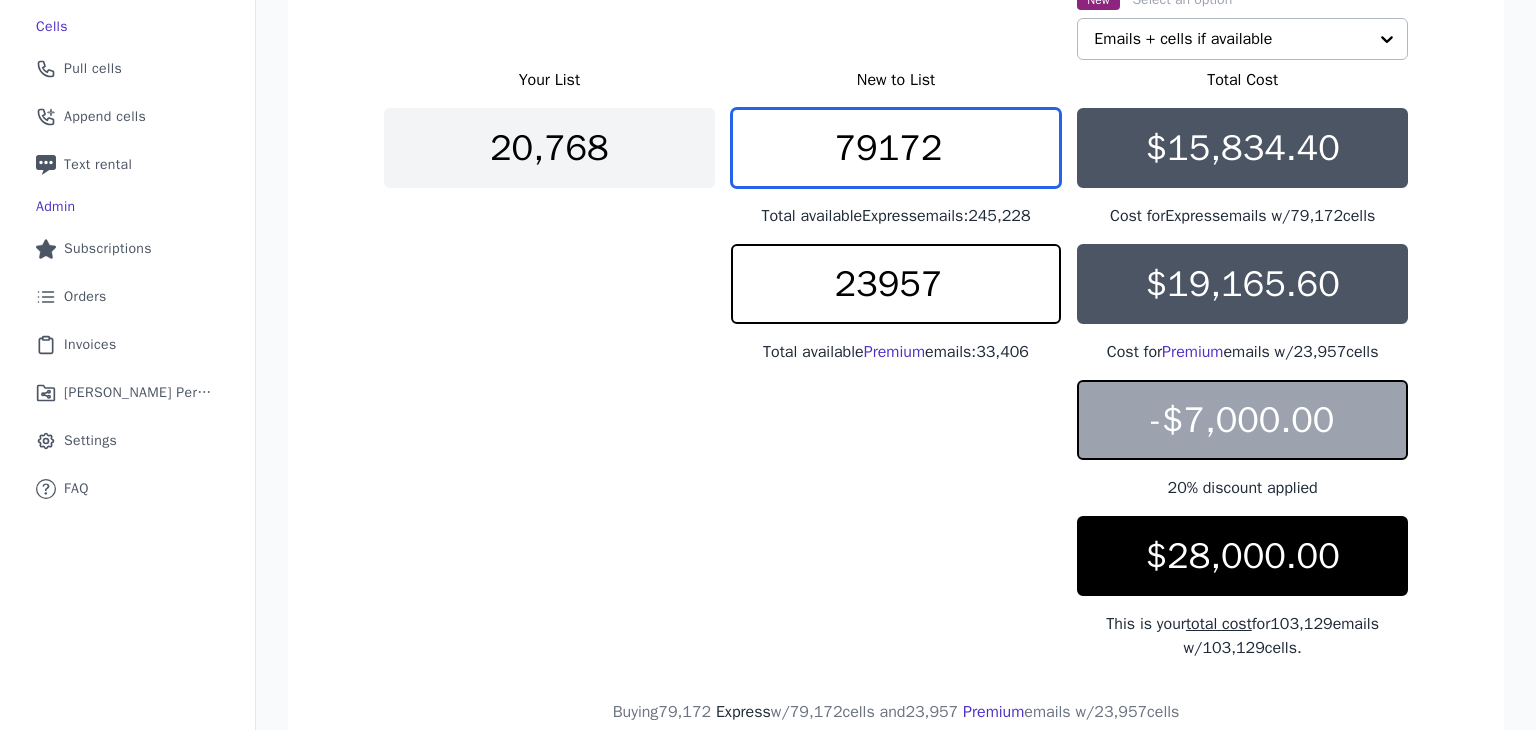 type on "79172" 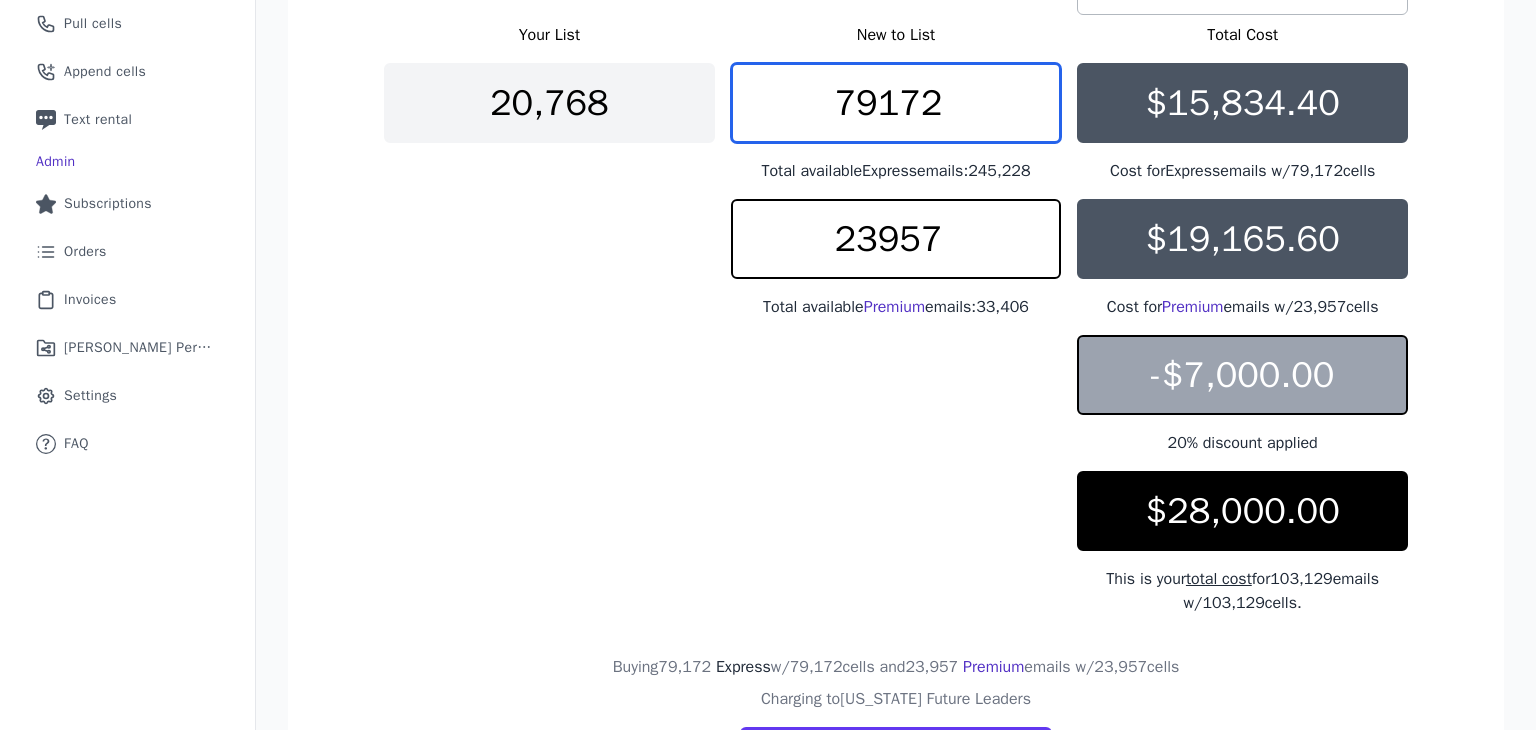 scroll, scrollTop: 438, scrollLeft: 0, axis: vertical 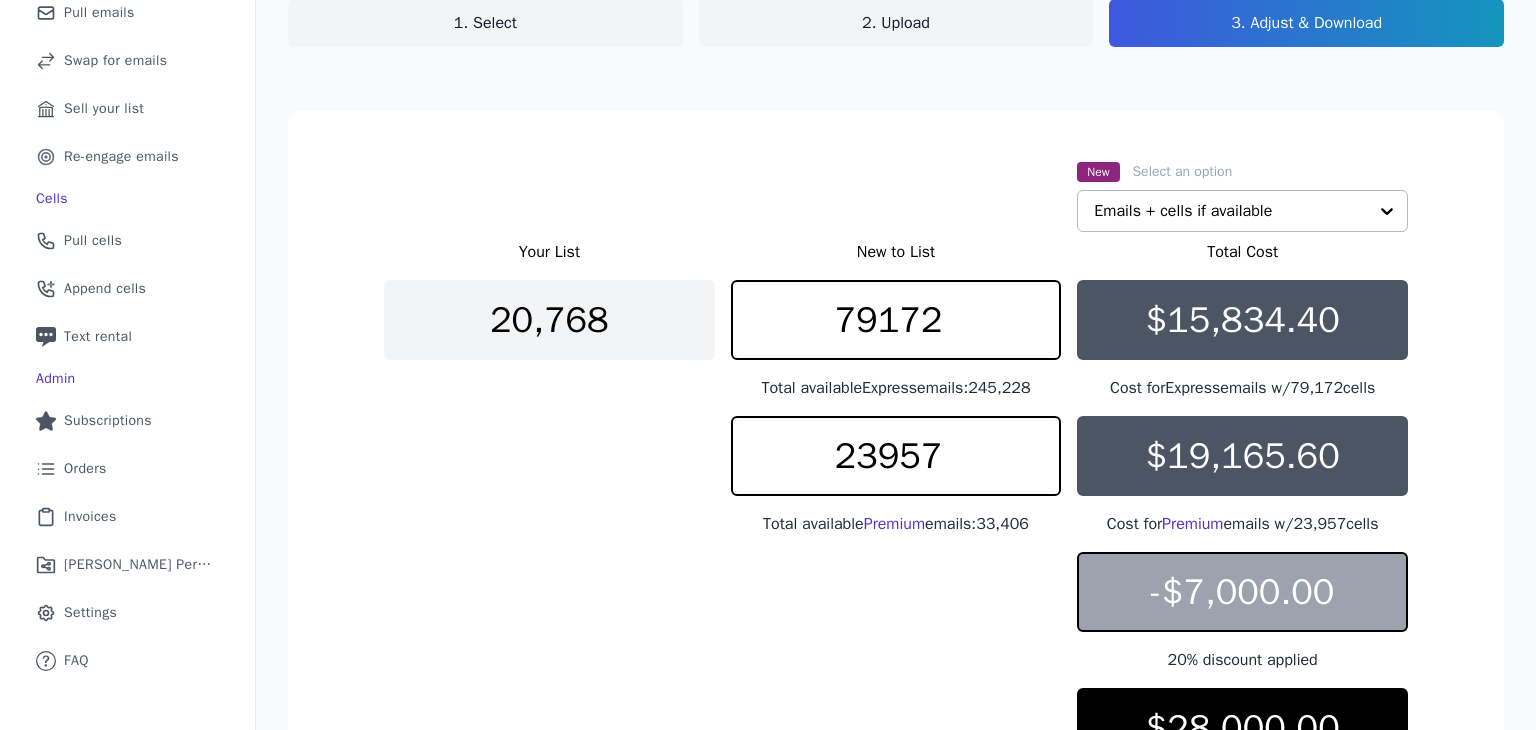 click on "20,768" at bounding box center [549, 320] 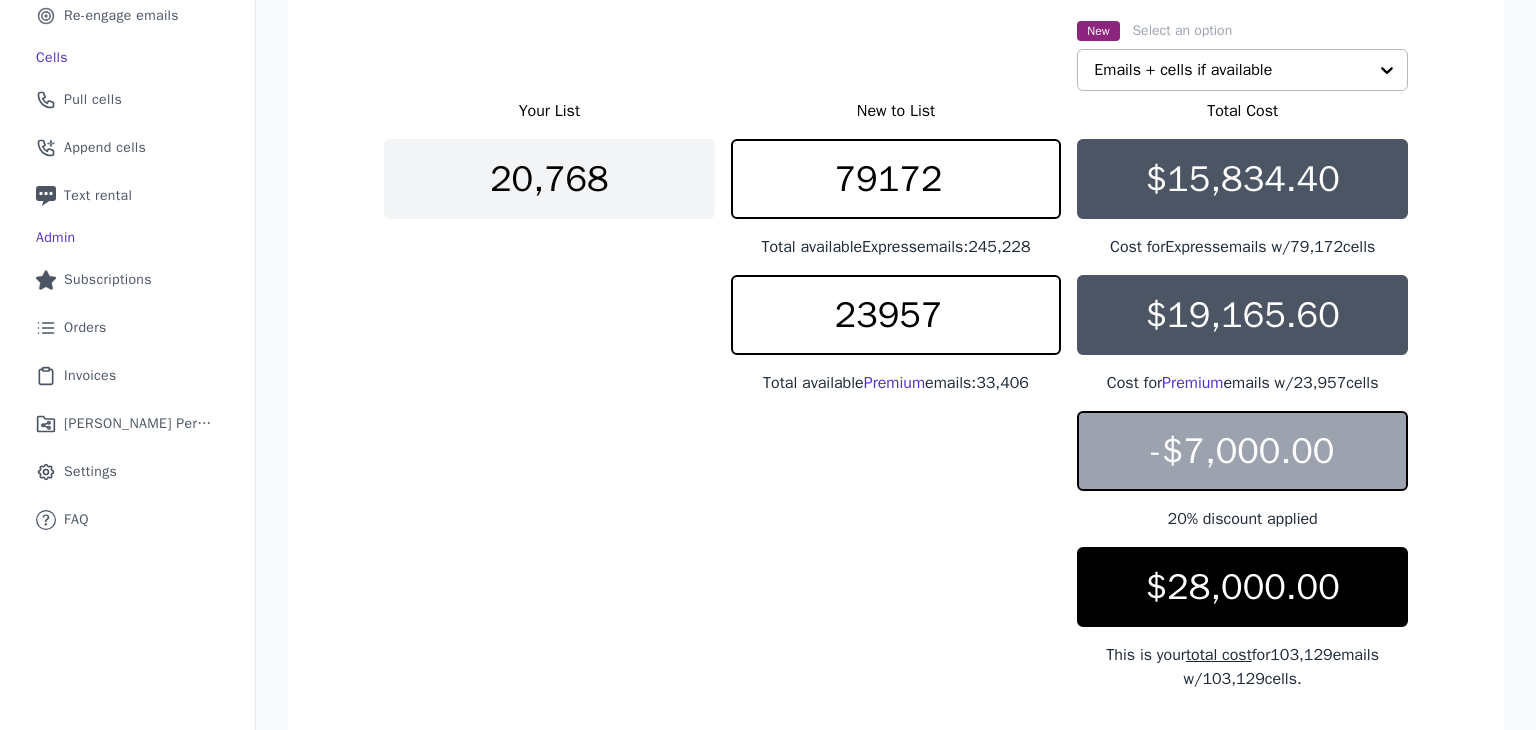scroll, scrollTop: 364, scrollLeft: 0, axis: vertical 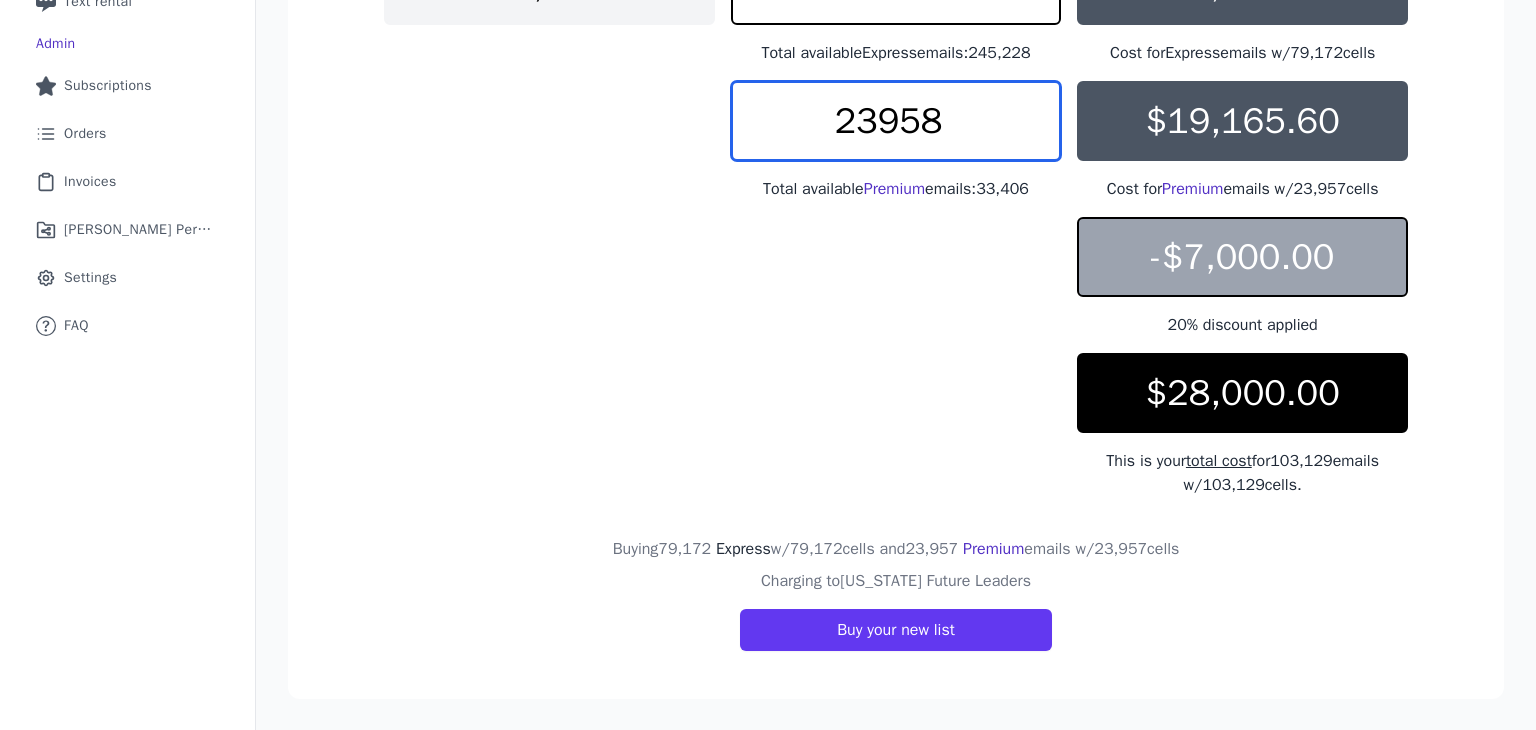 click on "23958" at bounding box center [896, 121] 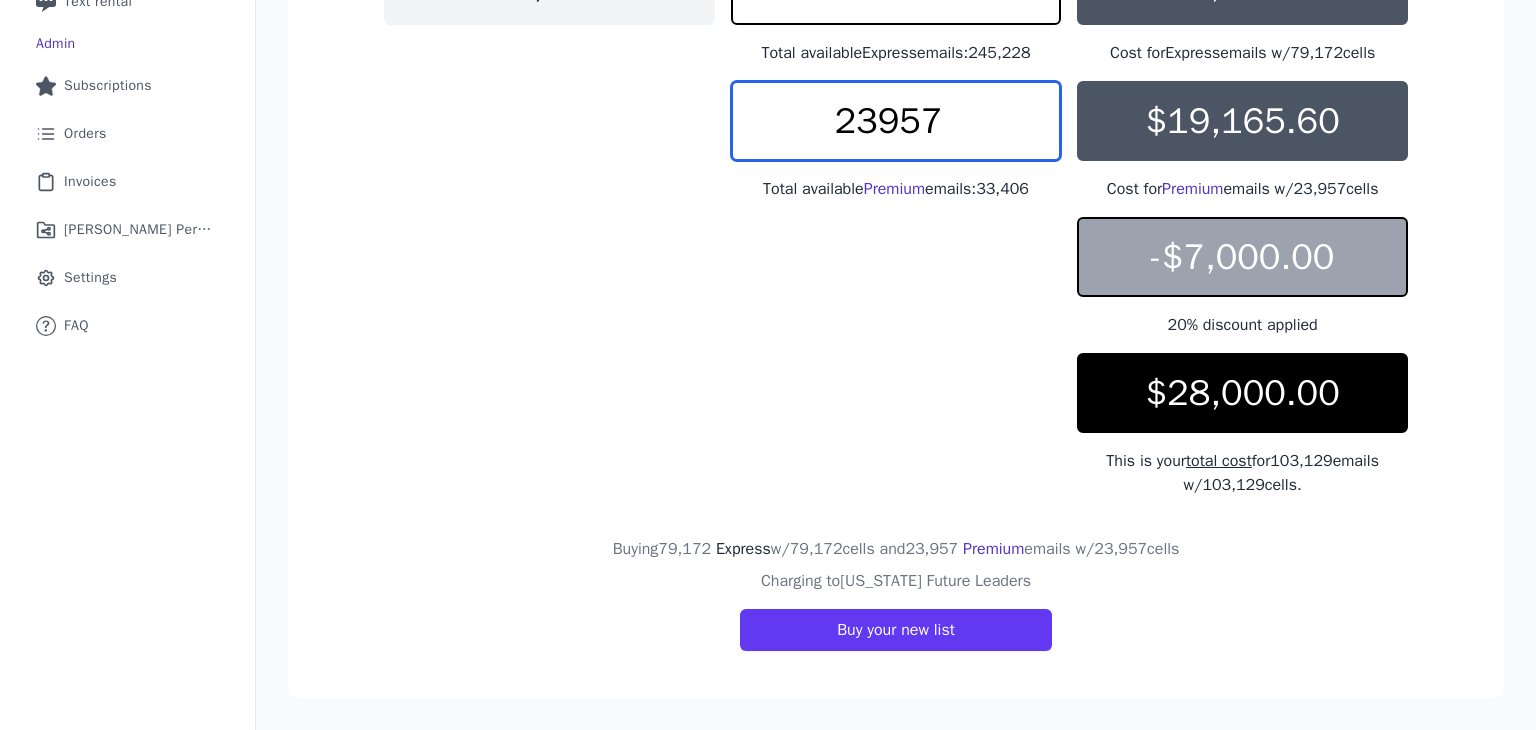 type on "23957" 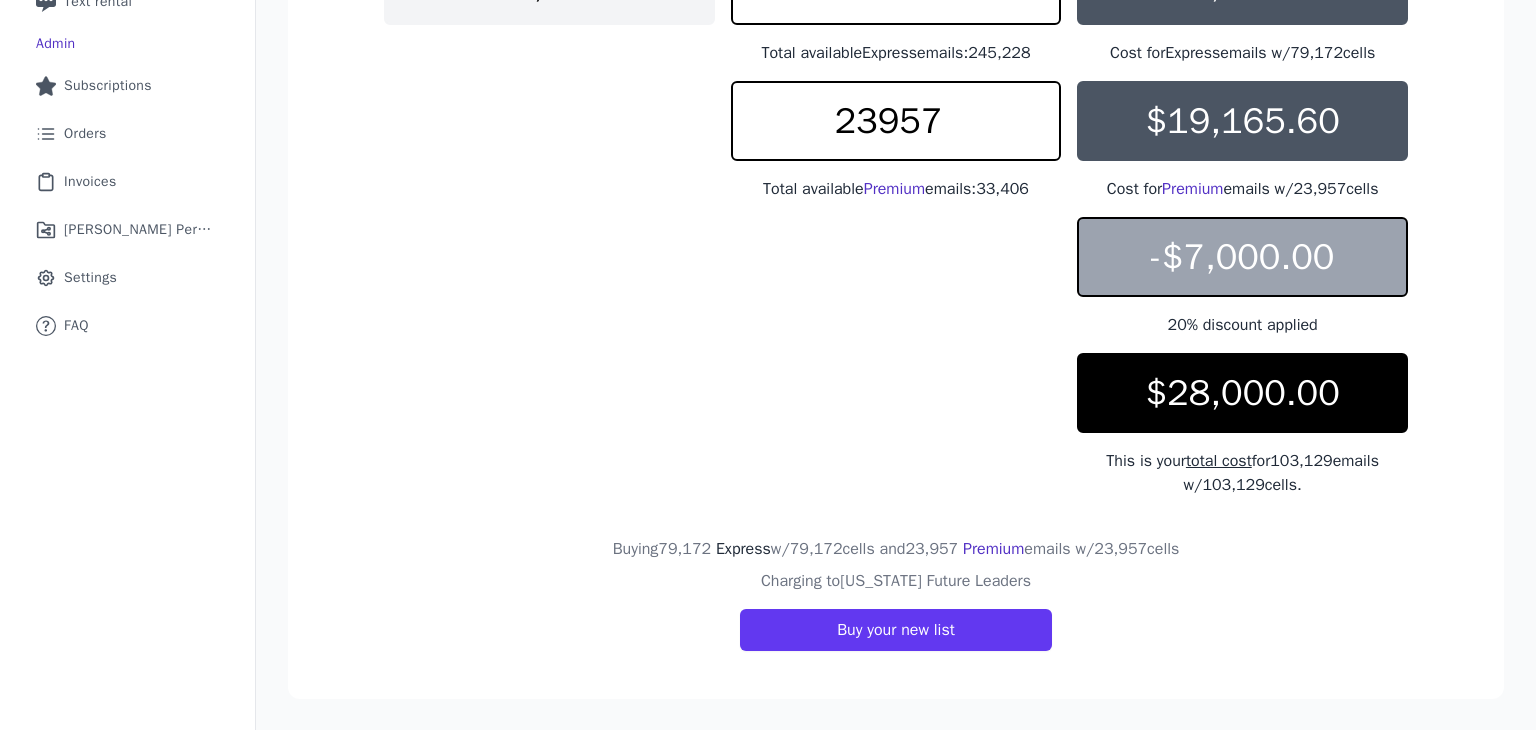 click on "Your List   New to List   Total Cost   20,768   79172   Total available  Express  emails:  245,228   $15,834.40   Cost for  Express  emails w/  79,172  cells   23957   Total available  Premium
emails:  33,406   $19,165.60   Cost for  Premium  emails w/  23,957
cells   - $7,000.00   20 % discount applied   $28,000.00   This is your  total cost  for  103,129
emails w/  103,129  cells." at bounding box center [896, 201] 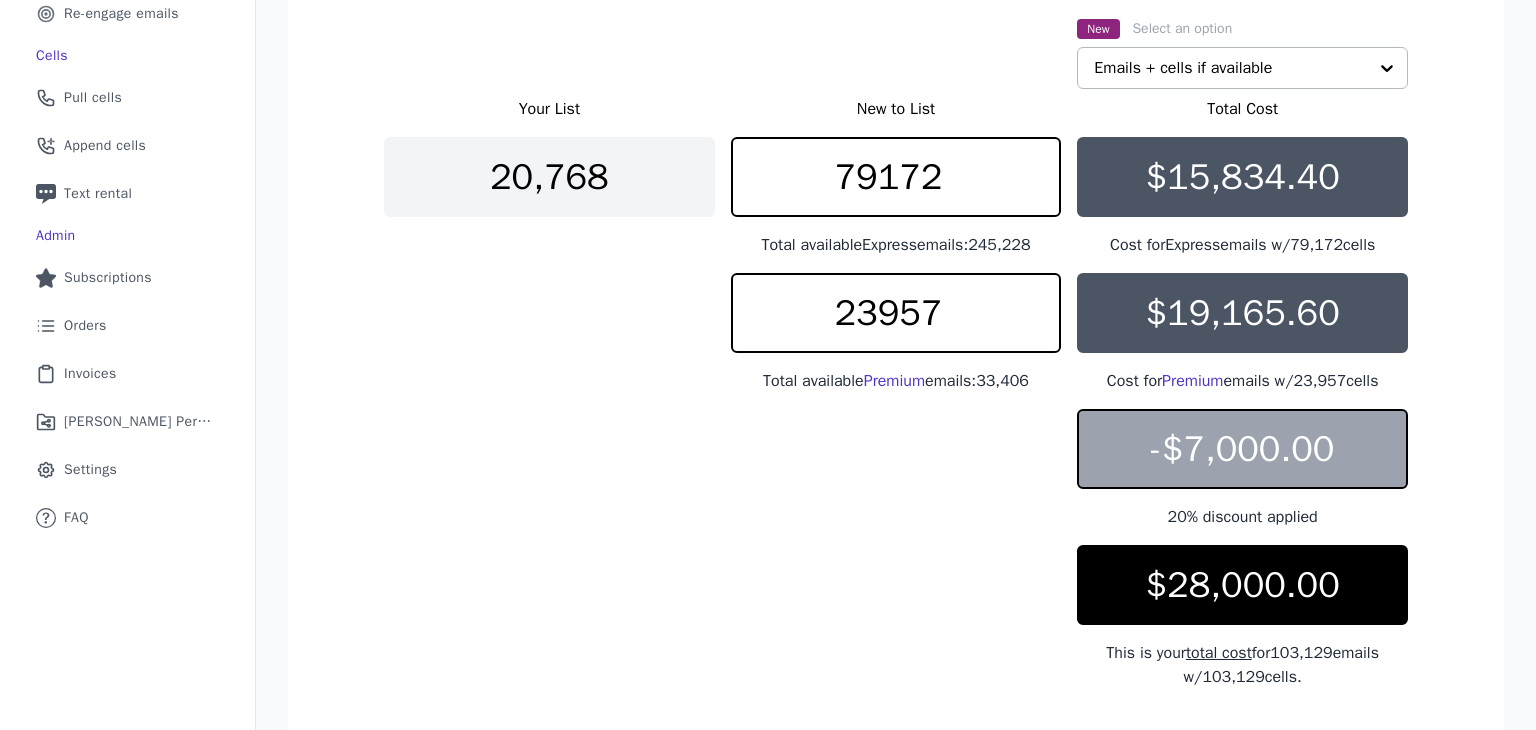 scroll, scrollTop: 557, scrollLeft: 0, axis: vertical 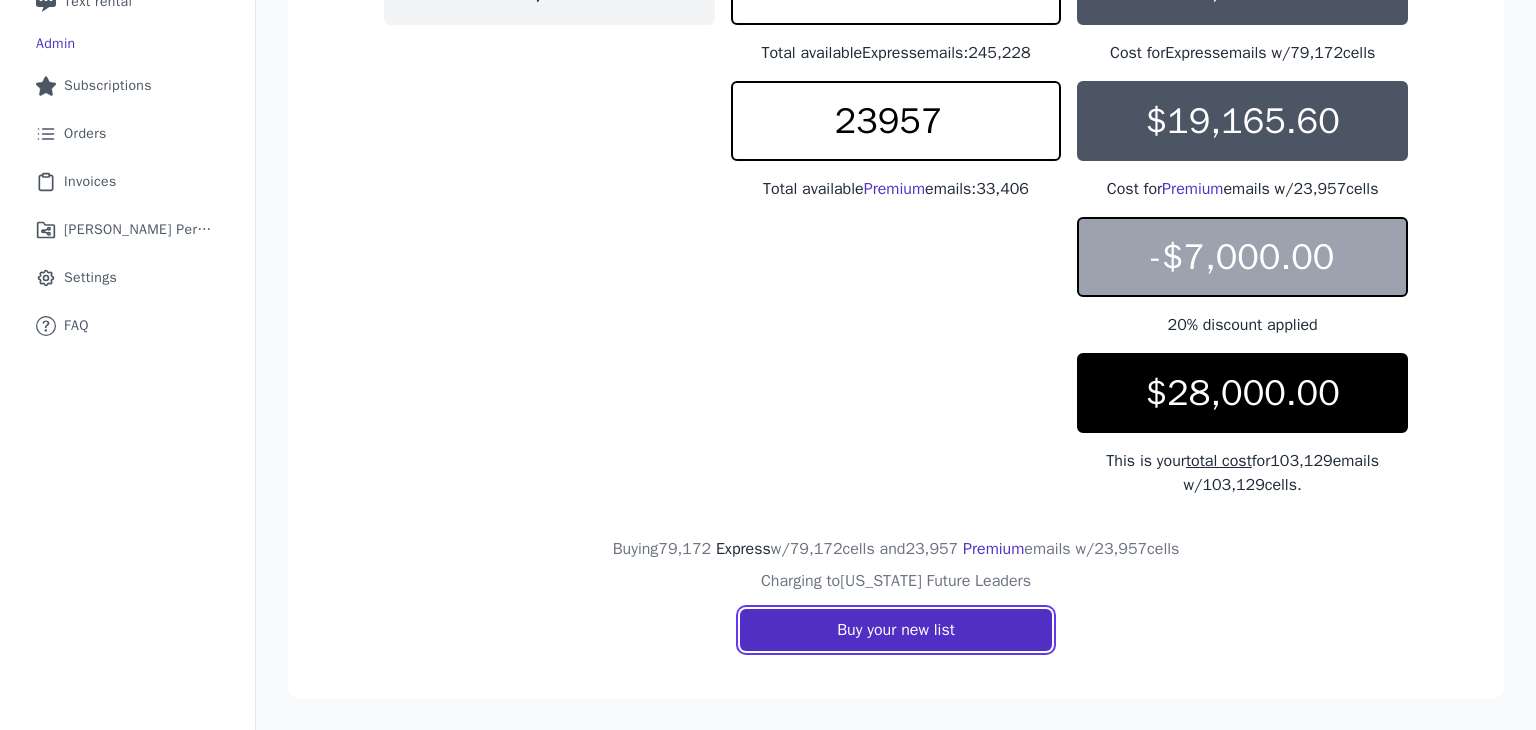 click on "Buy your new list" at bounding box center (896, 630) 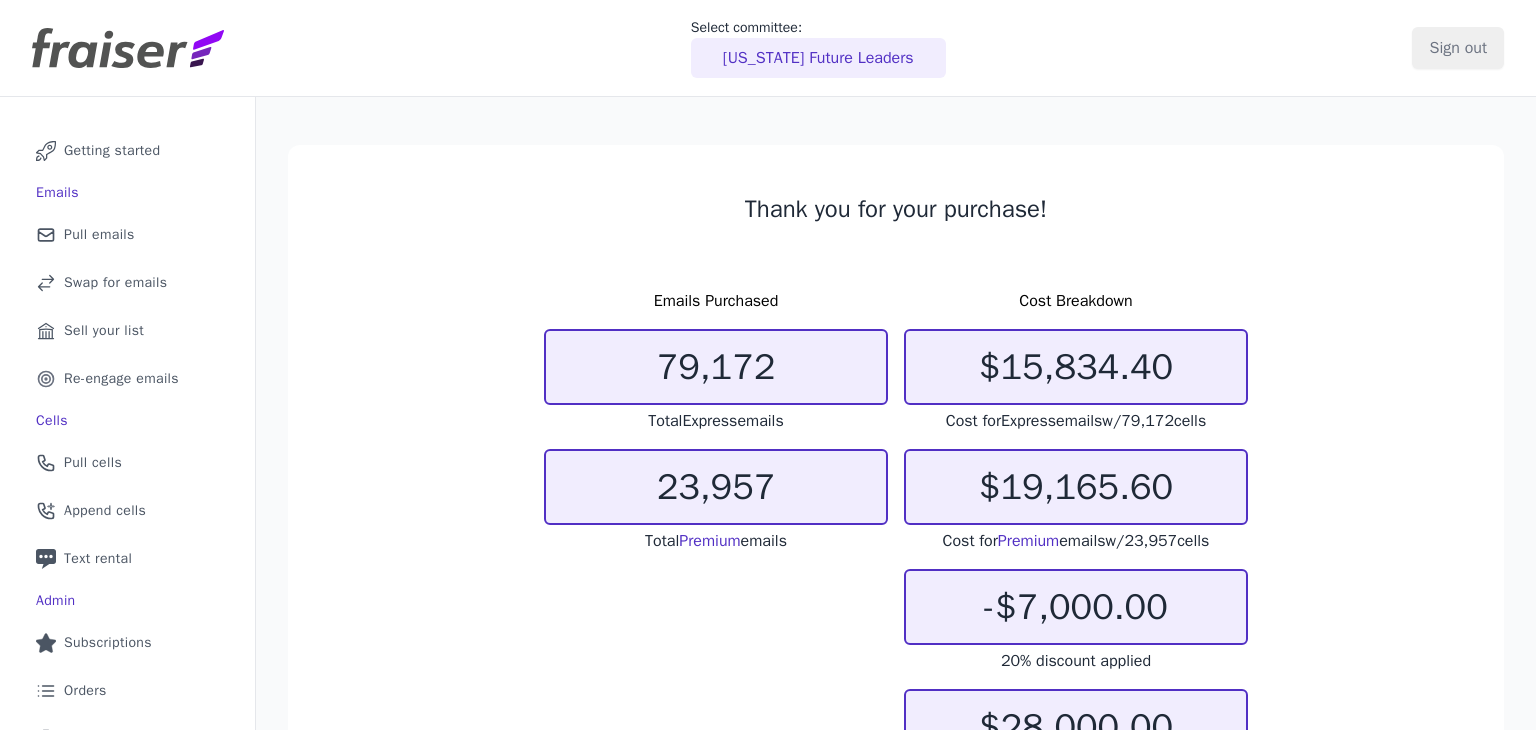 scroll, scrollTop: 0, scrollLeft: 0, axis: both 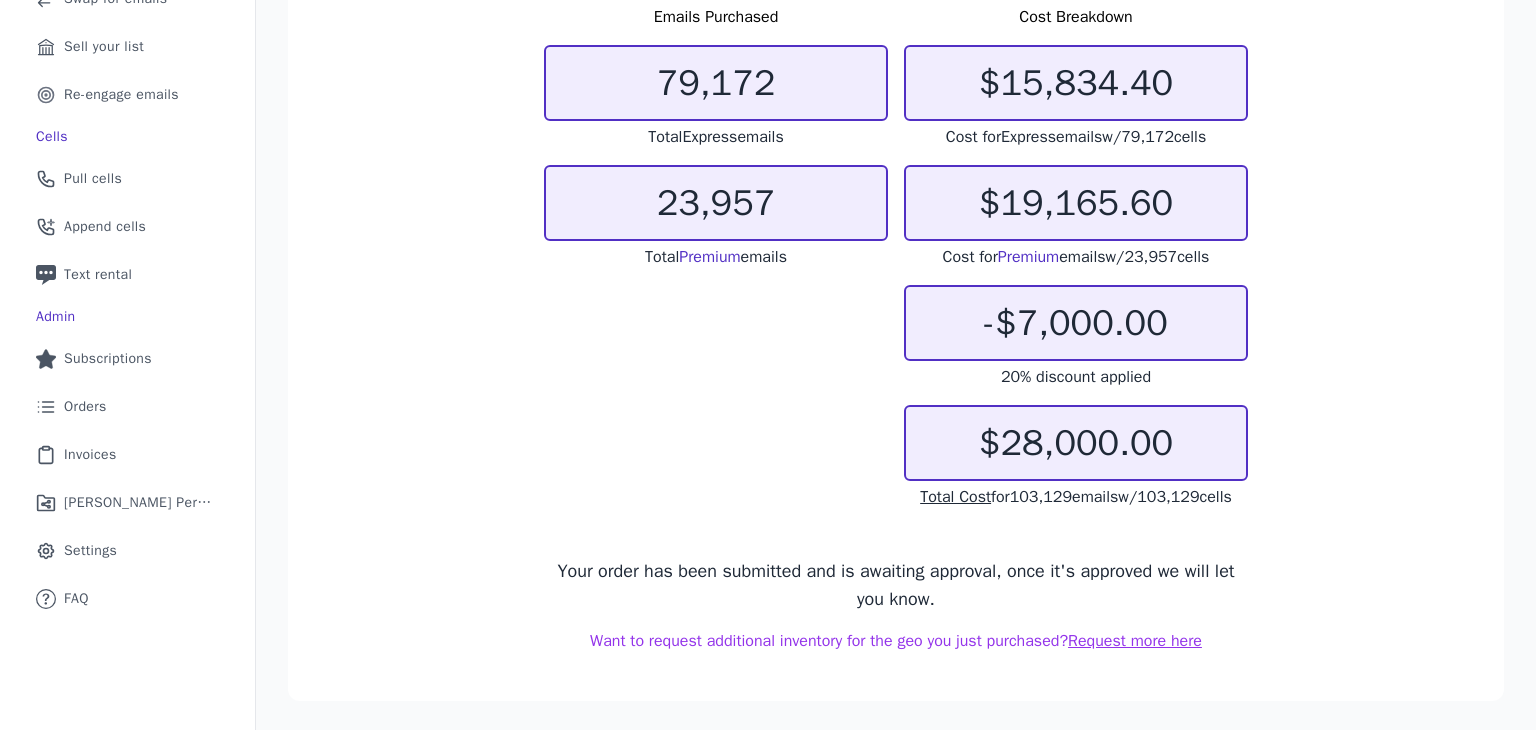 click on "Emails Purchased   79,172   Total  Express  emails   23,957   Total  Premium  emails   Cost Breakdown   $15,834.40   Cost for  Express  emails  w/  79,172  cells   $19,165.60   Cost for  Premium
emails
w/  23,957  cells   -$7,000.00   20 % discount applied       $28,000.00   Total Cost  for  103,129  emails  w/  103,129  cells" at bounding box center [896, 257] 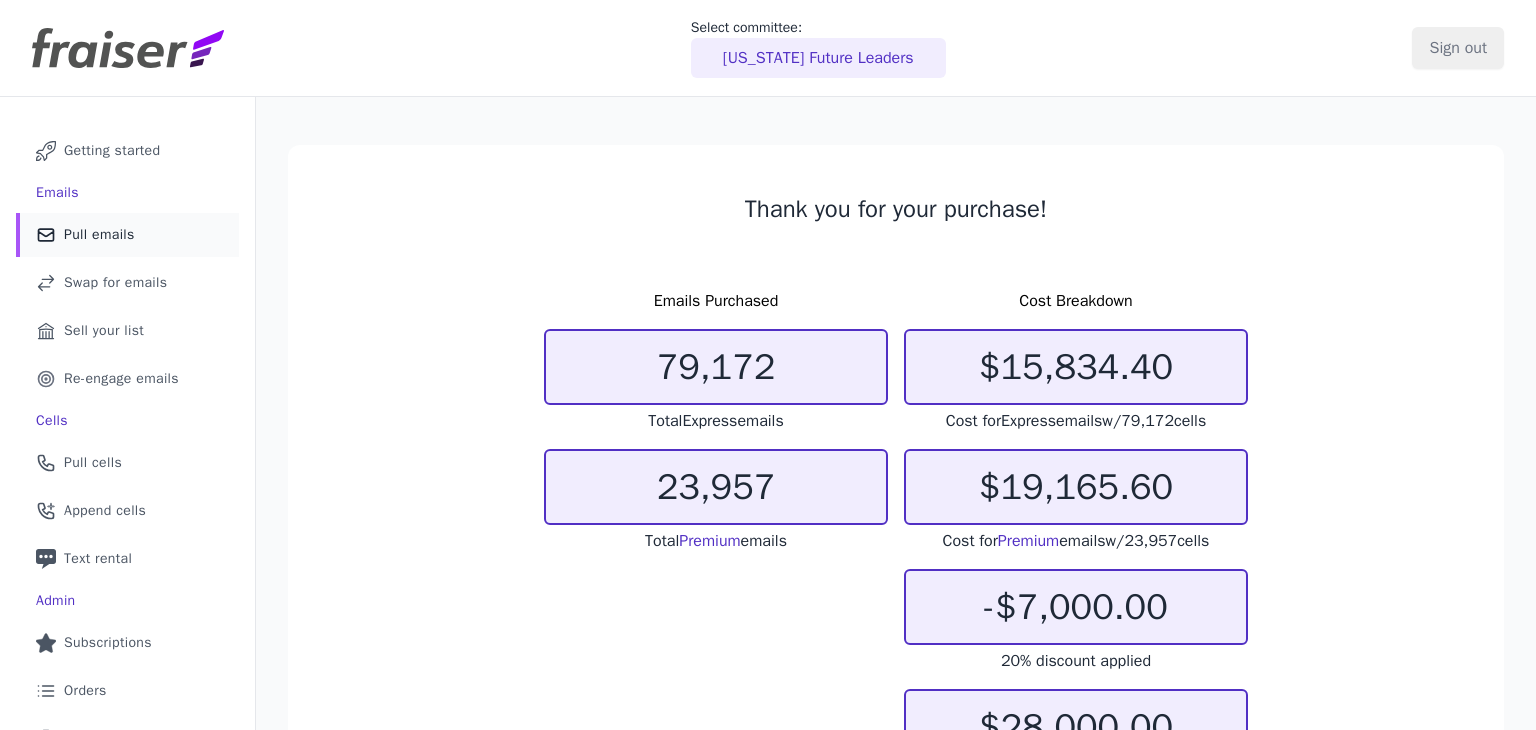 click on "Mail Icon Outline of a mail envelope
Pull emails" at bounding box center [127, 235] 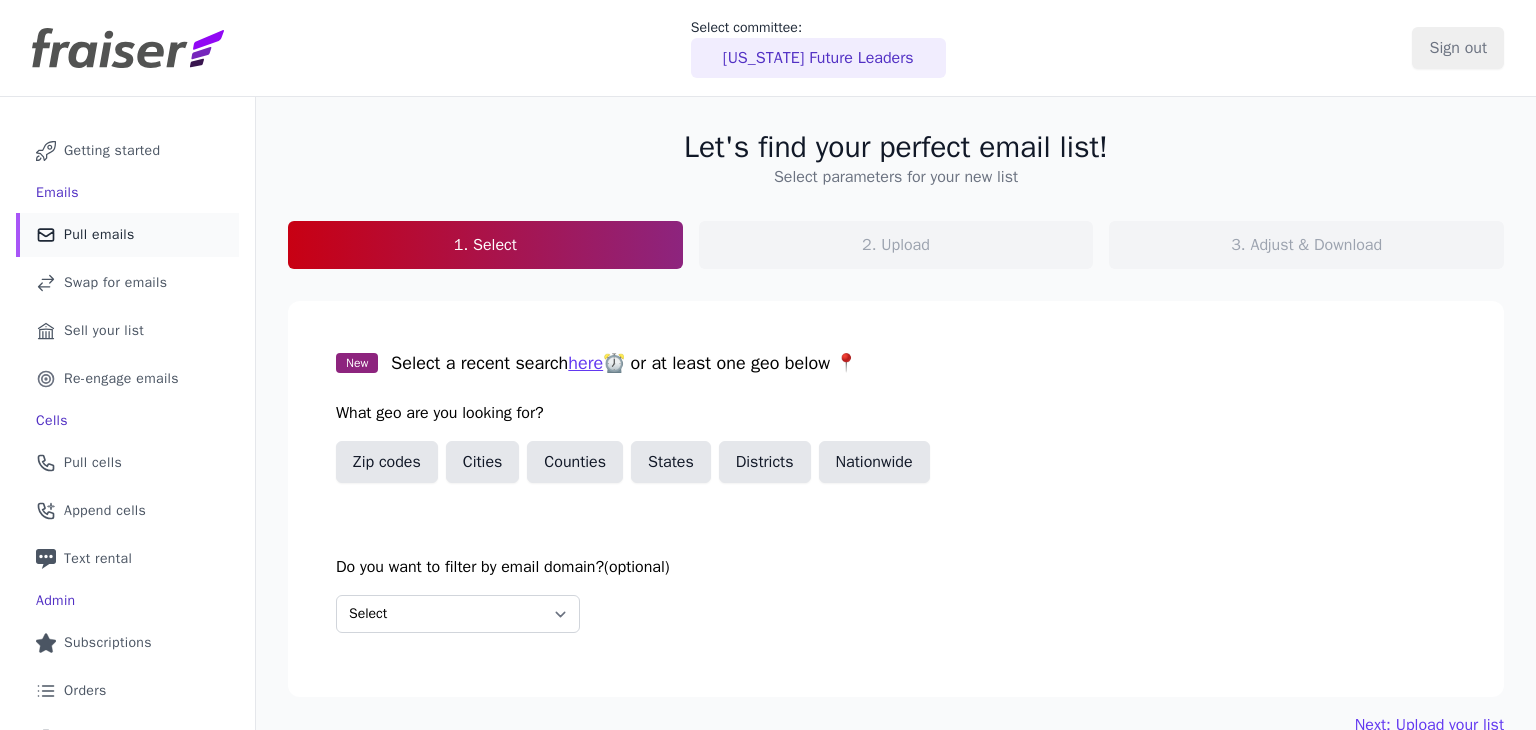 scroll, scrollTop: 0, scrollLeft: 0, axis: both 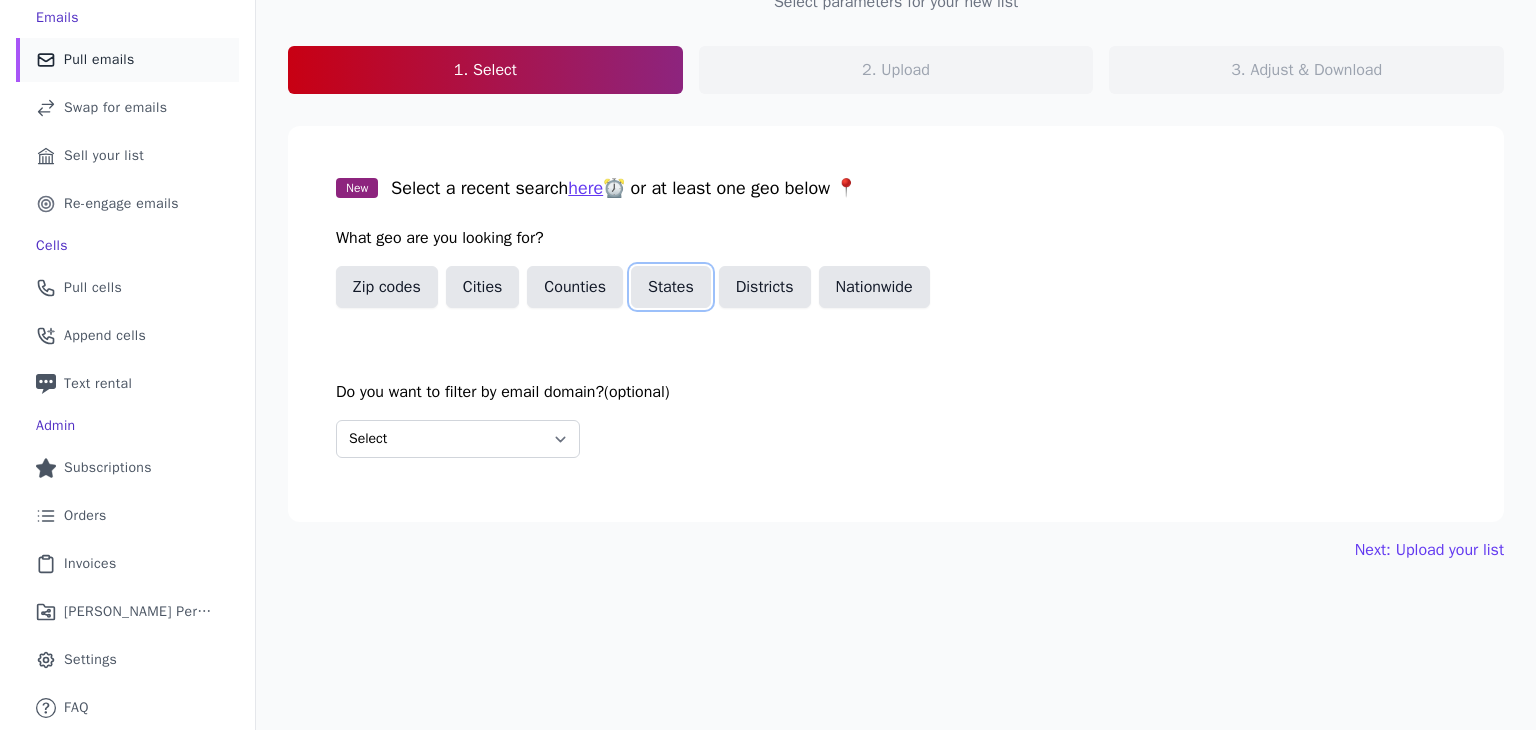 click on "States" at bounding box center (671, 287) 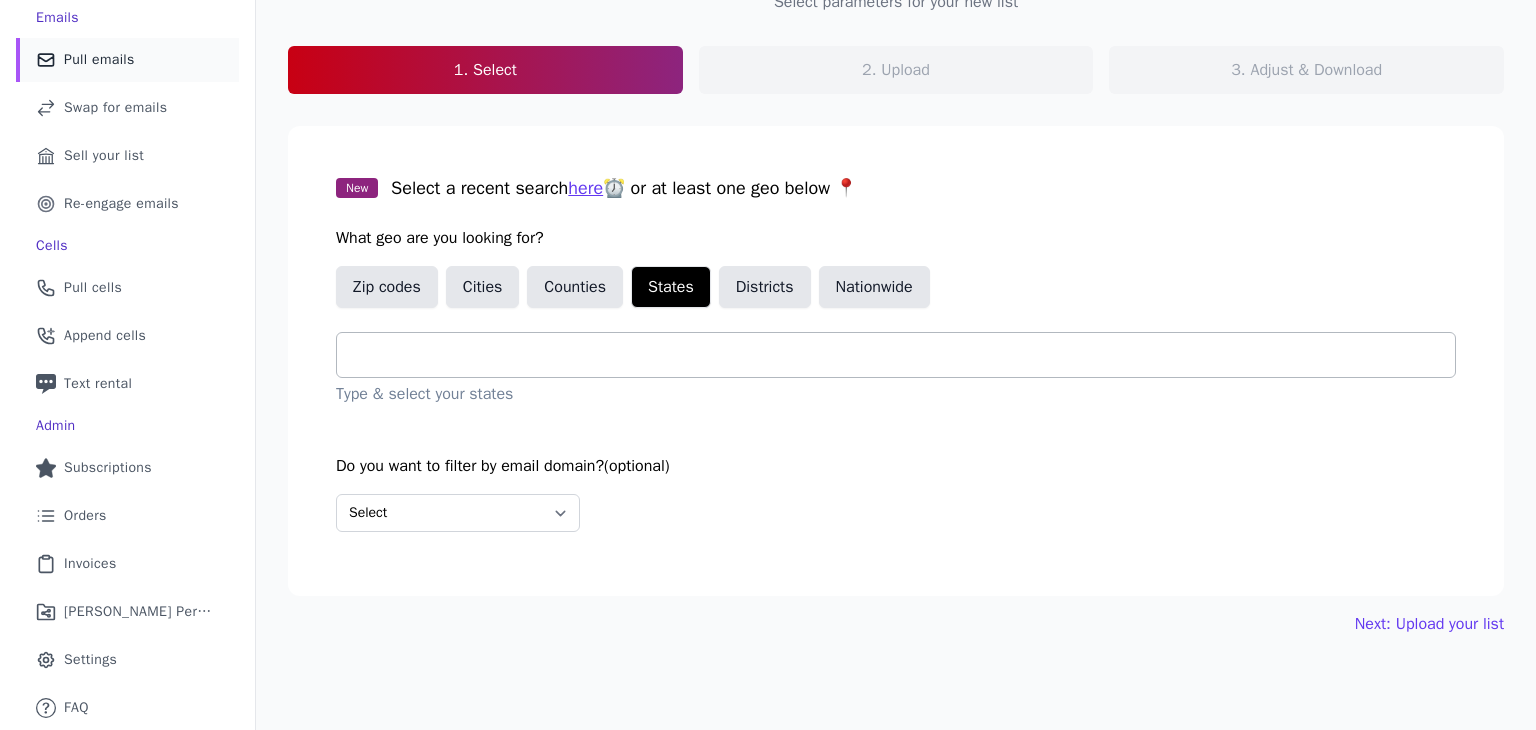 click at bounding box center (904, 355) 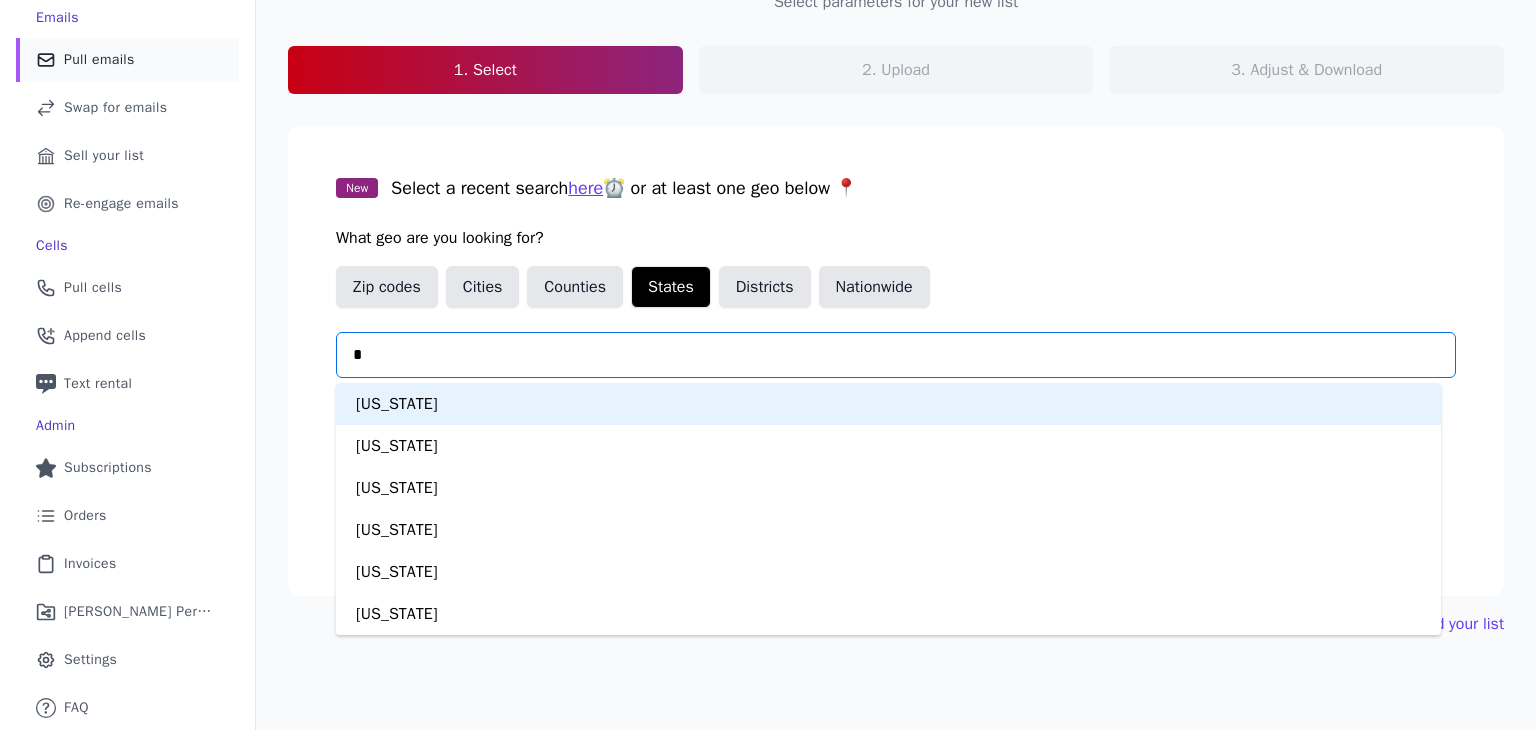 type on "**" 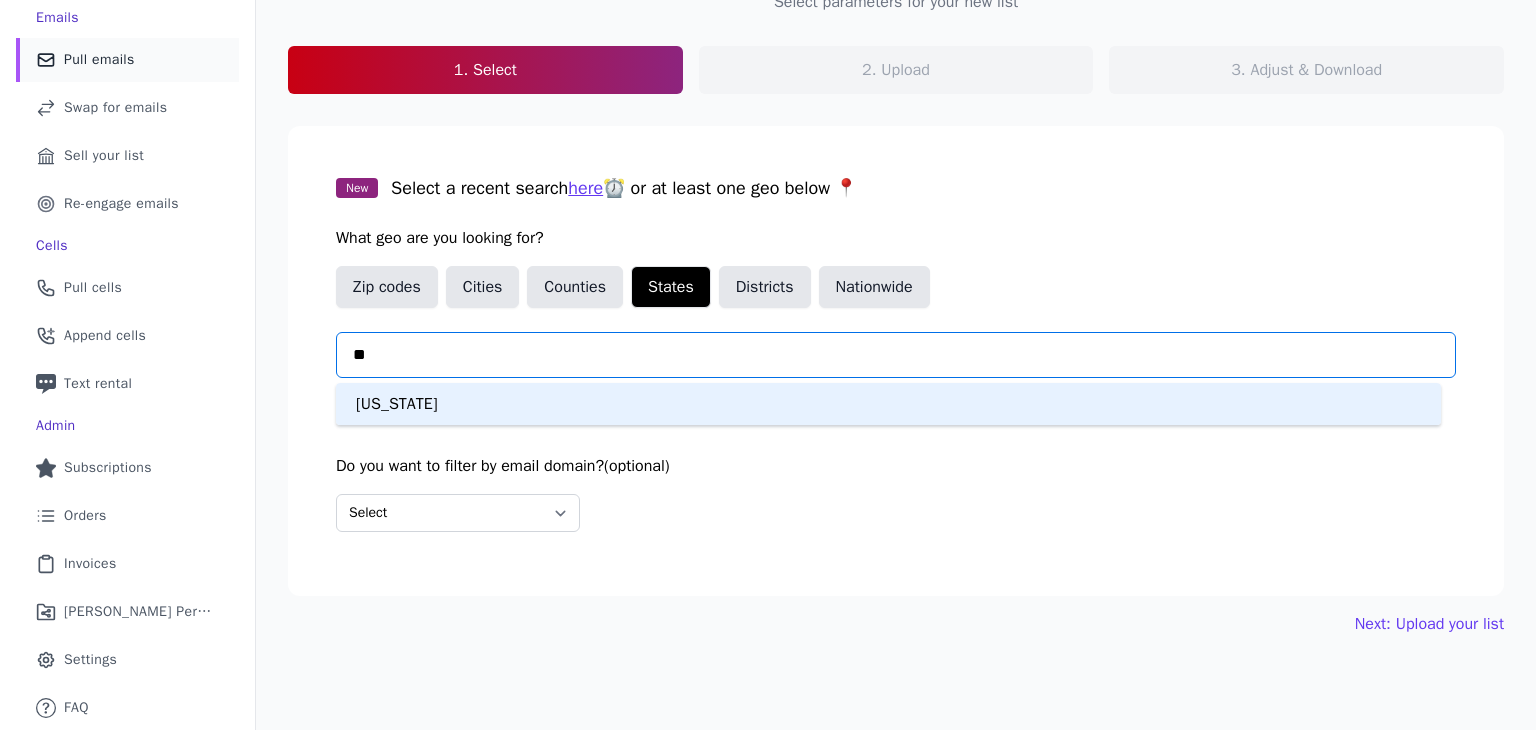 click on "[US_STATE]" at bounding box center (888, 404) 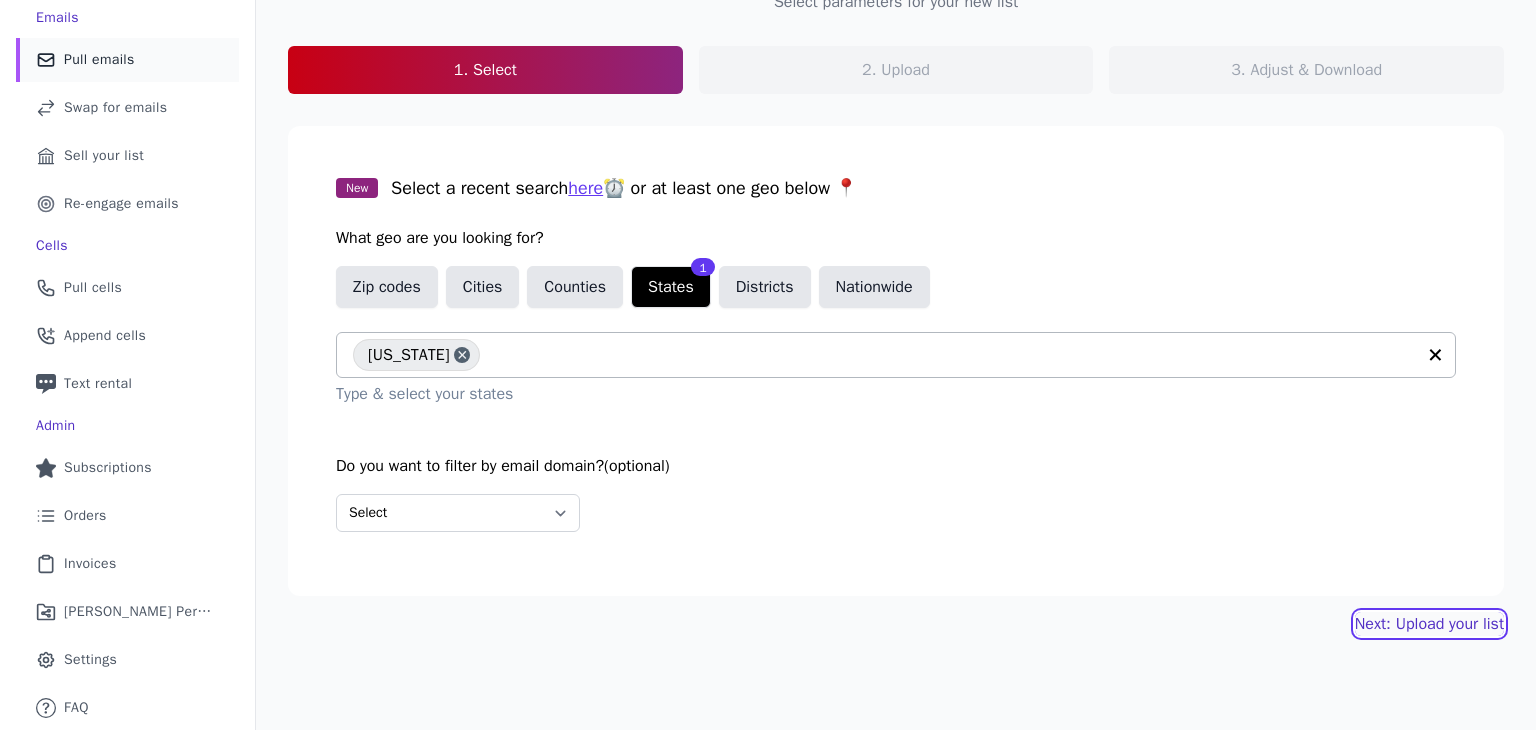 click on "Next: Upload your list" at bounding box center [1429, 624] 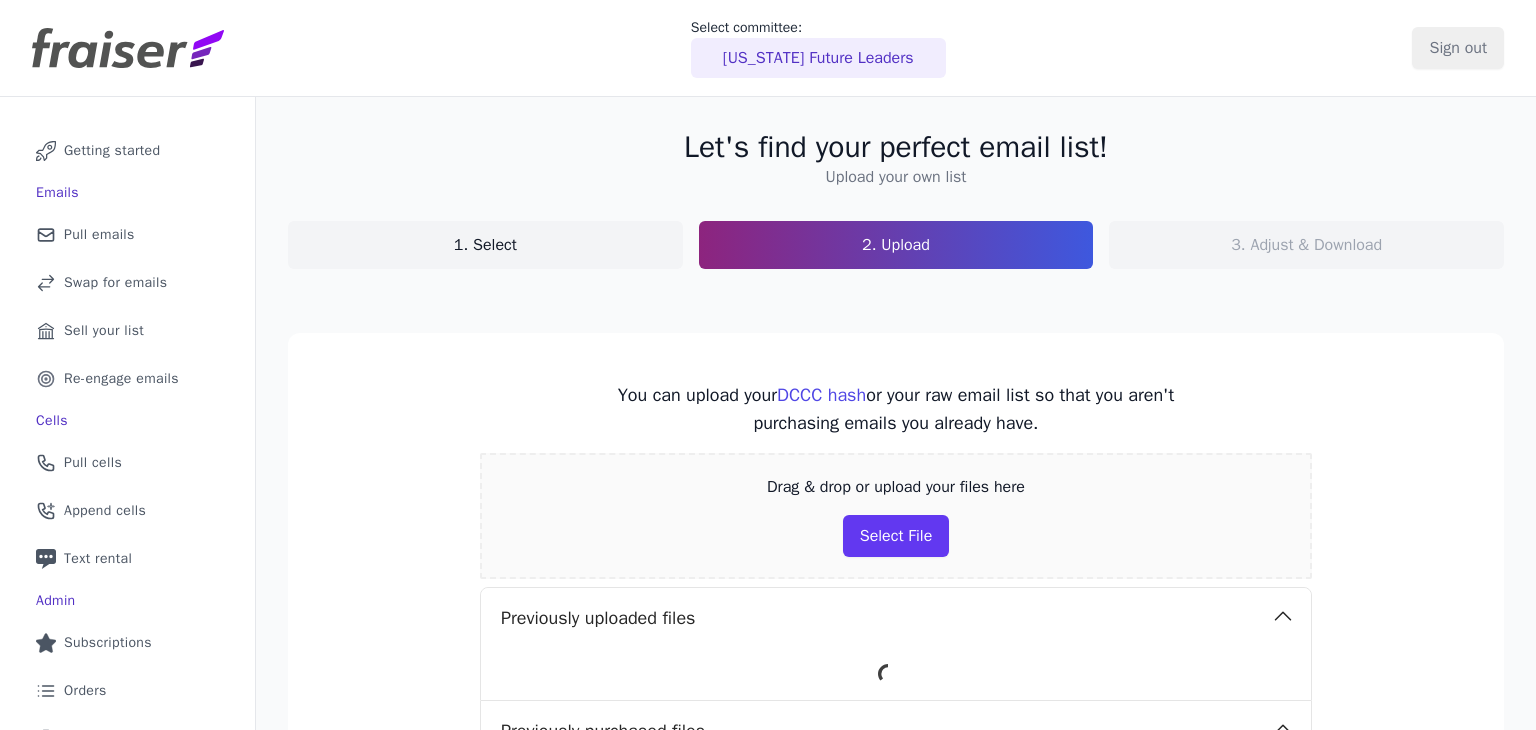 scroll, scrollTop: 0, scrollLeft: 0, axis: both 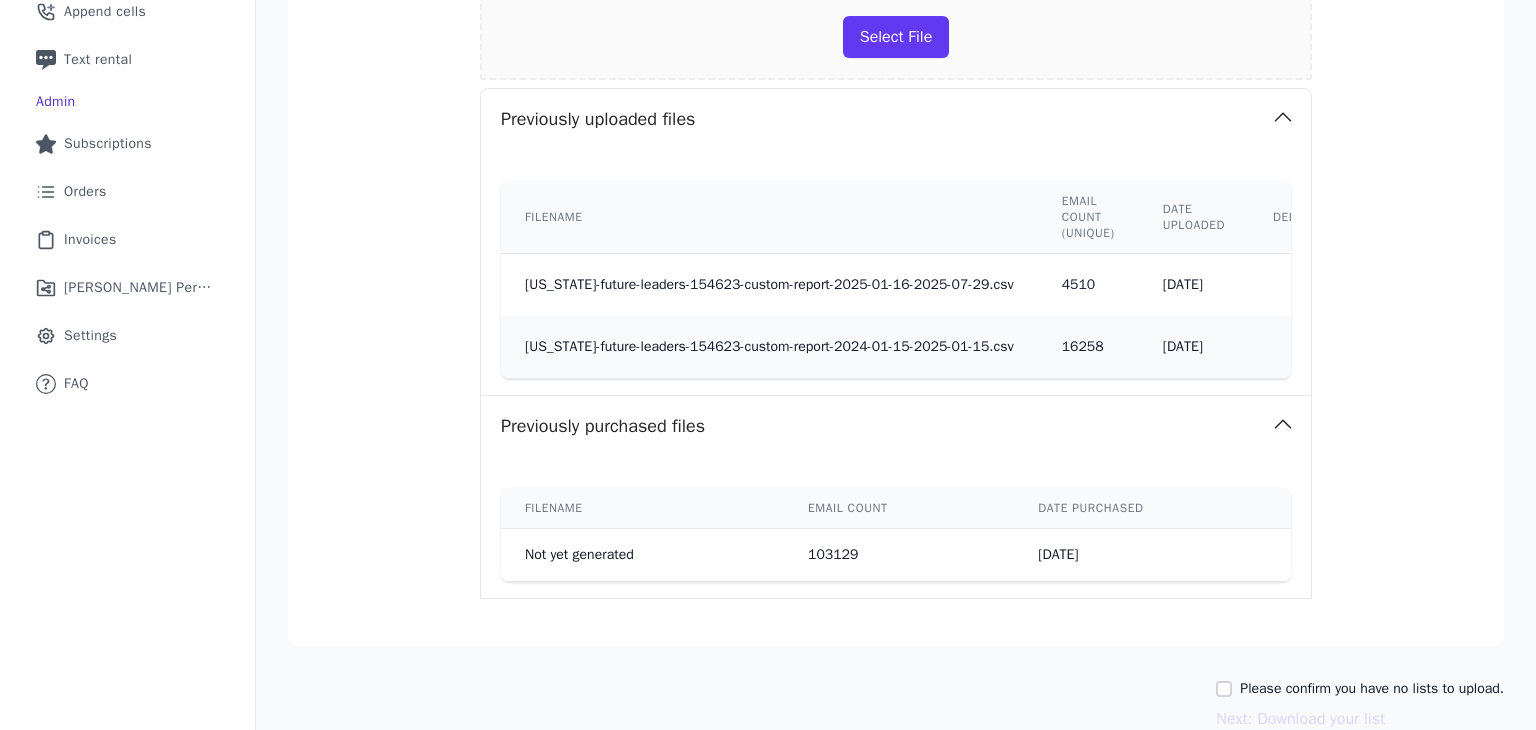 click on "[US_STATE]-future-leaders-154623-custom-report-2025-01-16-2025-07-29.csv" at bounding box center (769, 285) 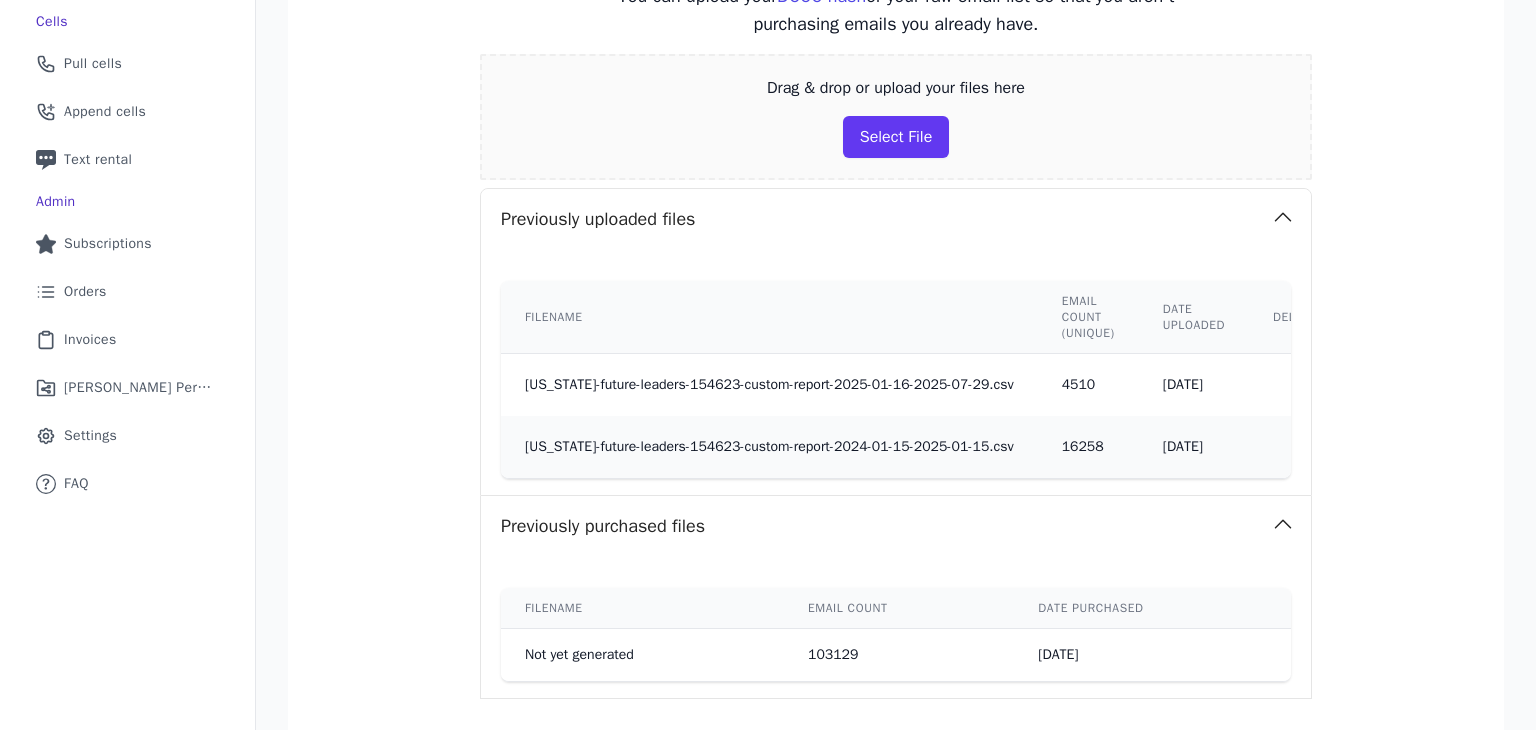 scroll, scrollTop: 386, scrollLeft: 0, axis: vertical 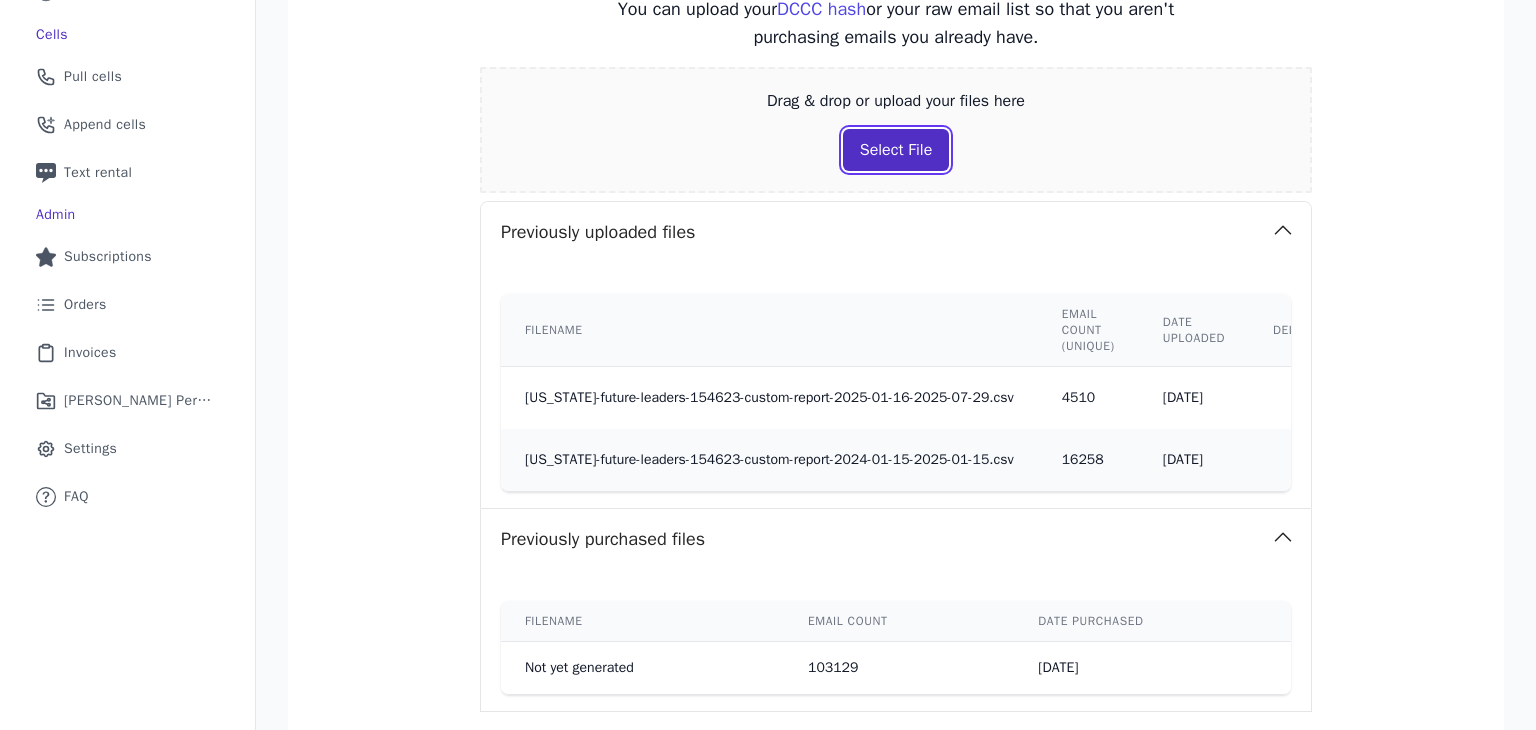 click on "Select File" at bounding box center [896, 150] 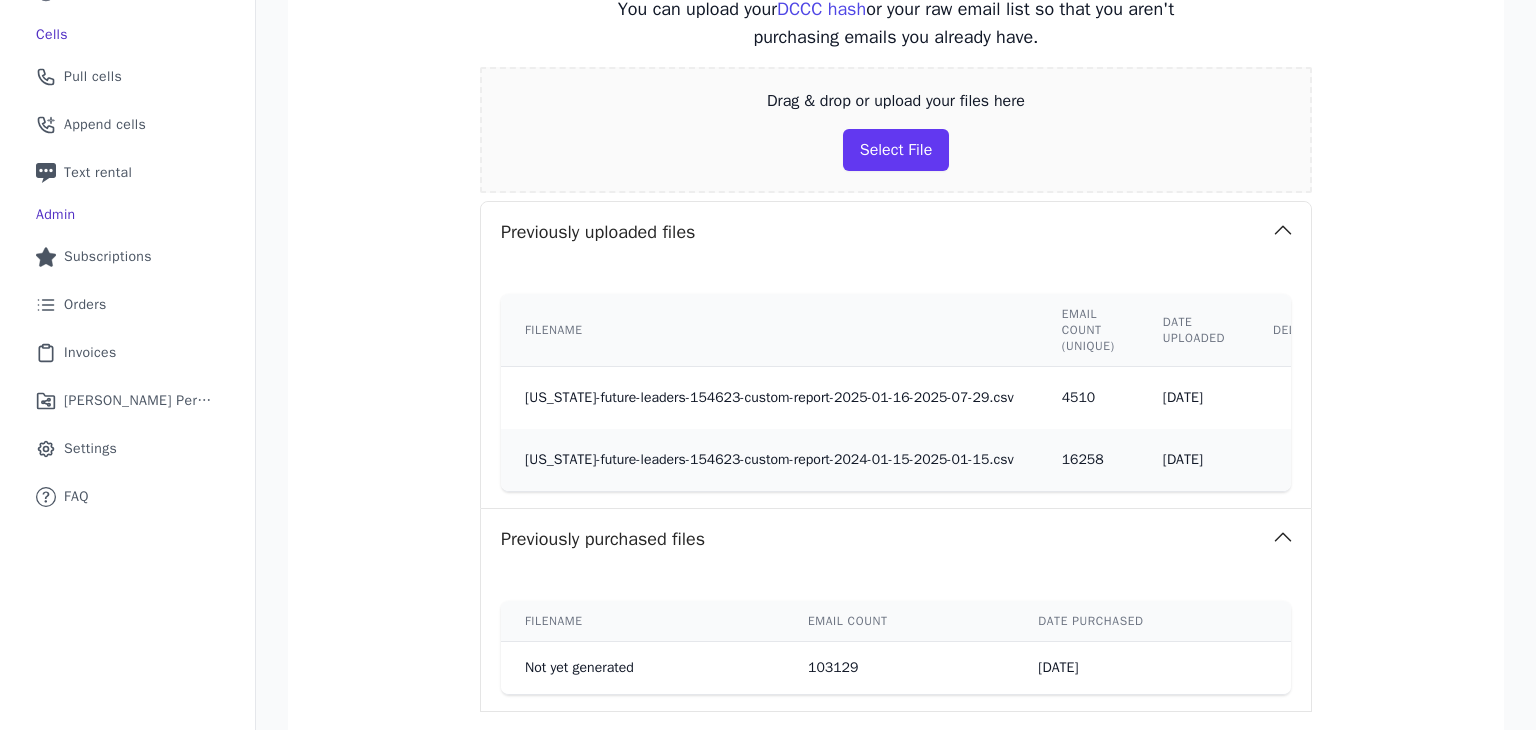 click on "florida-future-leaders-154623-custom-report-2025-01-16-2025-07-29.csv" at bounding box center (769, 398) 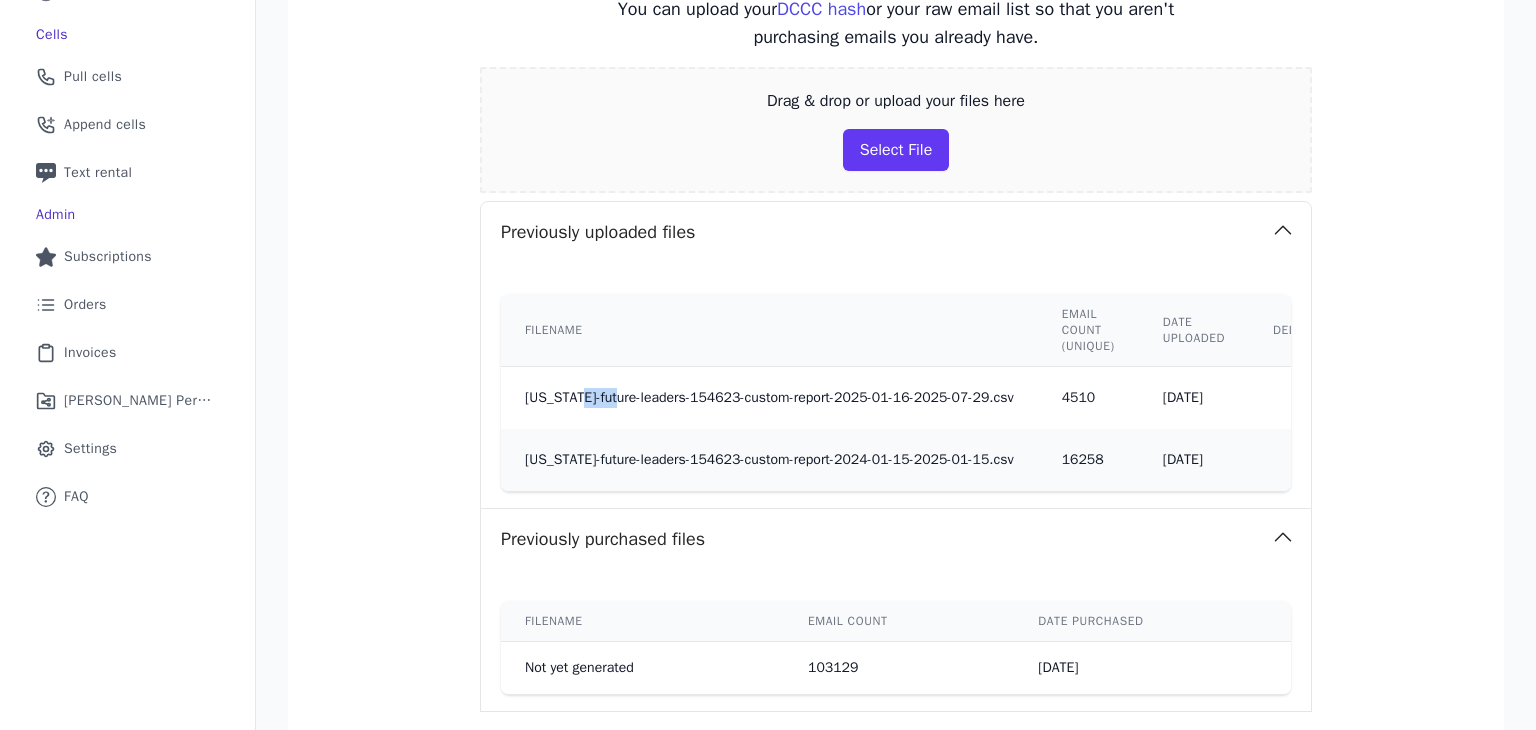 click on "florida-future-leaders-154623-custom-report-2025-01-16-2025-07-29.csv" at bounding box center [769, 398] 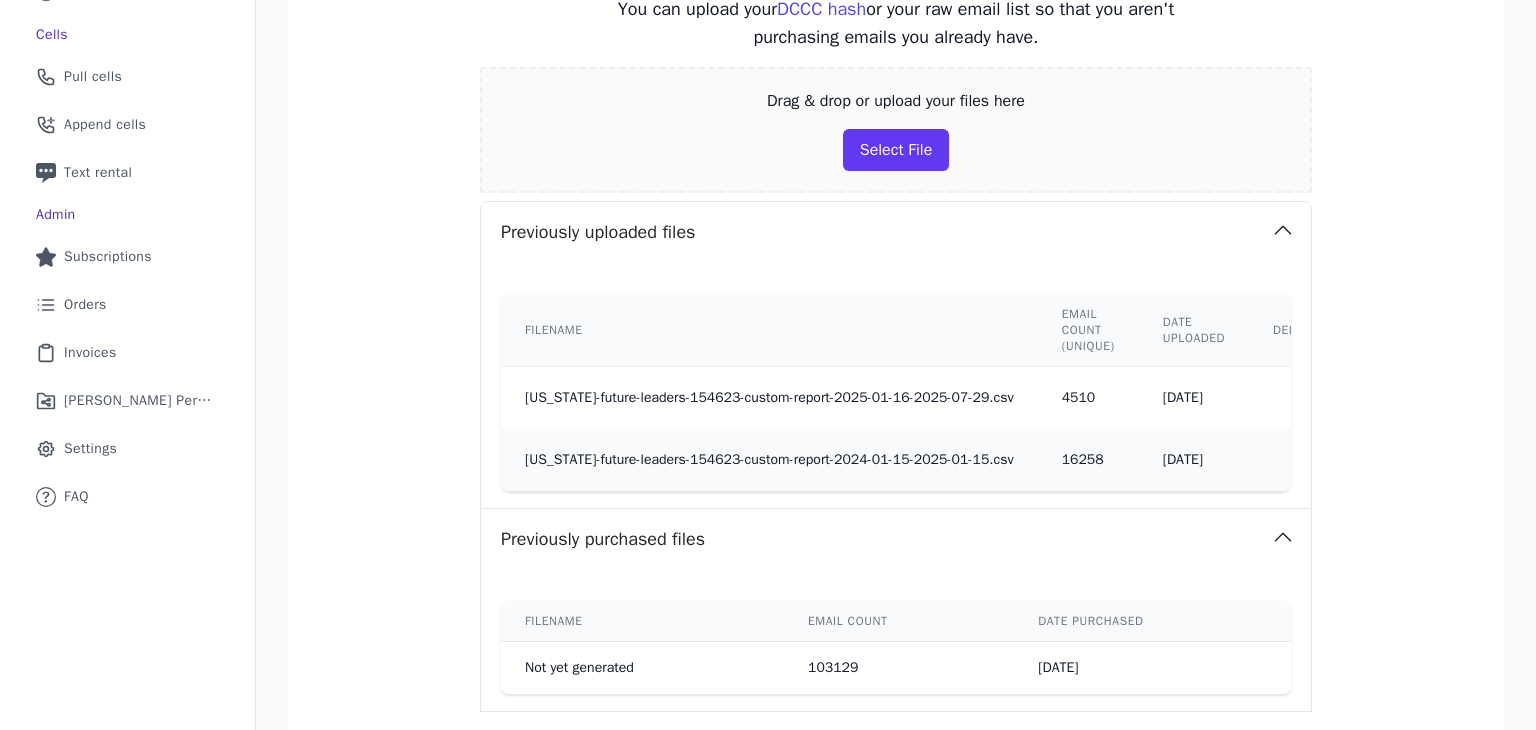 click on "Filename" at bounding box center (769, 330) 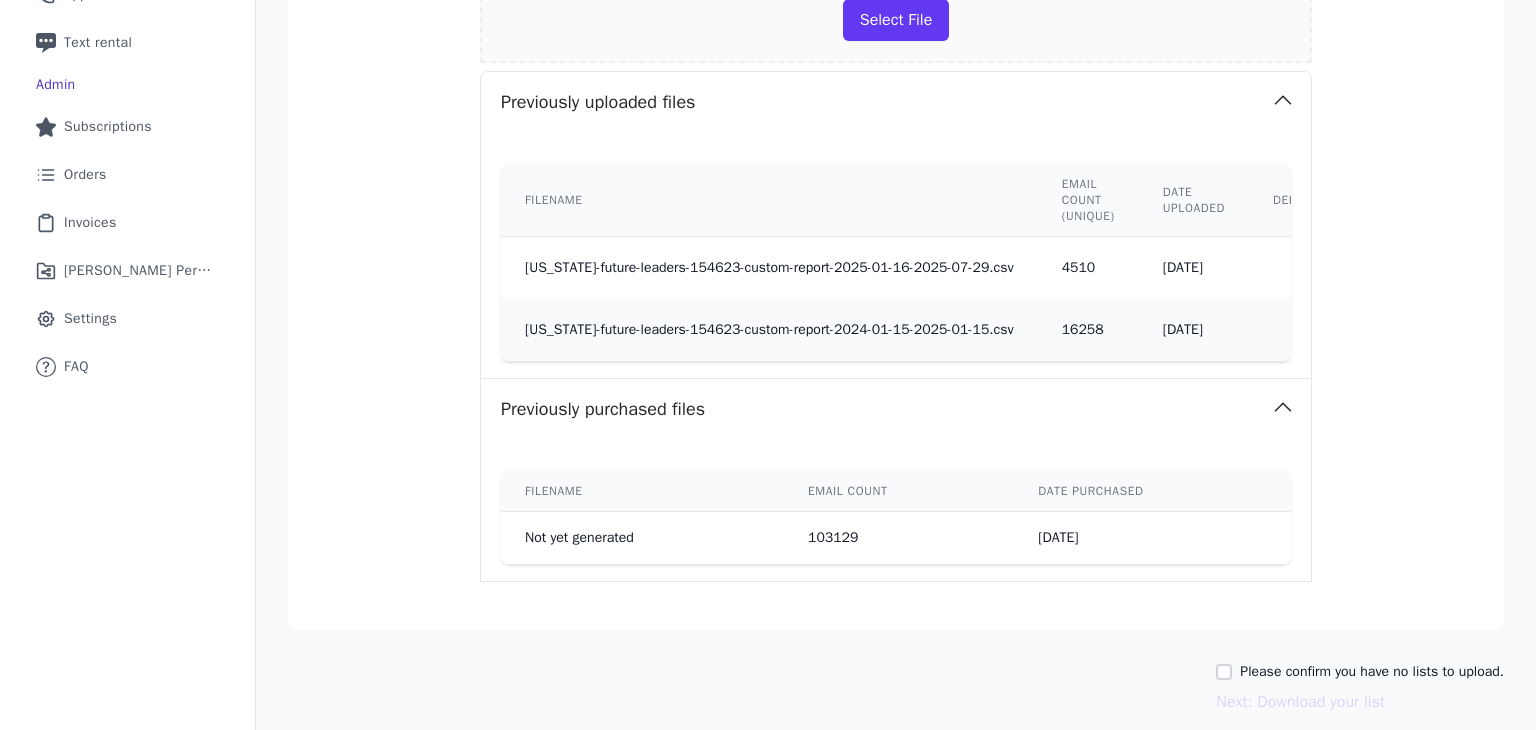 scroll, scrollTop: 526, scrollLeft: 0, axis: vertical 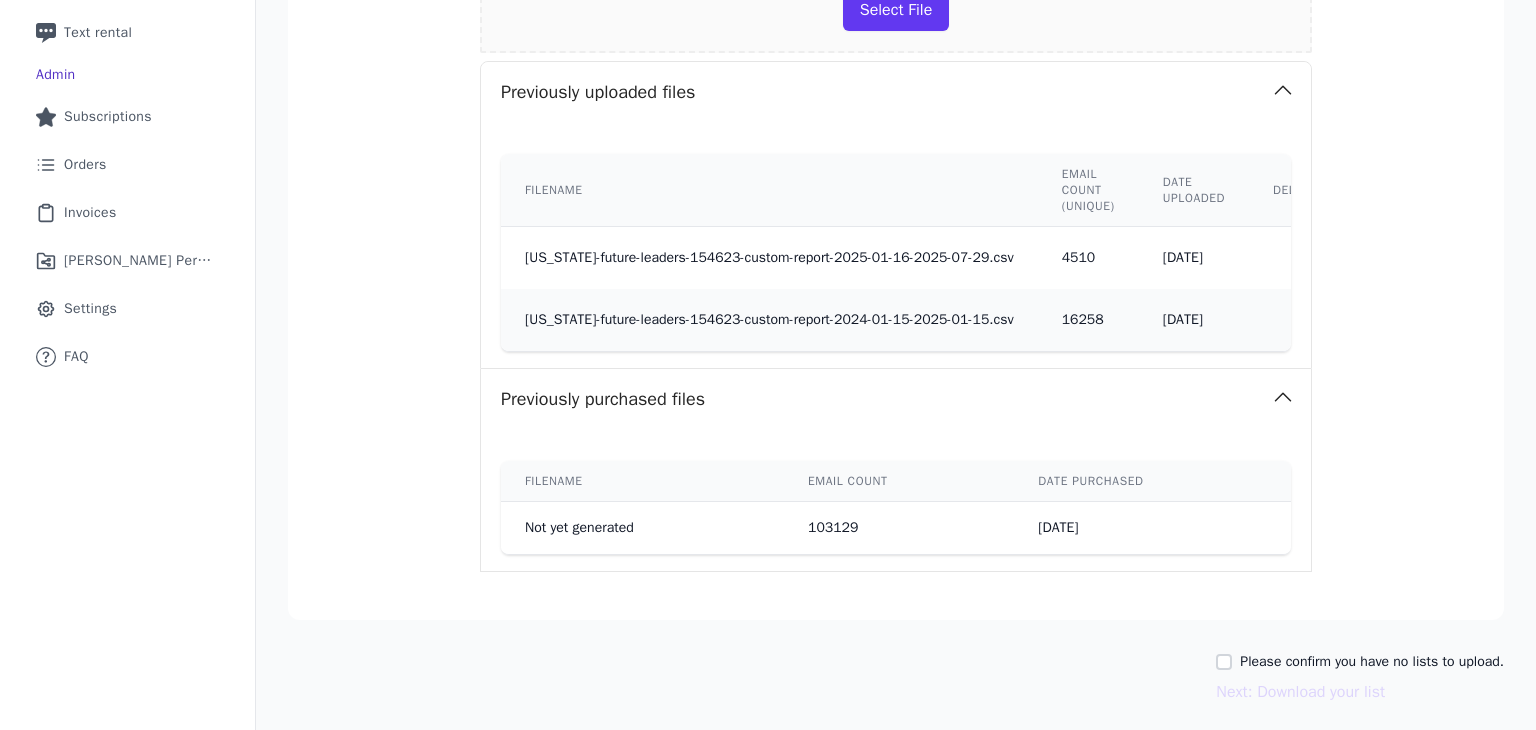 click on "Previously purchased files" at bounding box center (896, 399) 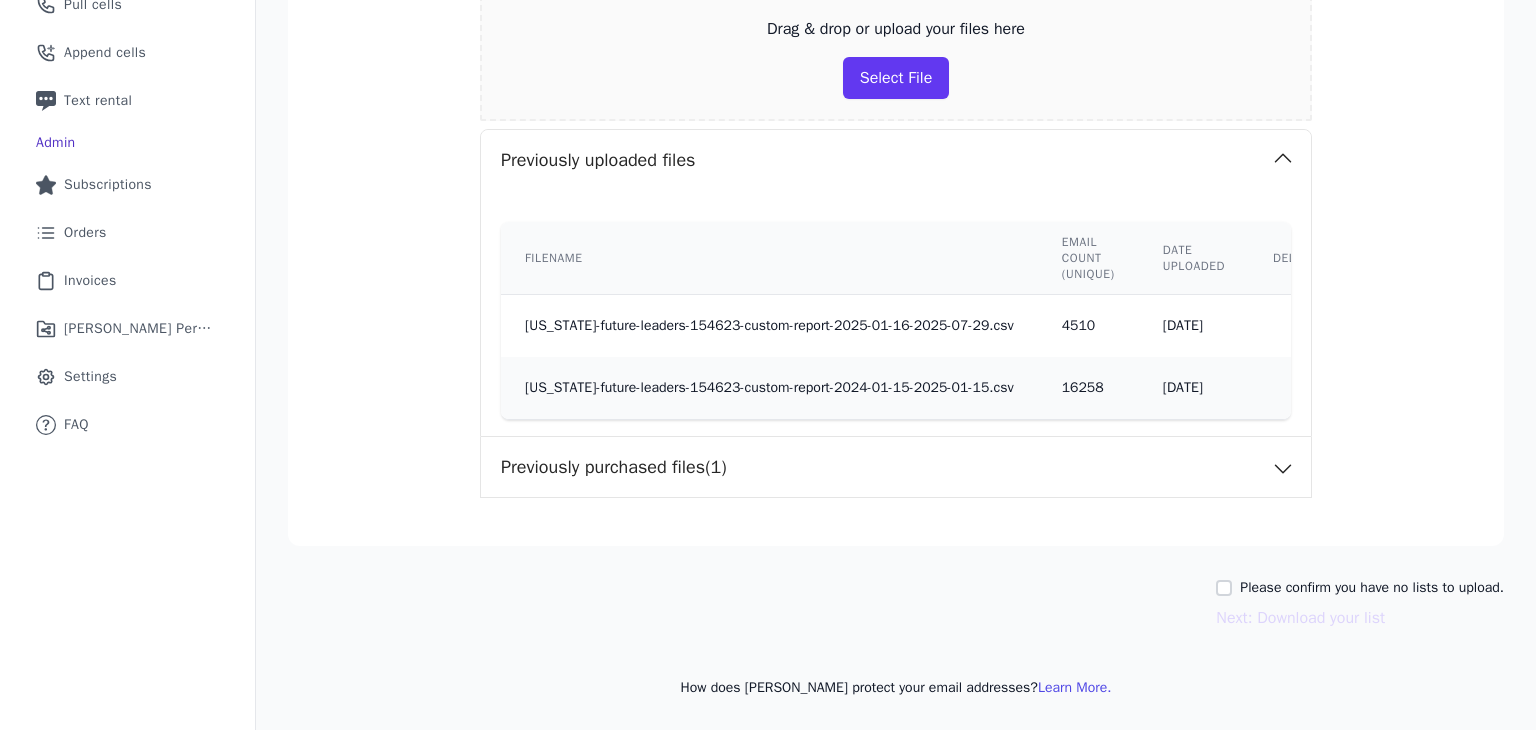 click on "Previously purchased files  (1)" at bounding box center [896, 467] 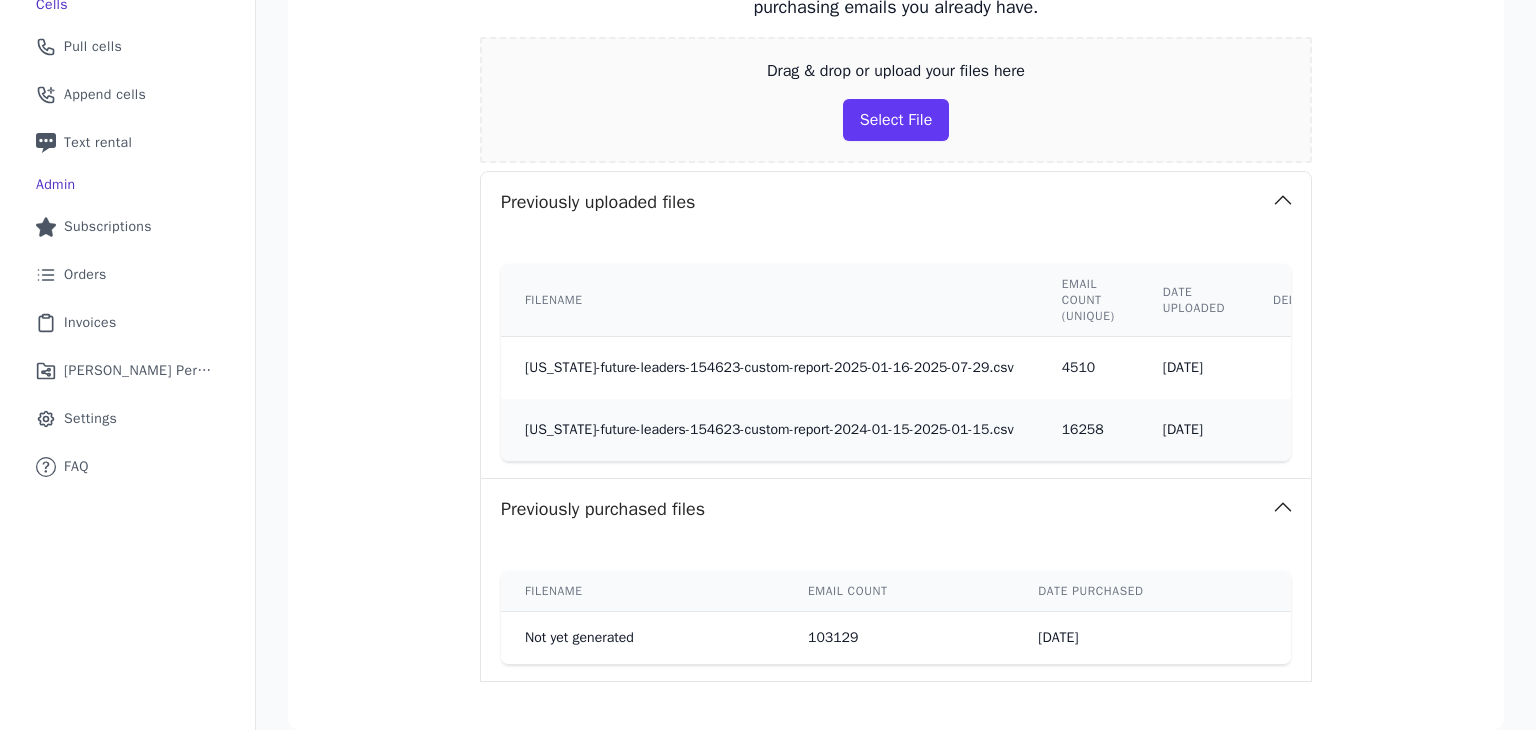 scroll, scrollTop: 411, scrollLeft: 0, axis: vertical 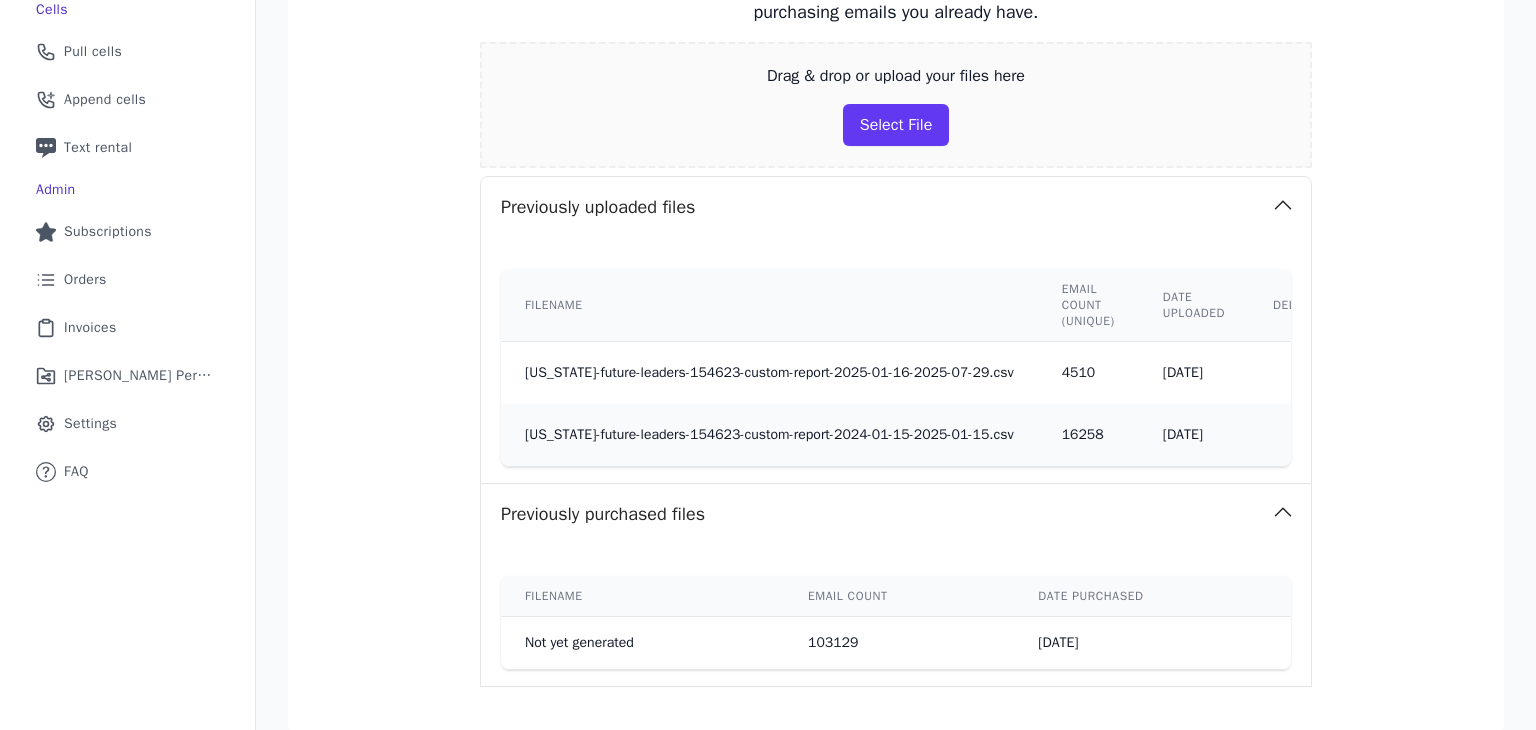 drag, startPoint x: 1200, startPoint y: 367, endPoint x: 1072, endPoint y: 371, distance: 128.06248 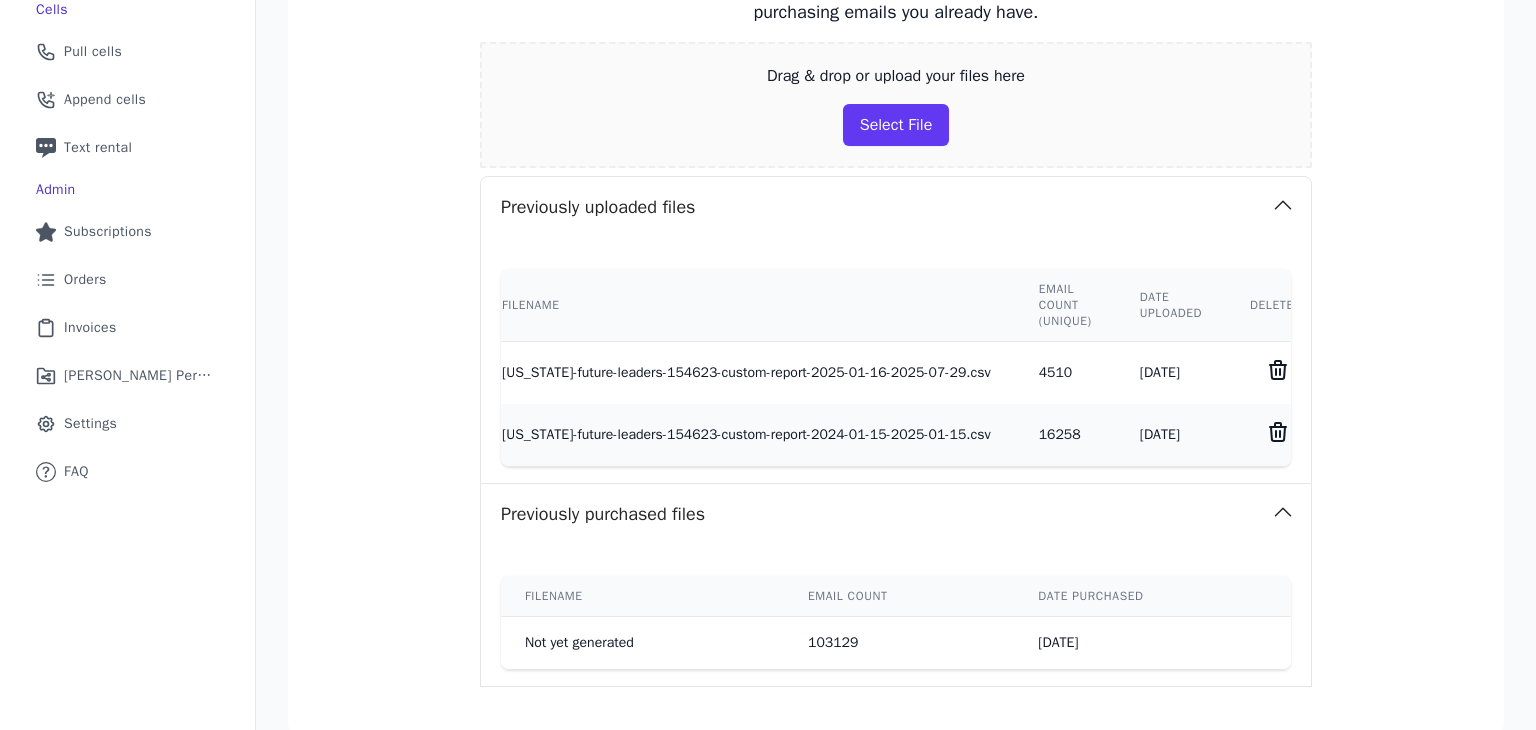 click on "7/29/2025" at bounding box center (1171, 373) 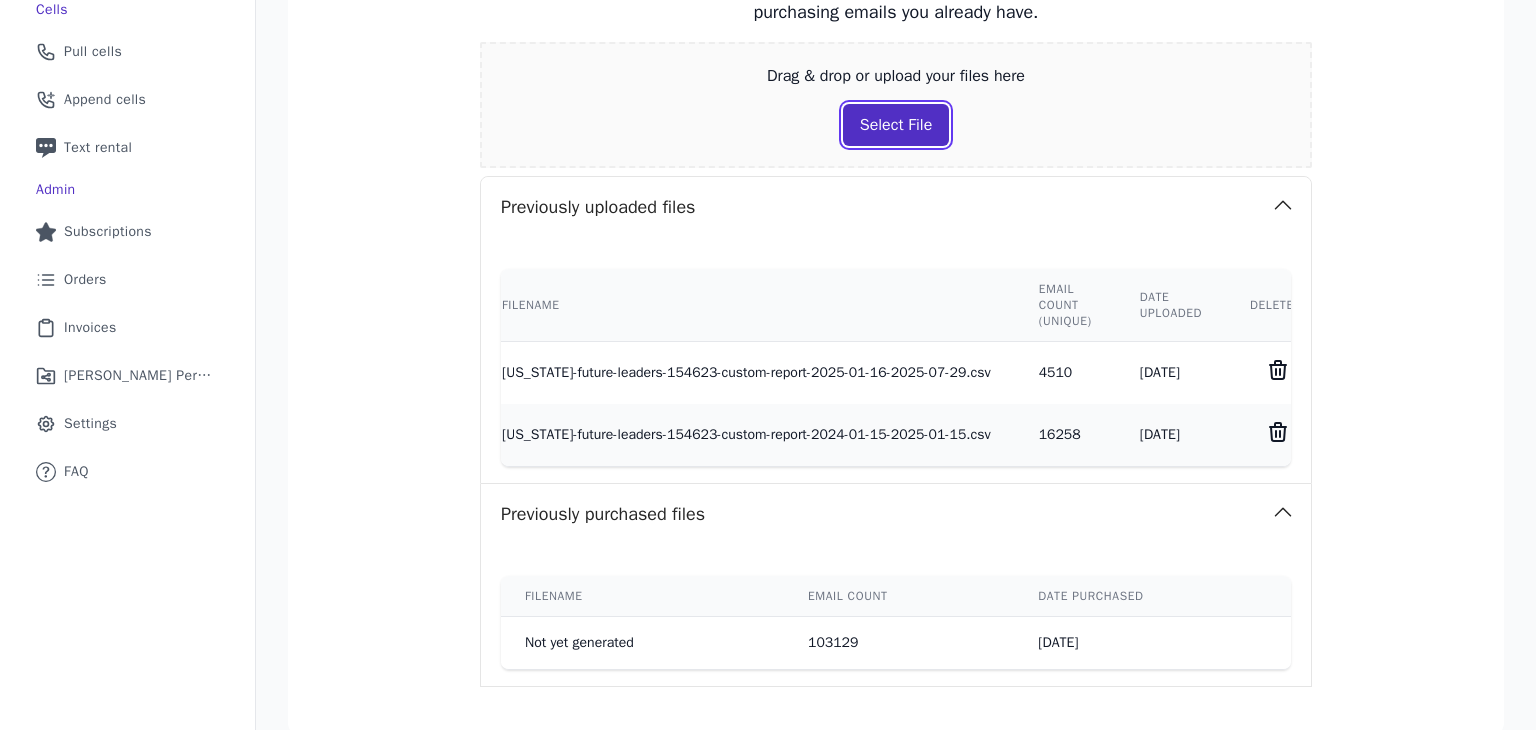 click on "Select File" at bounding box center (896, 125) 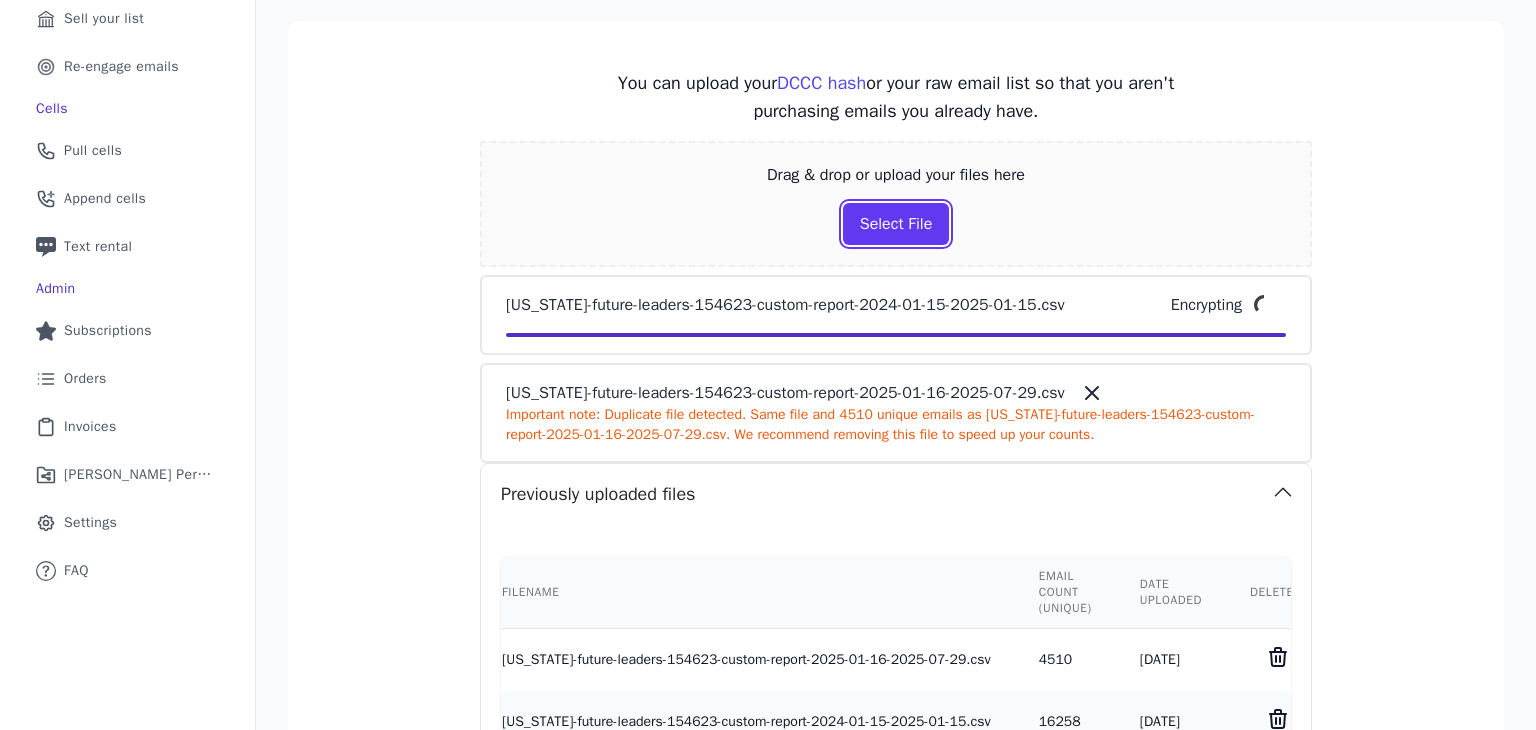 scroll, scrollTop: 312, scrollLeft: 0, axis: vertical 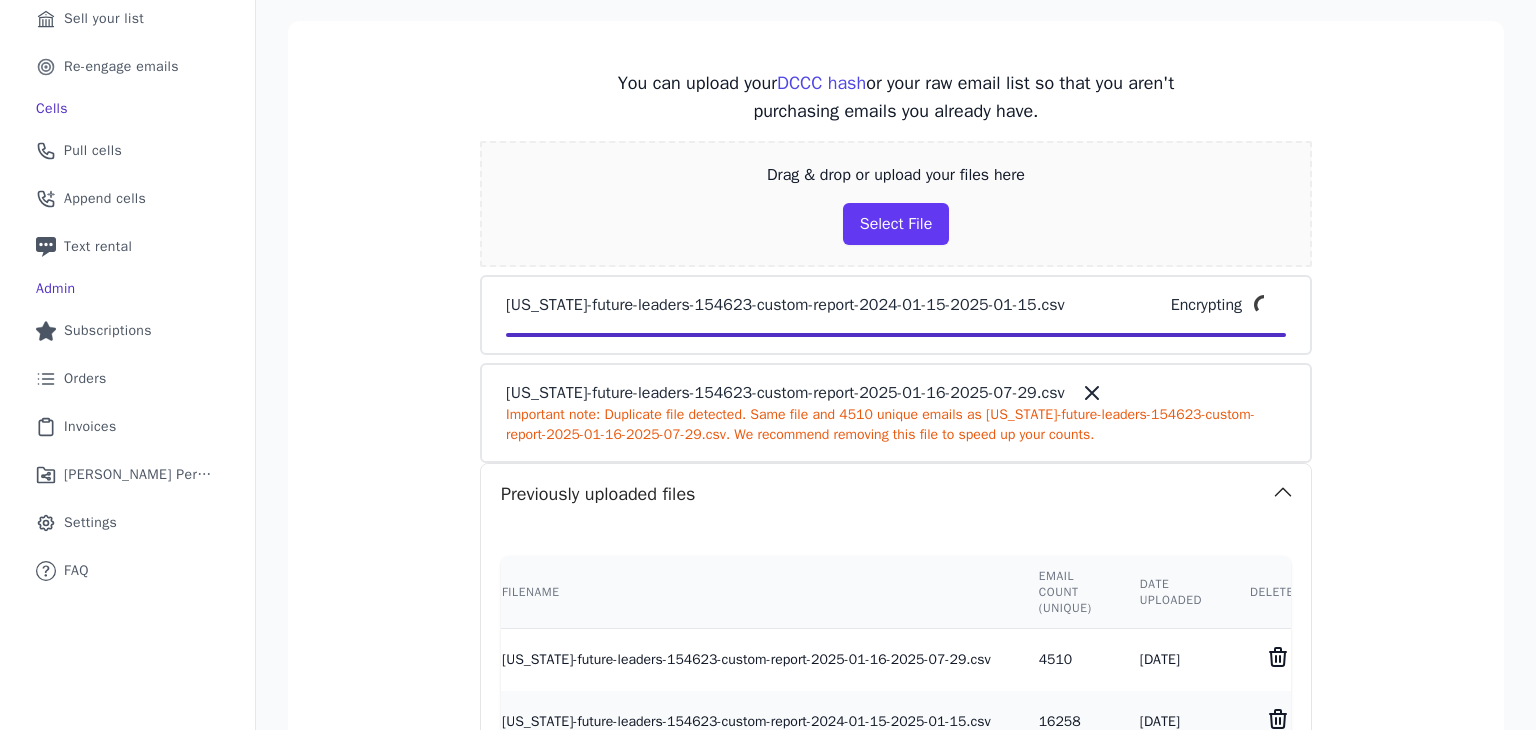 click 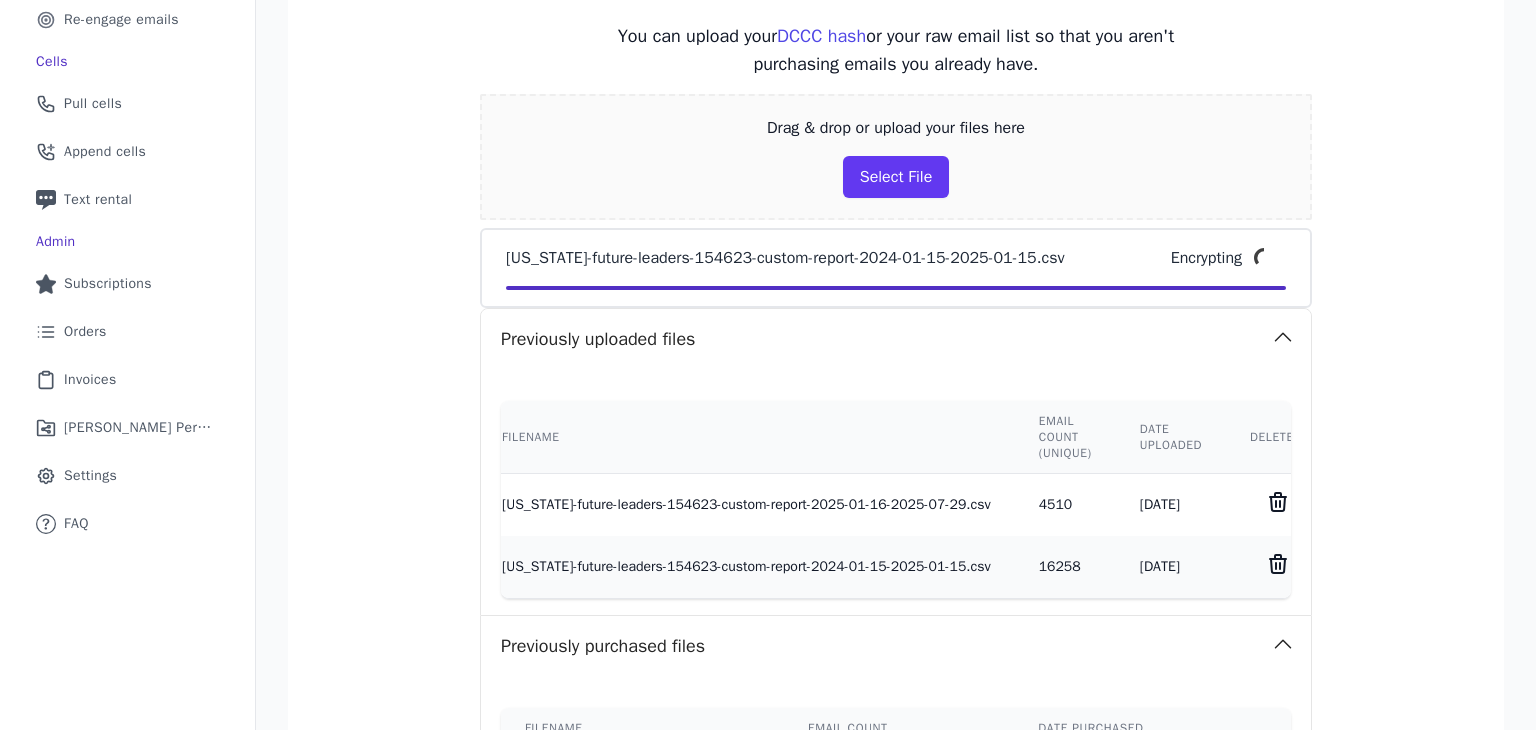scroll, scrollTop: 356, scrollLeft: 0, axis: vertical 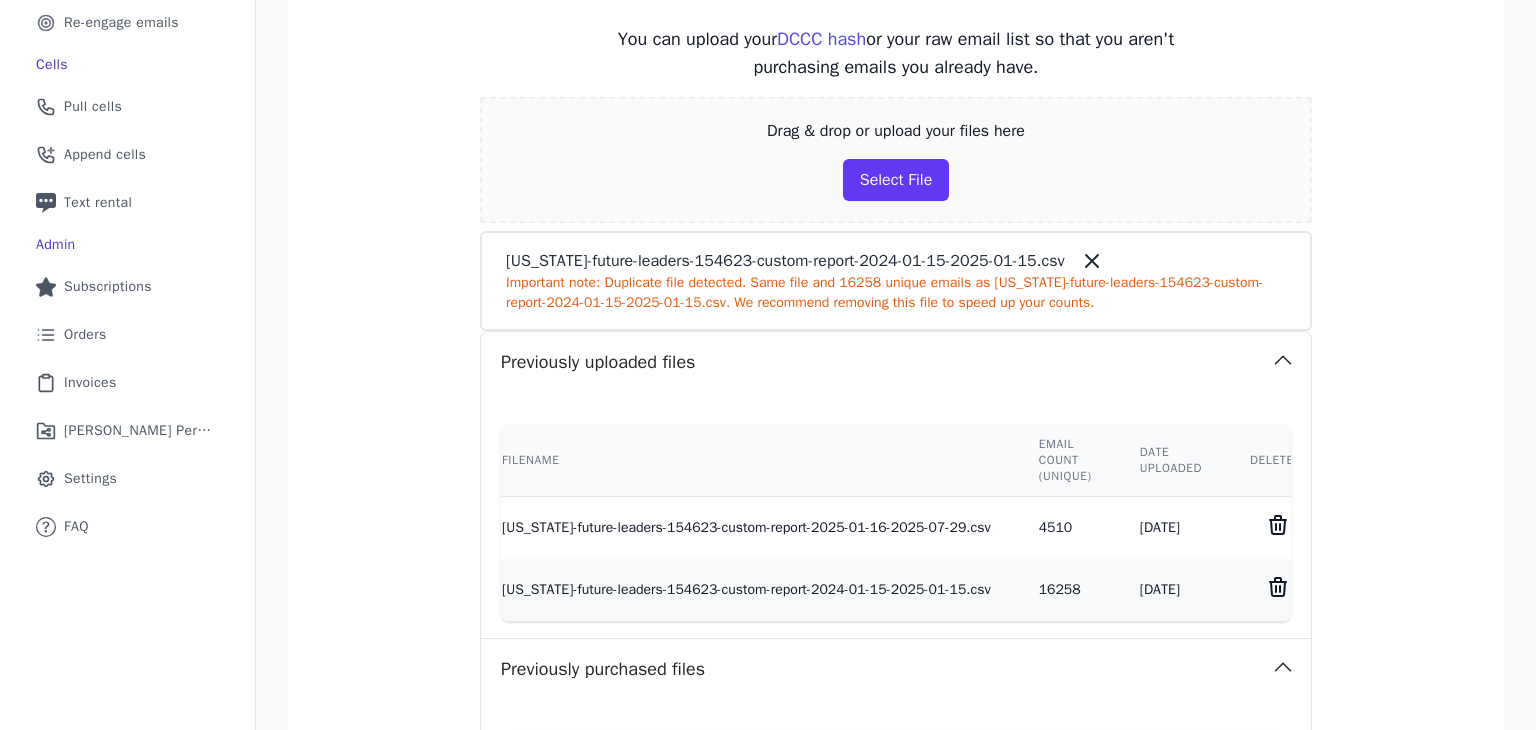 click 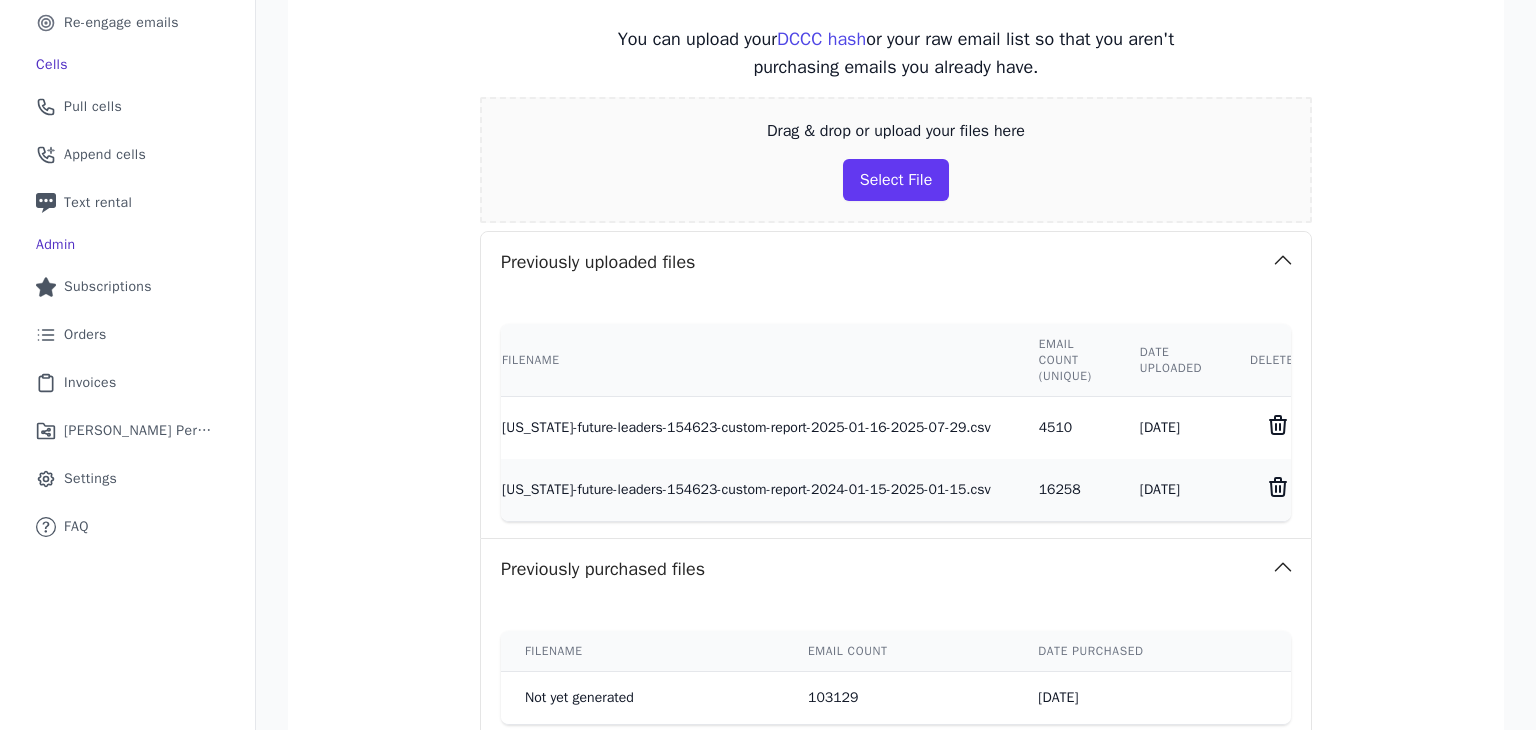 scroll, scrollTop: 580, scrollLeft: 0, axis: vertical 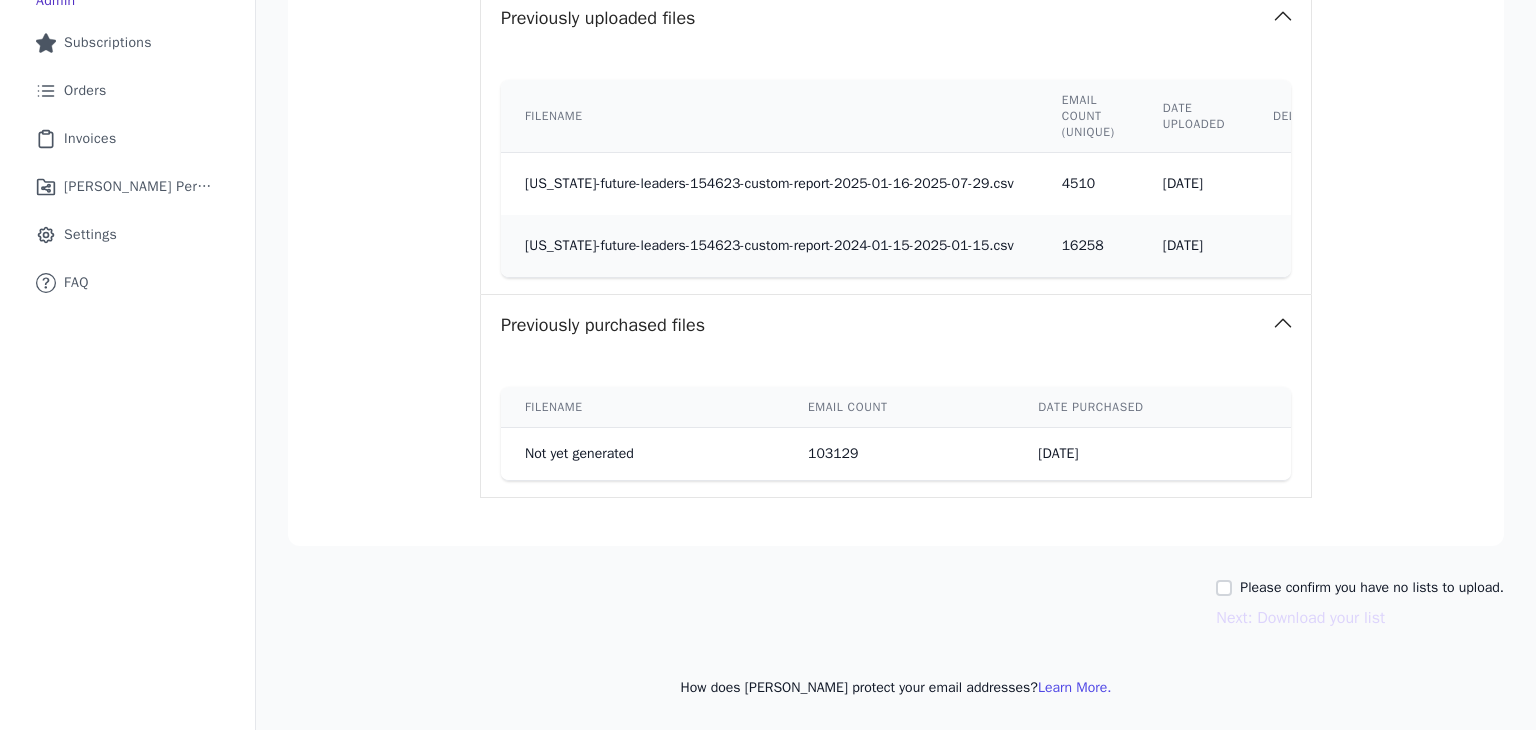 click on "Please confirm you have no lists to upload." at bounding box center (1372, 588) 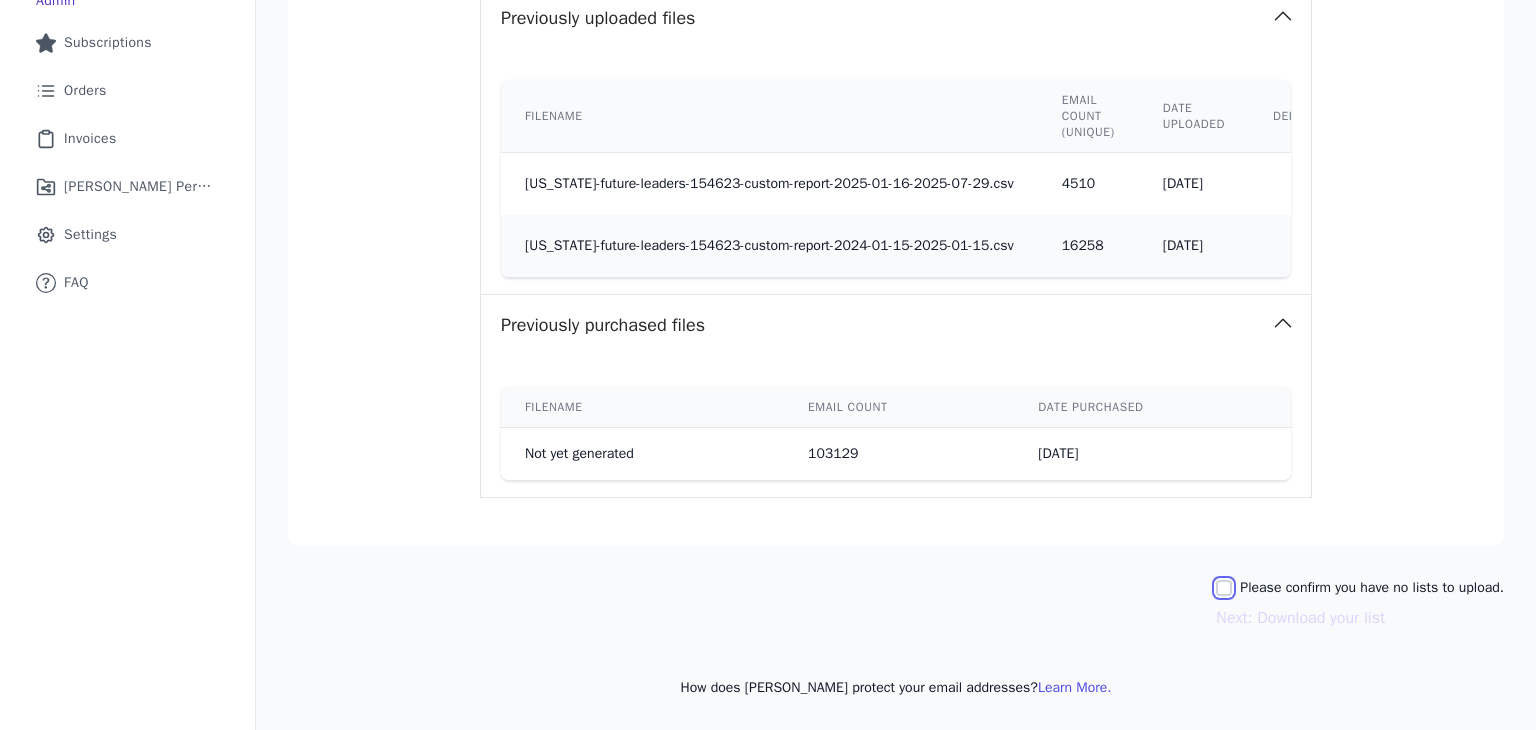 checkbox on "true" 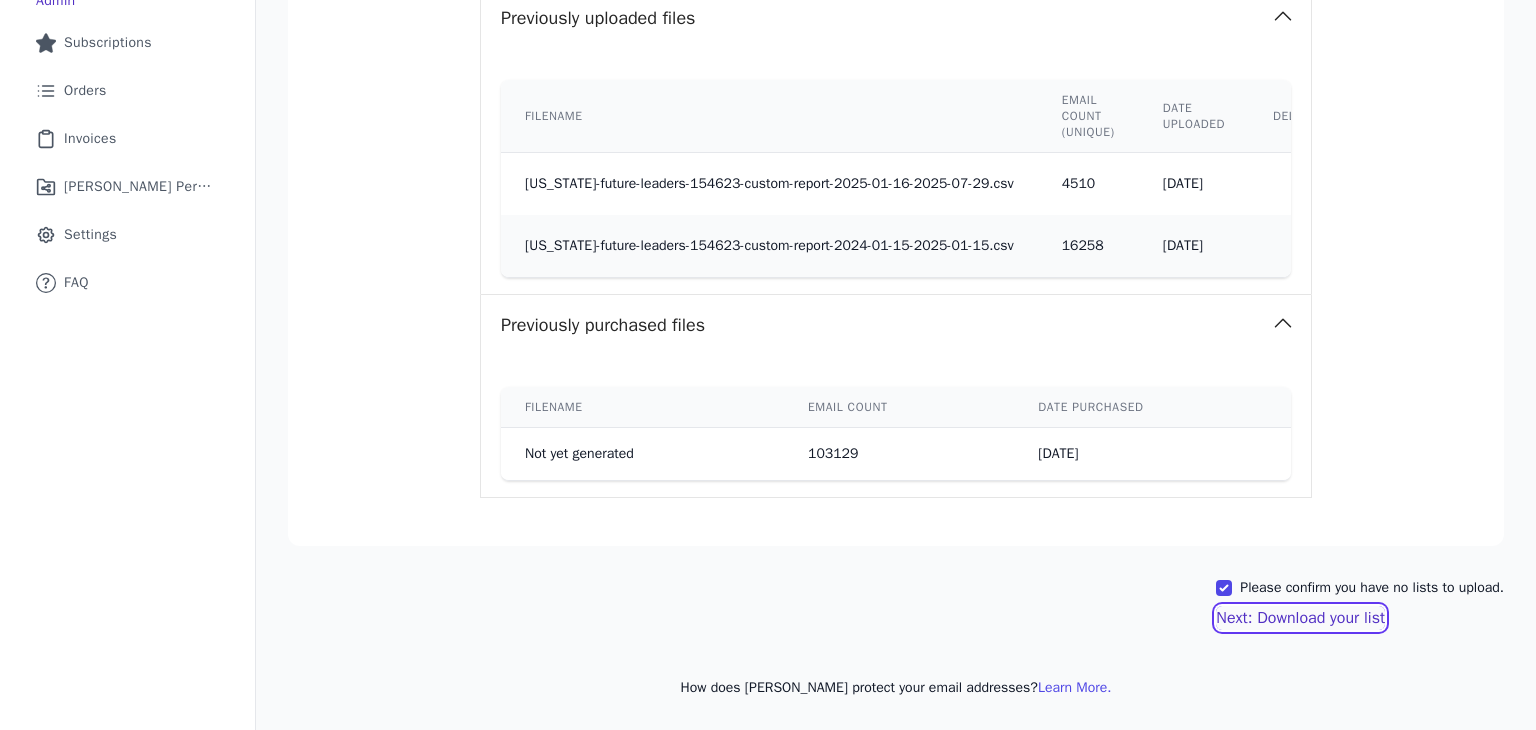 click on "Next: Download your list" at bounding box center [1300, 618] 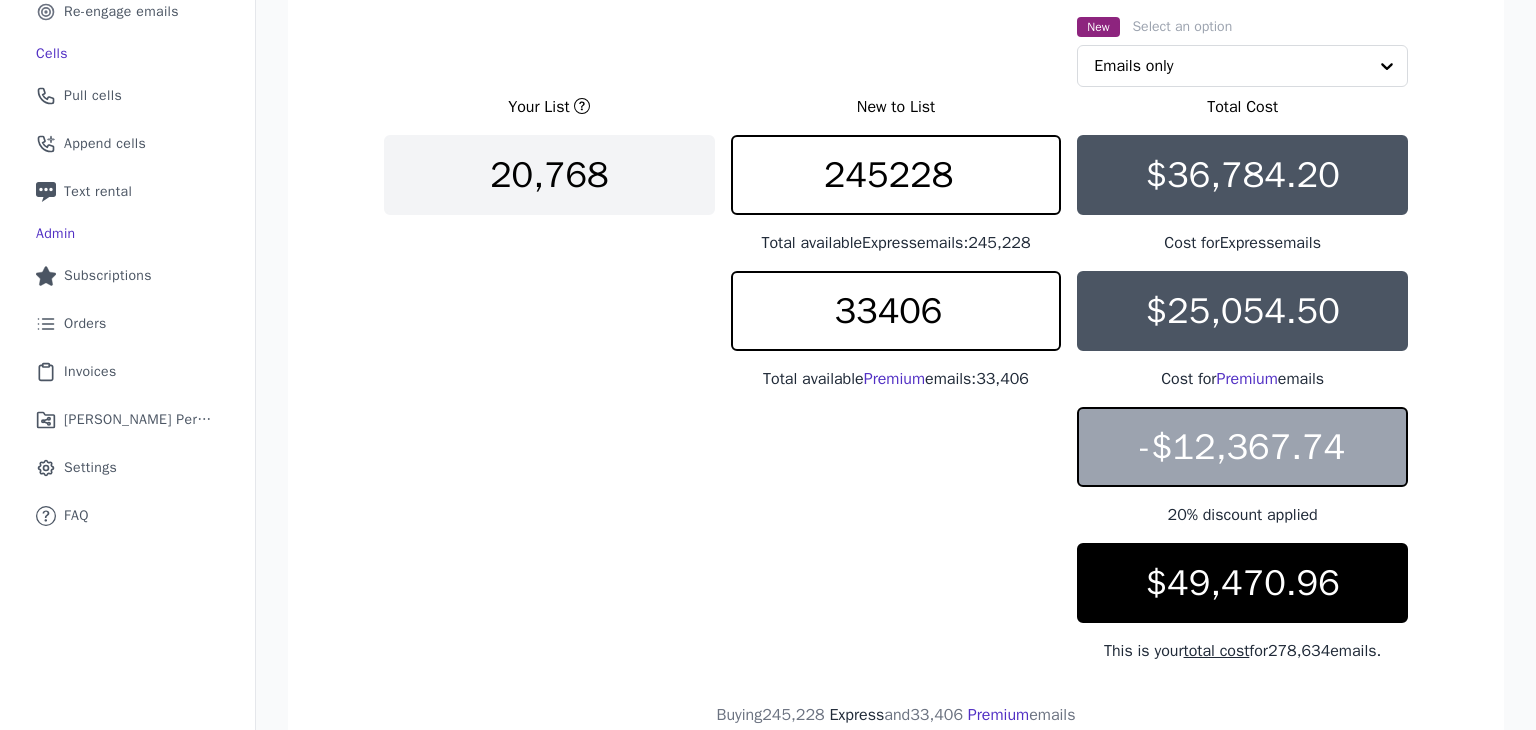 scroll, scrollTop: 362, scrollLeft: 0, axis: vertical 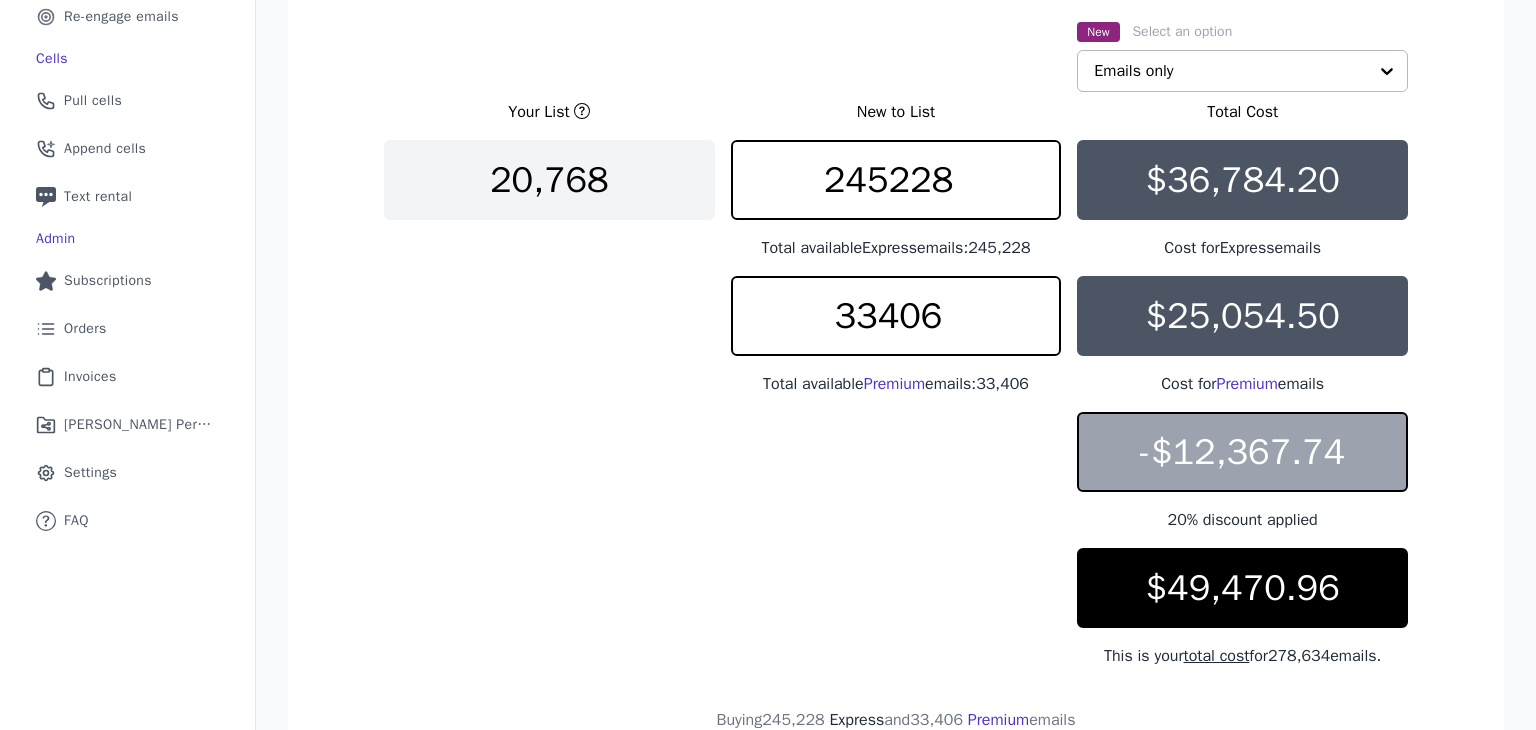 click 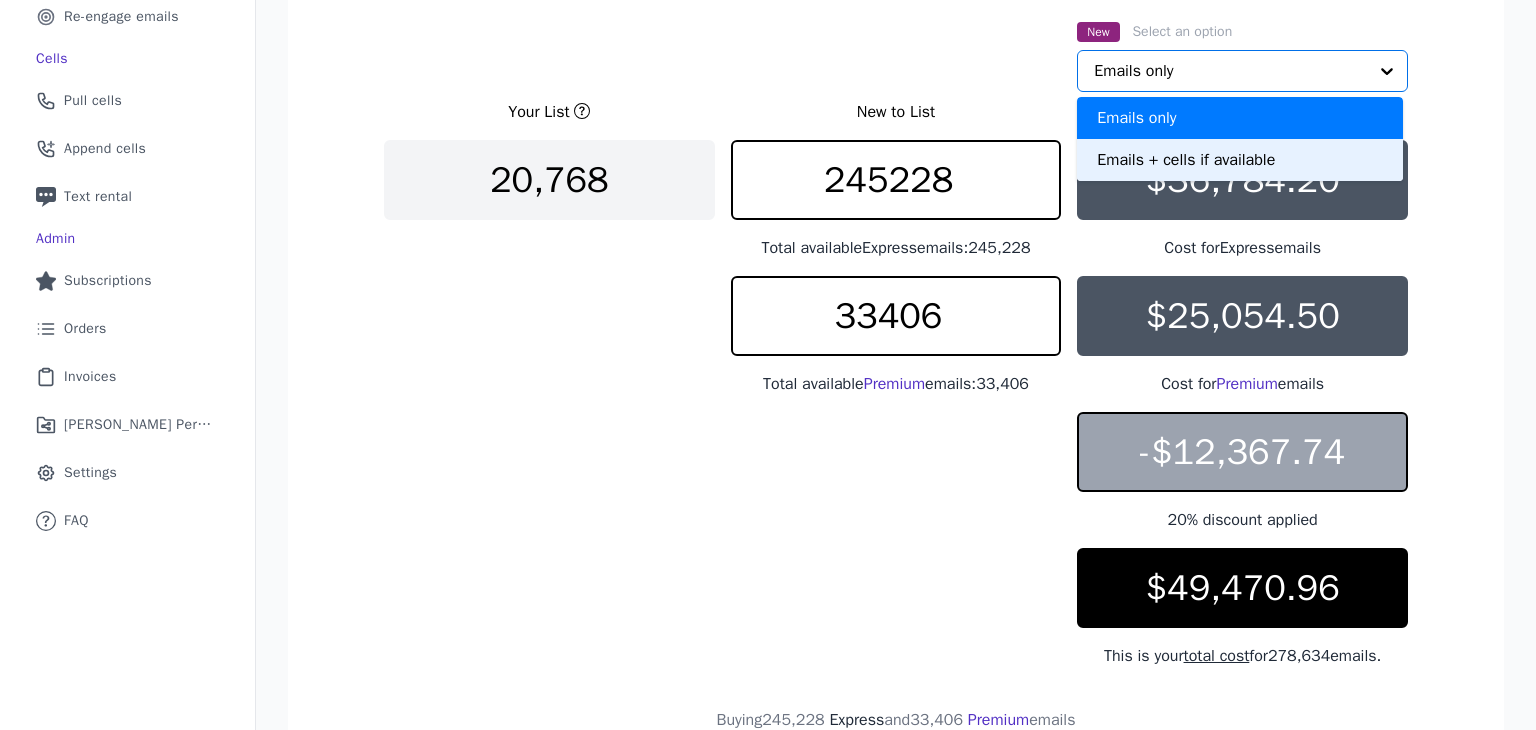 click on "Emails + cells if available" at bounding box center [1240, 160] 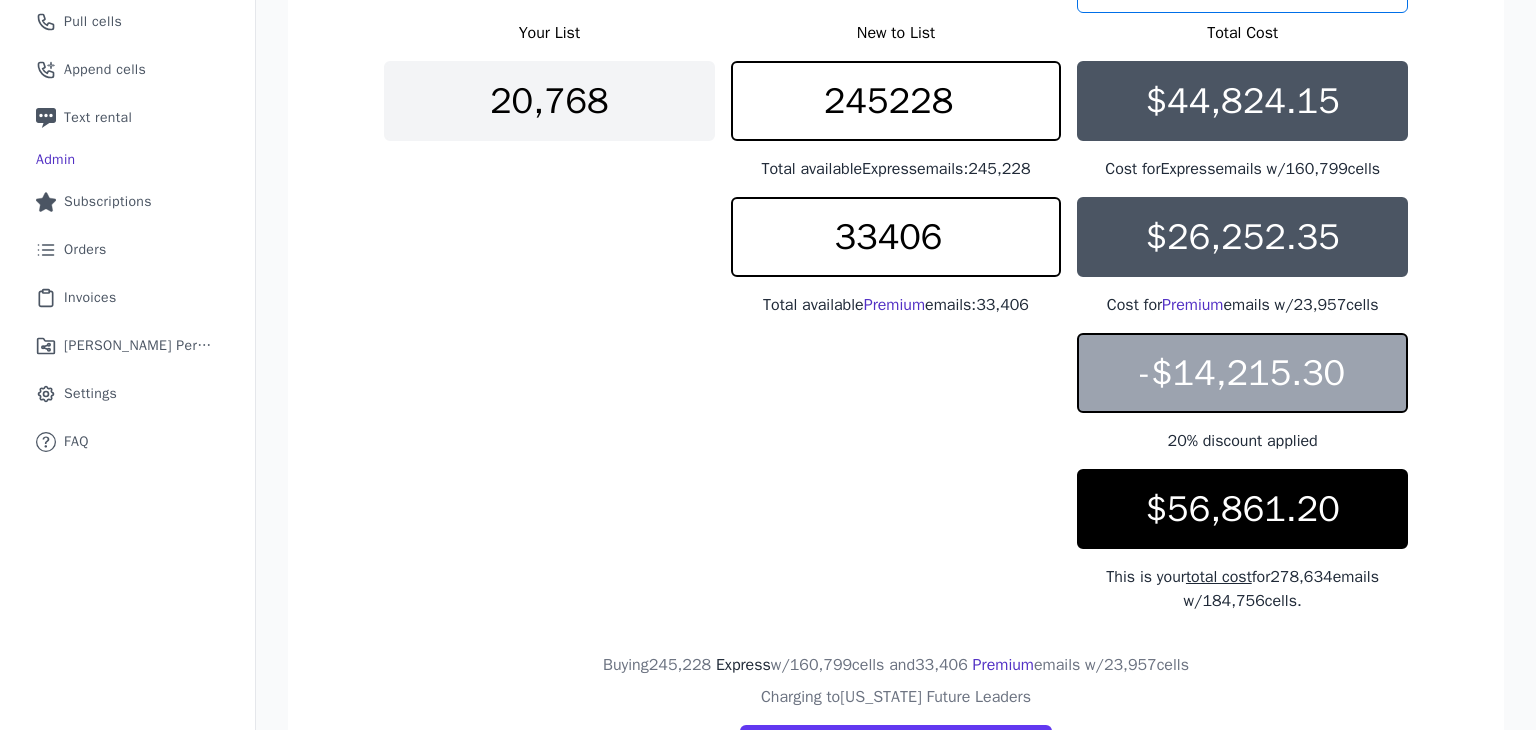 scroll, scrollTop: 444, scrollLeft: 0, axis: vertical 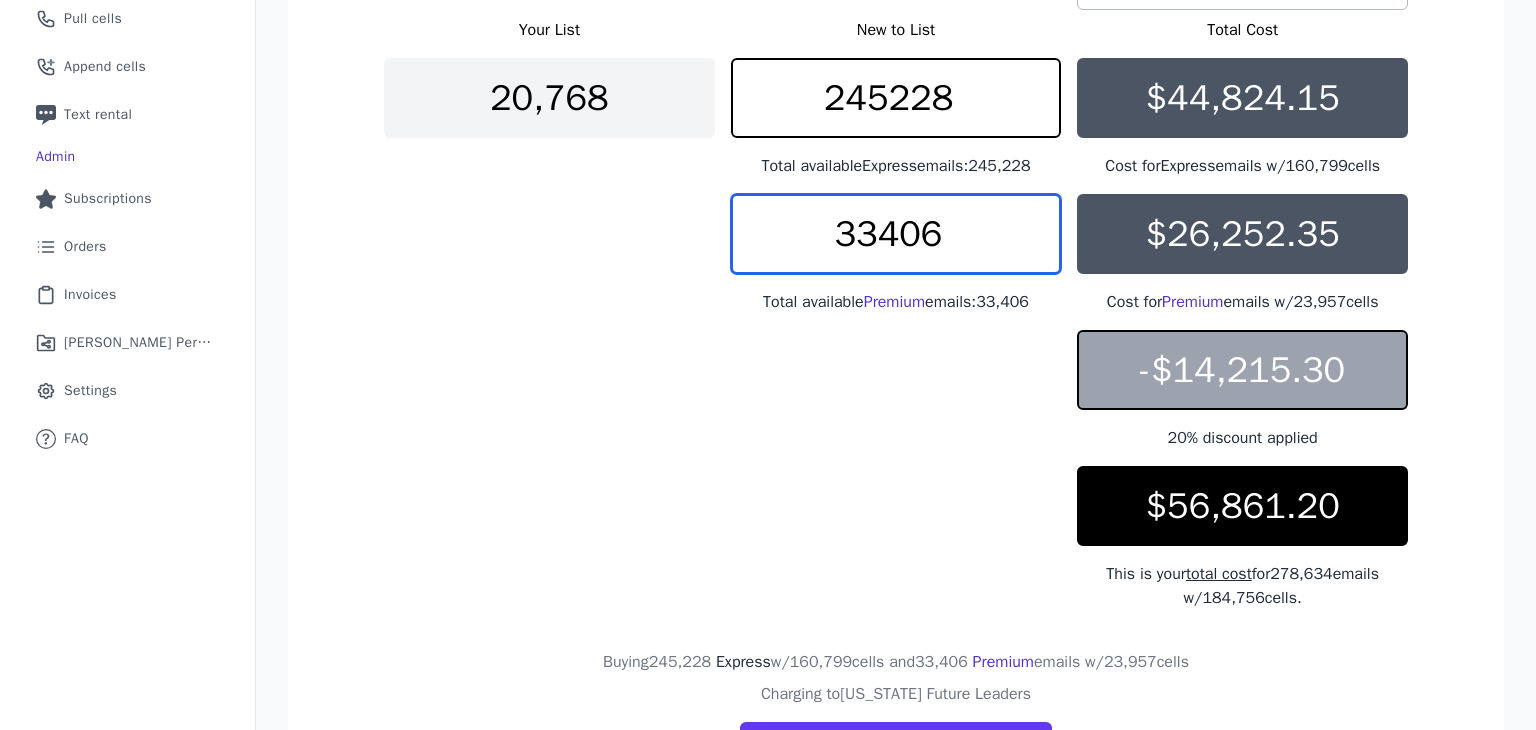 drag, startPoint x: 976, startPoint y: 251, endPoint x: 805, endPoint y: 280, distance: 173.44164 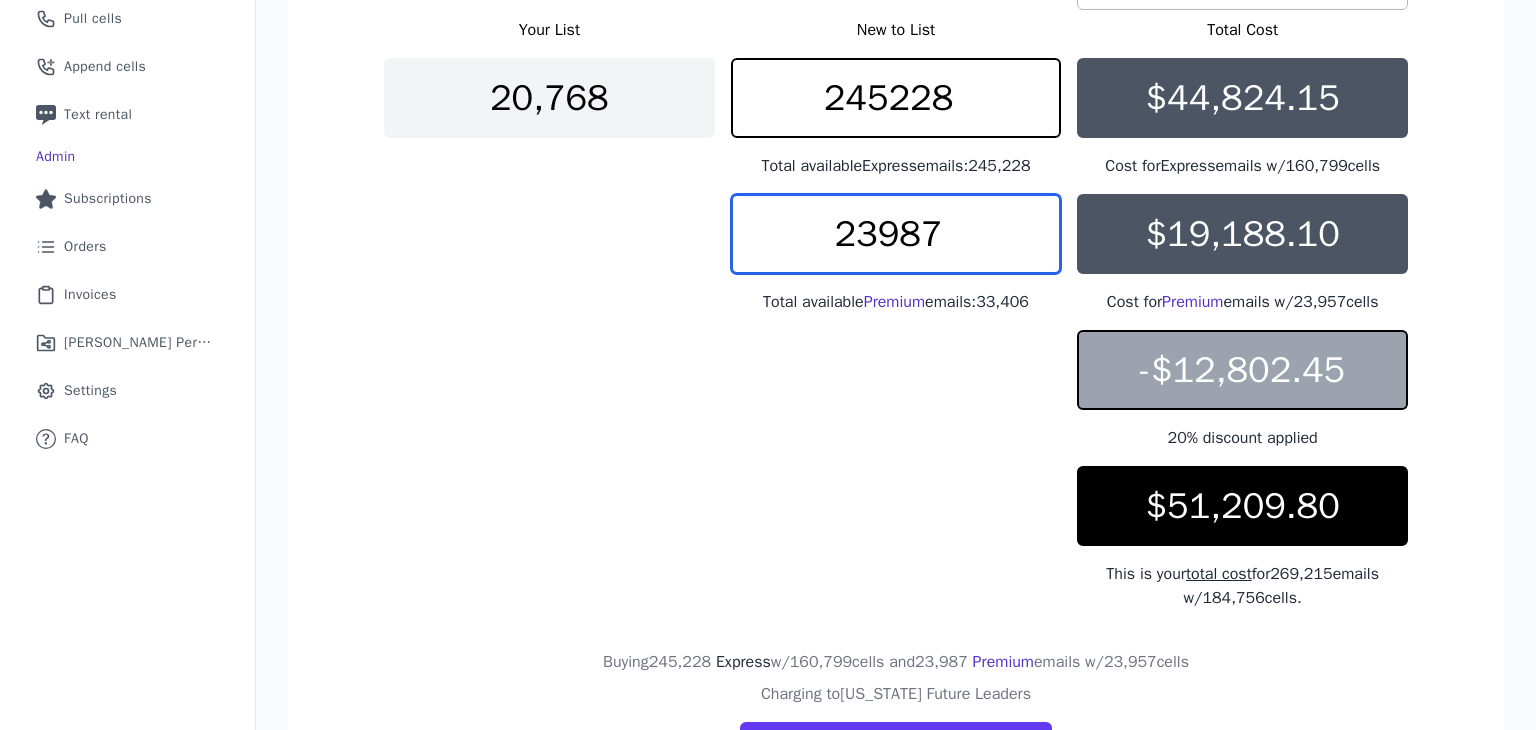 click on "23987" at bounding box center (896, 234) 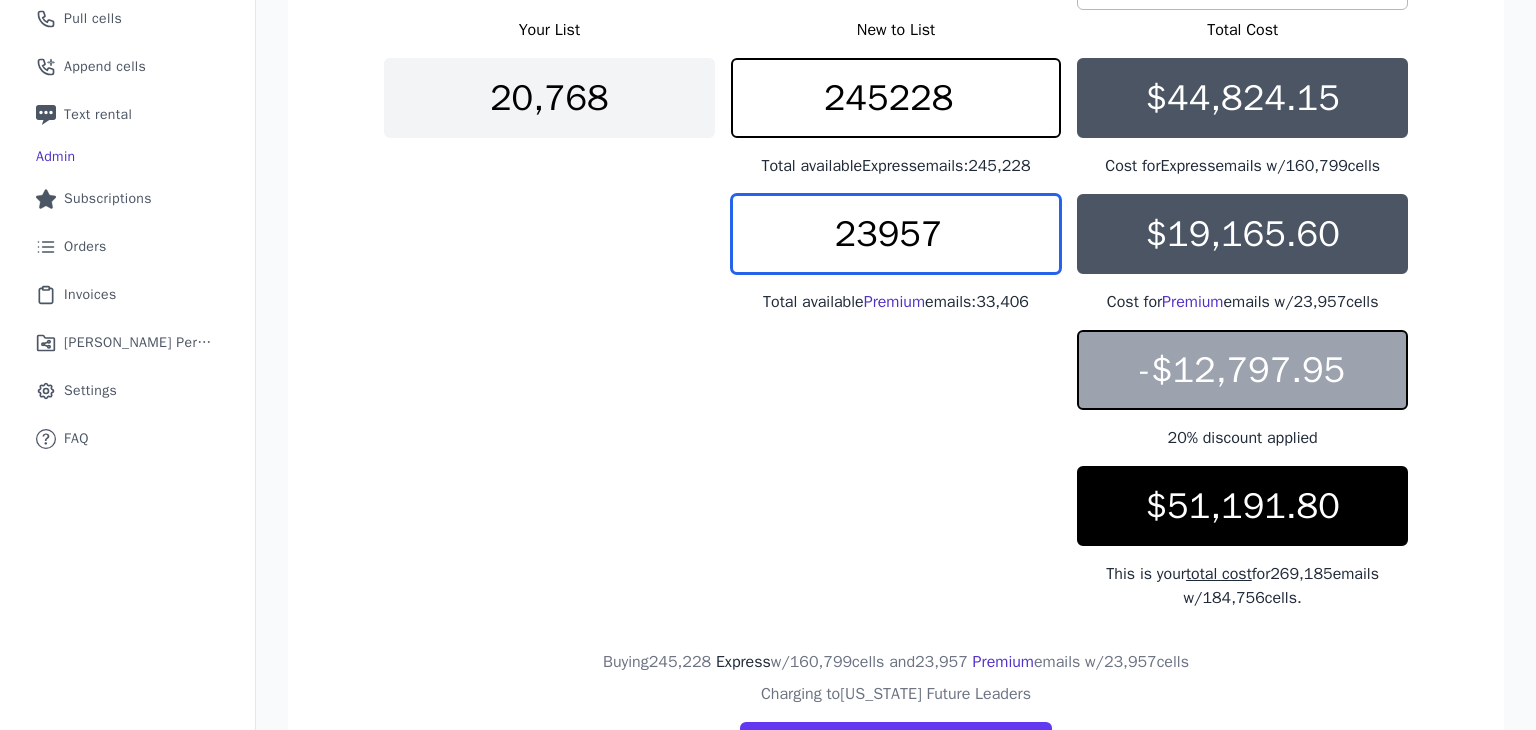 type on "23957" 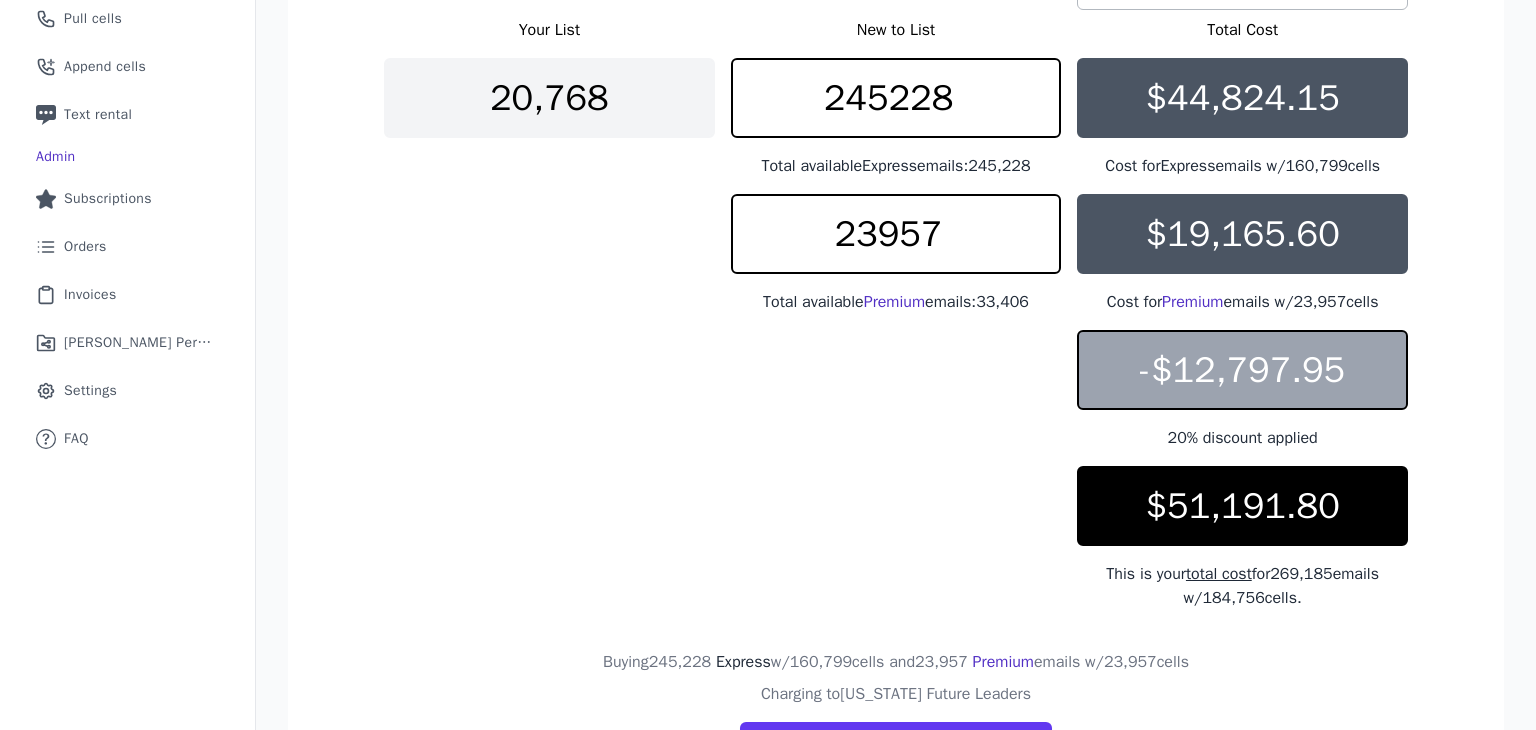 click on "Your List   New to List   Total Cost   20,768   245228   Total available  Express  emails:  245,228   $44,824.15   Cost for  Express  emails w/  160,799  cells   23957   Total available  Premium
emails:  33,406   $19,165.60   Cost for  Premium  emails w/  23,957
cells   - $12,797.95   20 % discount applied   $51,191.80   This is your  total cost  for  269,185
emails w/  184,756  cells." at bounding box center (896, 314) 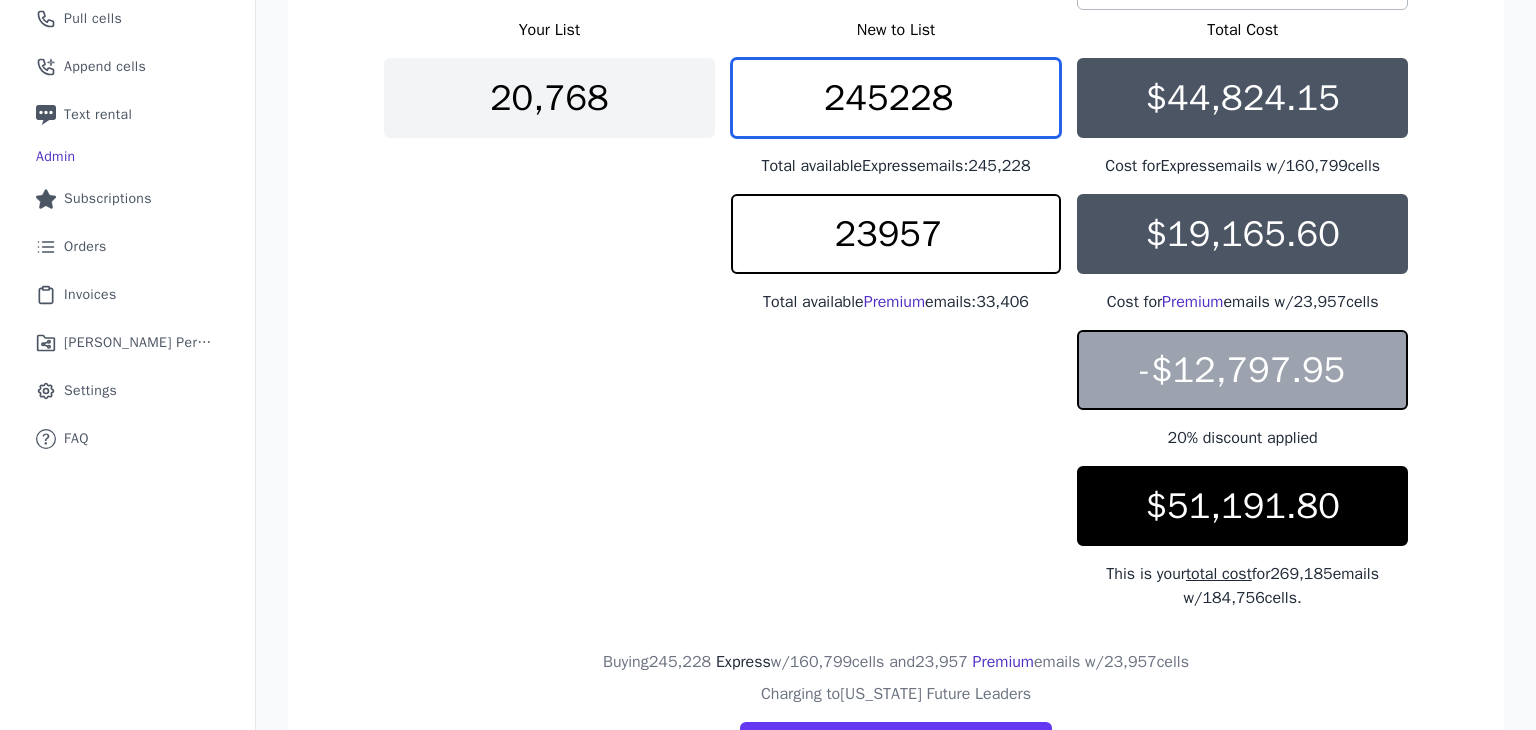 drag, startPoint x: 949, startPoint y: 105, endPoint x: 996, endPoint y: 109, distance: 47.169907 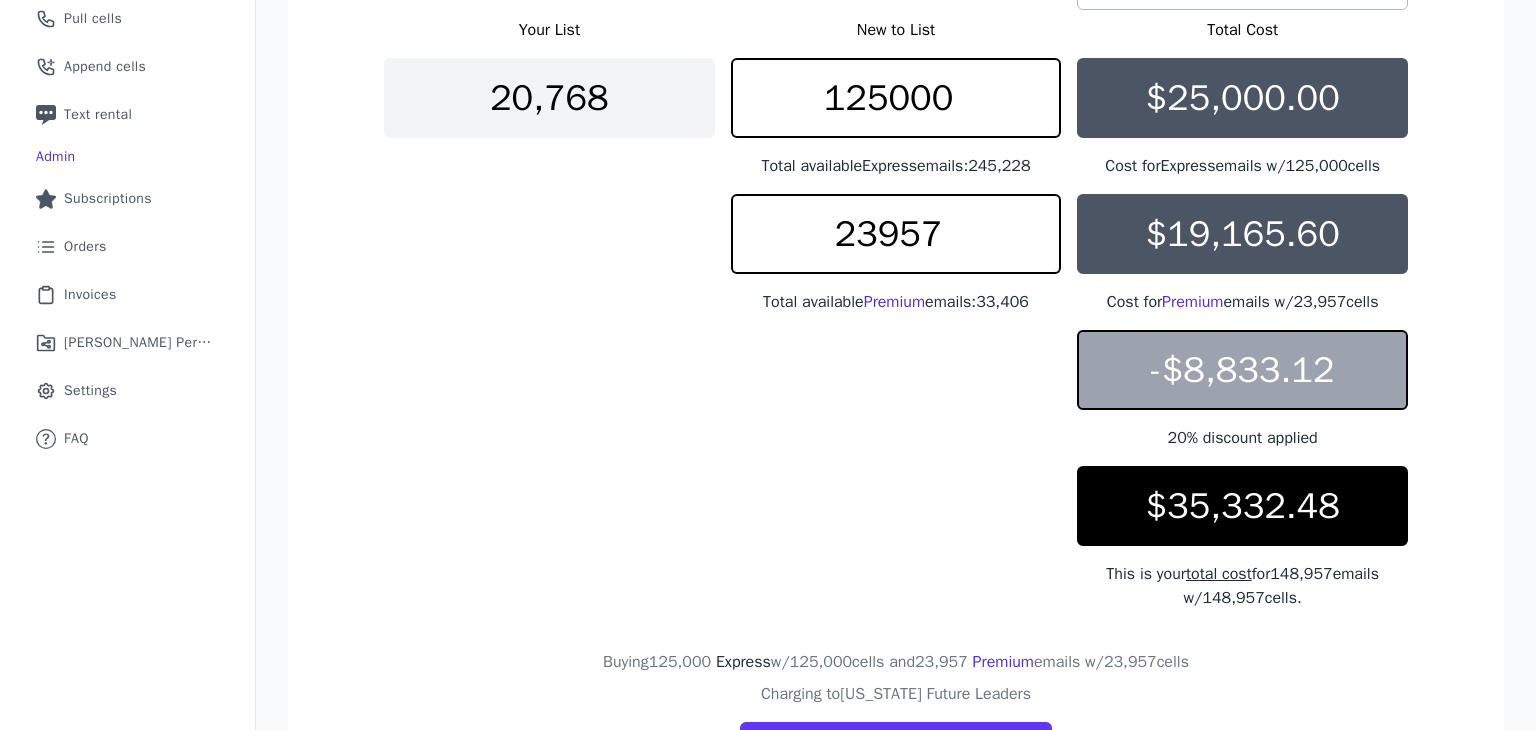 click on "Your List   New to List   Total Cost   20,768   125000   Total available  Express  emails:  245,228   $25,000.00   Cost for  Express  emails w/  125,000  cells   23957   Total available  Premium
emails:  33,406   $19,165.60   Cost for  Premium  emails w/  23,957
cells   - $8,833.12   20 % discount applied   $35,332.48   This is your  total cost  for  148,957
emails w/  148,957  cells." at bounding box center [896, 314] 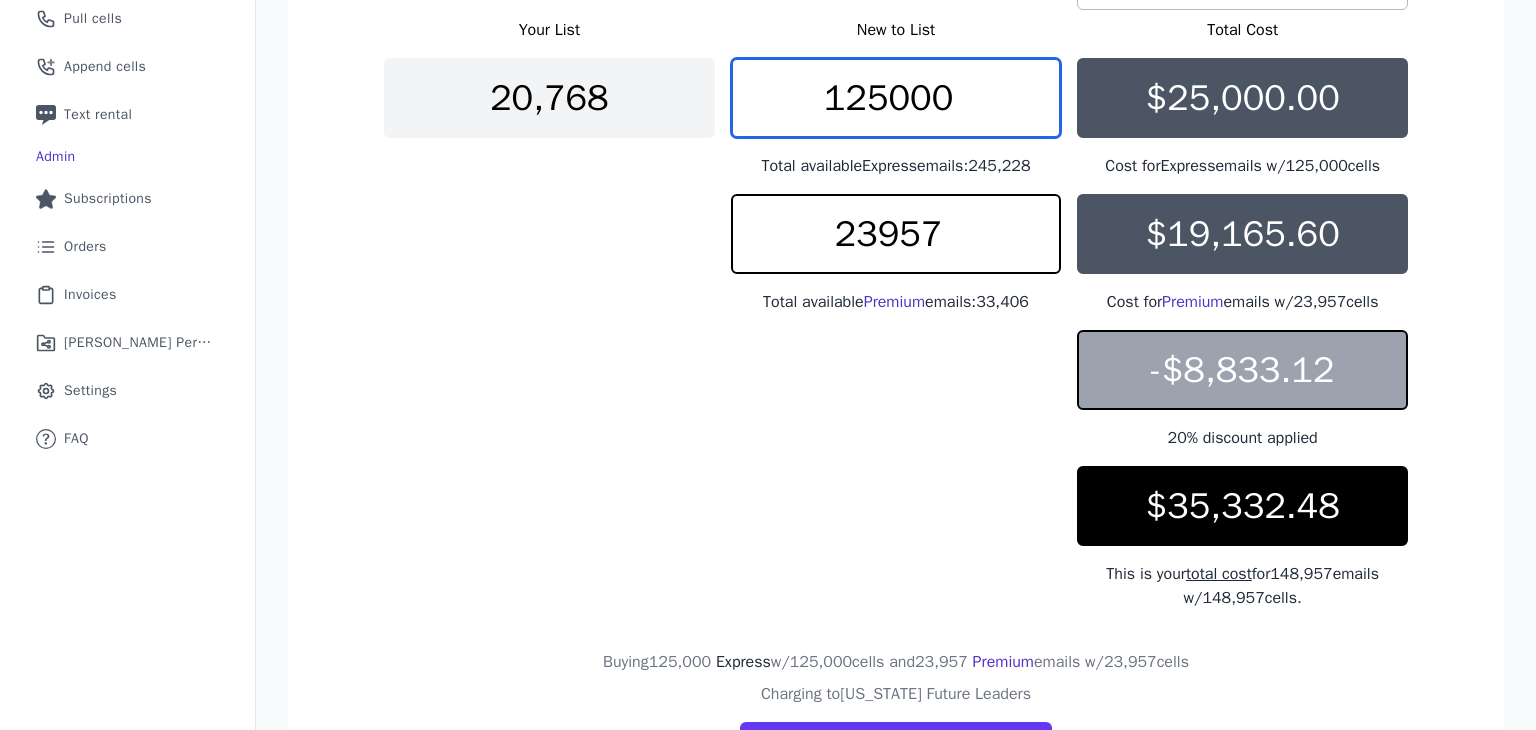 drag, startPoint x: 971, startPoint y: 112, endPoint x: 868, endPoint y: 123, distance: 103.58572 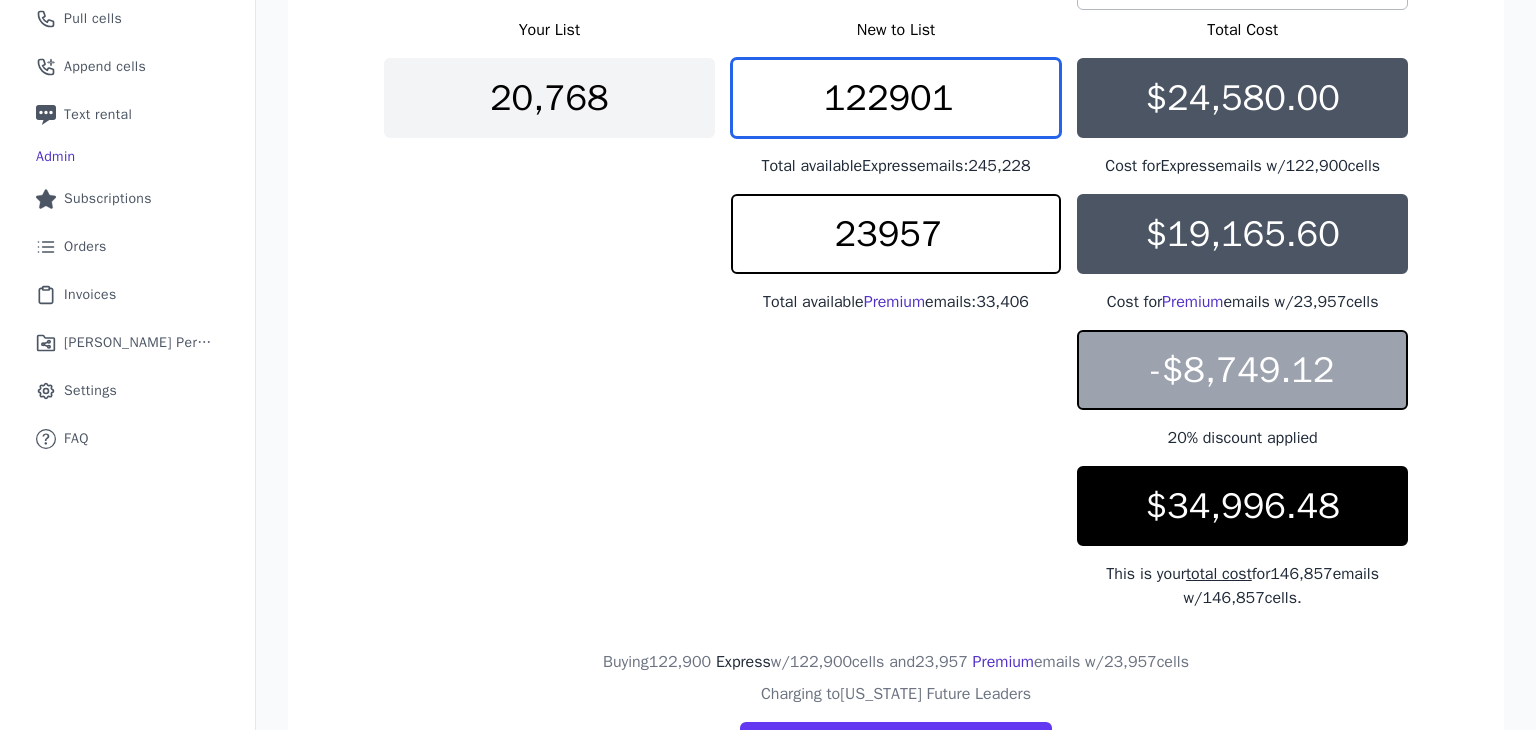 click on "122901" at bounding box center (896, 98) 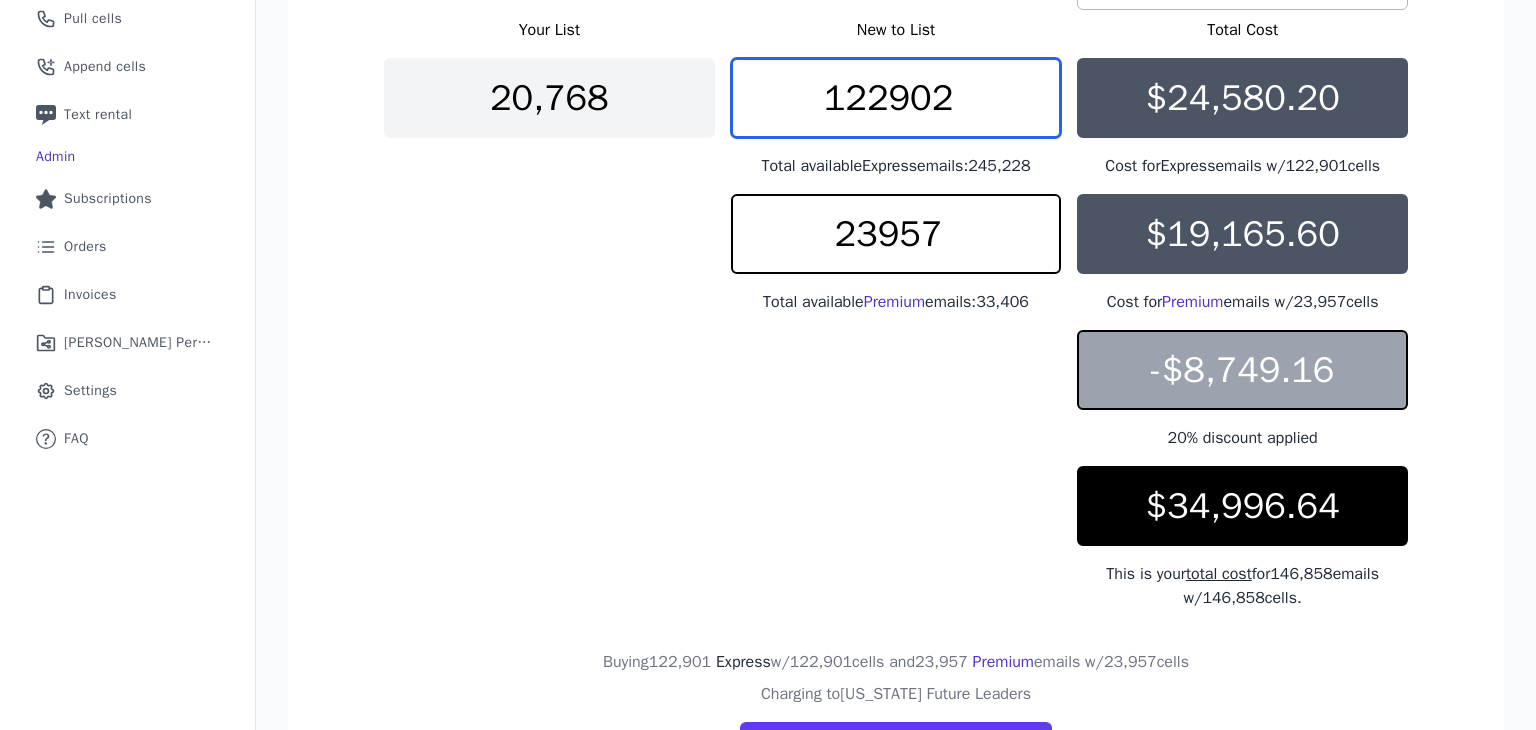 click on "122902" at bounding box center [896, 98] 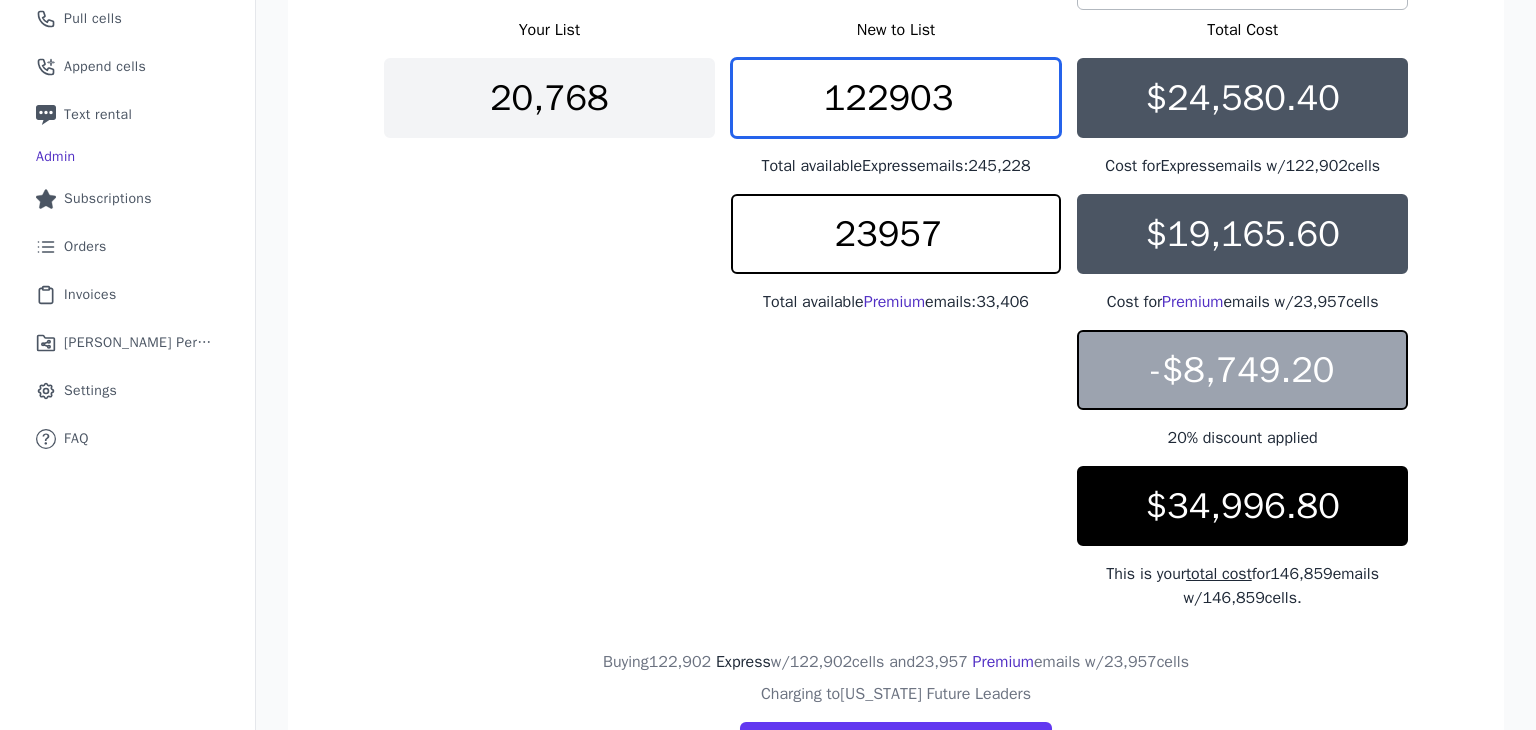 click on "122903" at bounding box center (896, 98) 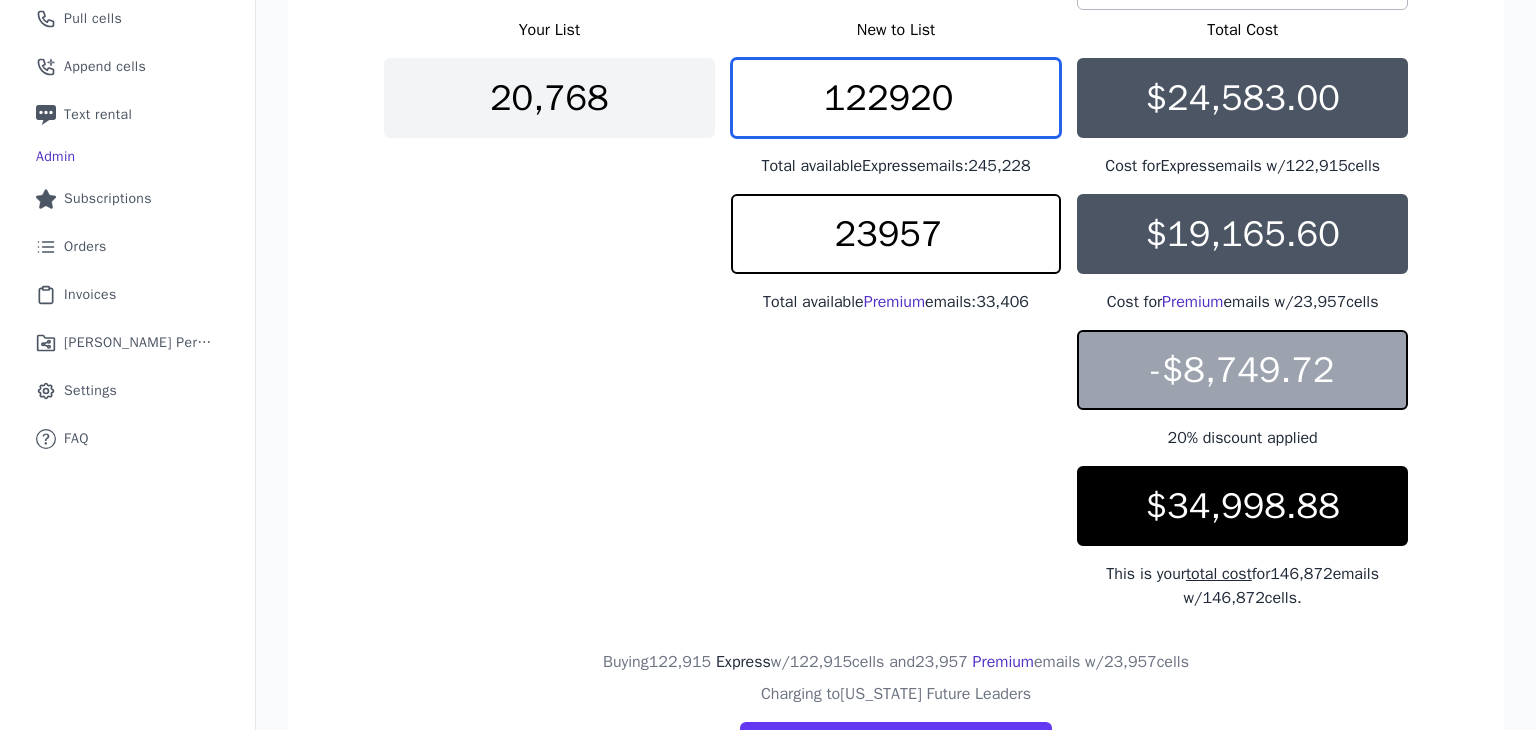 click on "122920" at bounding box center [896, 98] 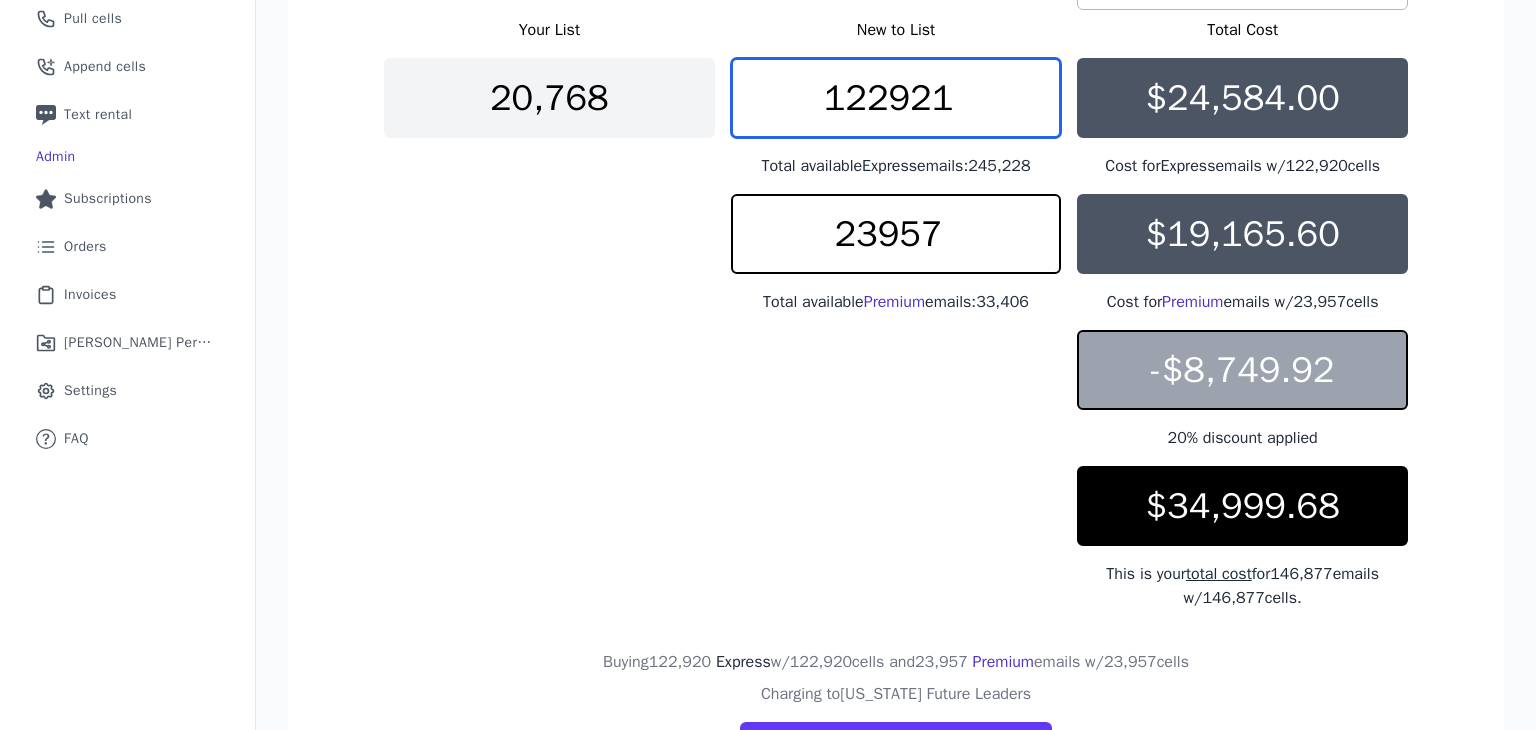 click on "122921" at bounding box center (896, 98) 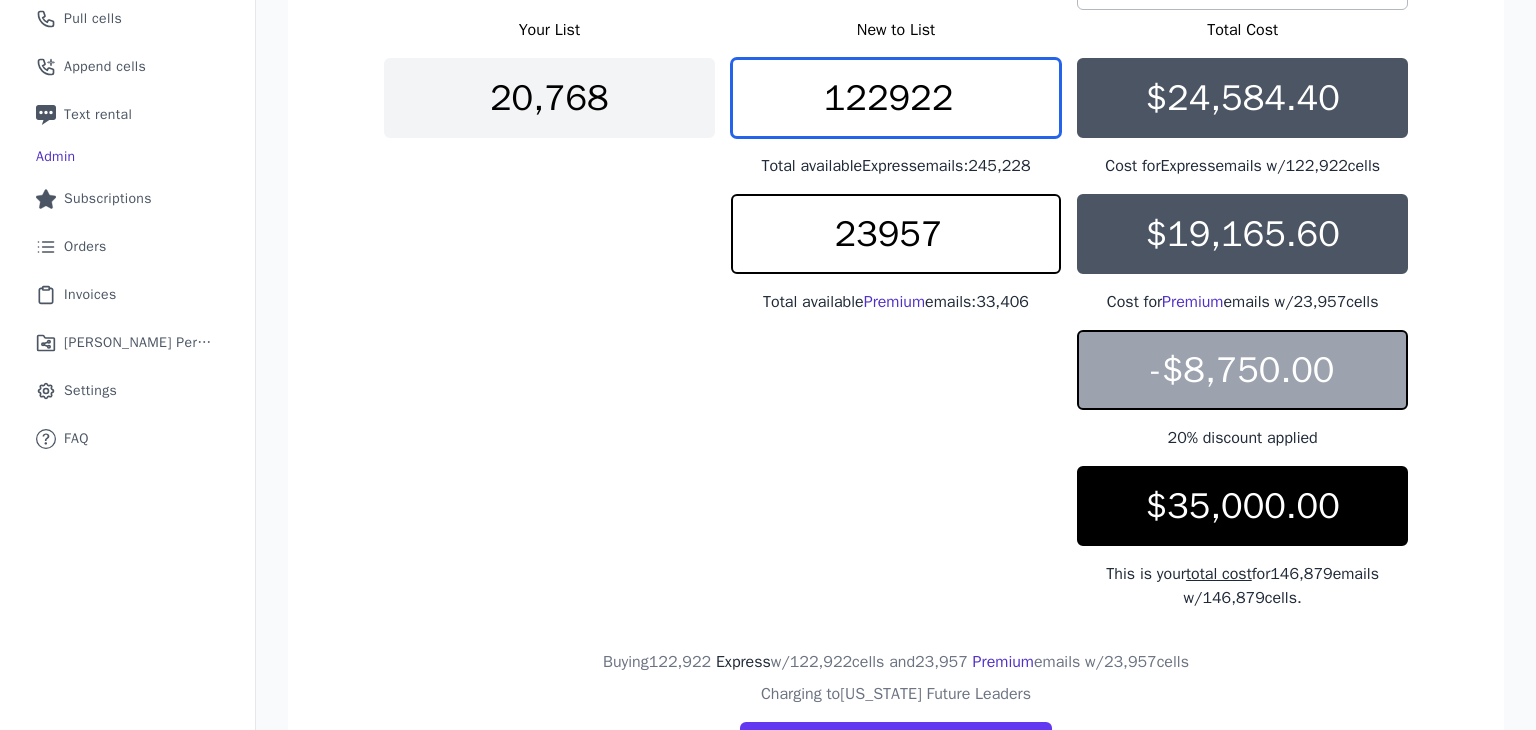 click on "122922" at bounding box center [896, 98] 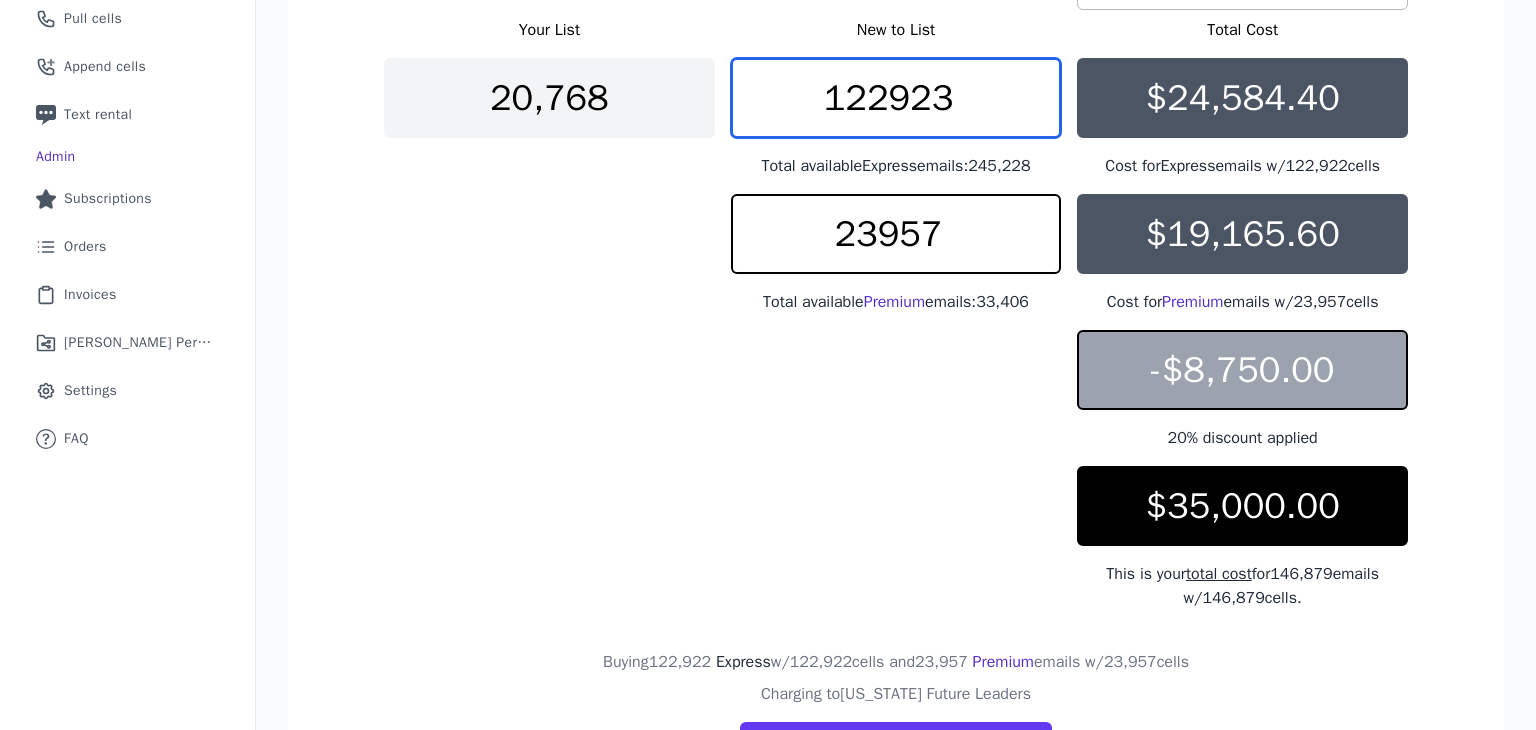 click on "122923" at bounding box center (896, 98) 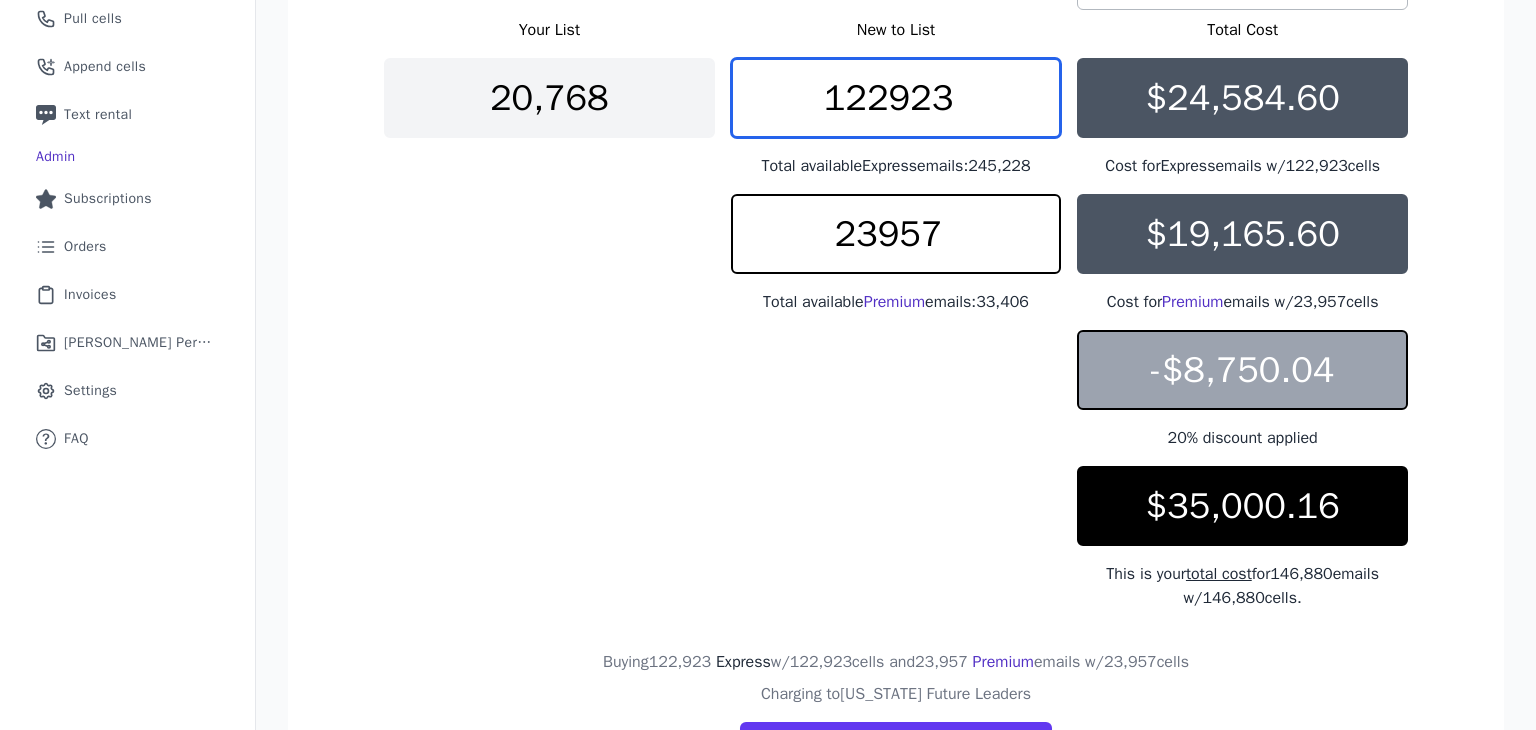 click on "122923" at bounding box center [896, 98] 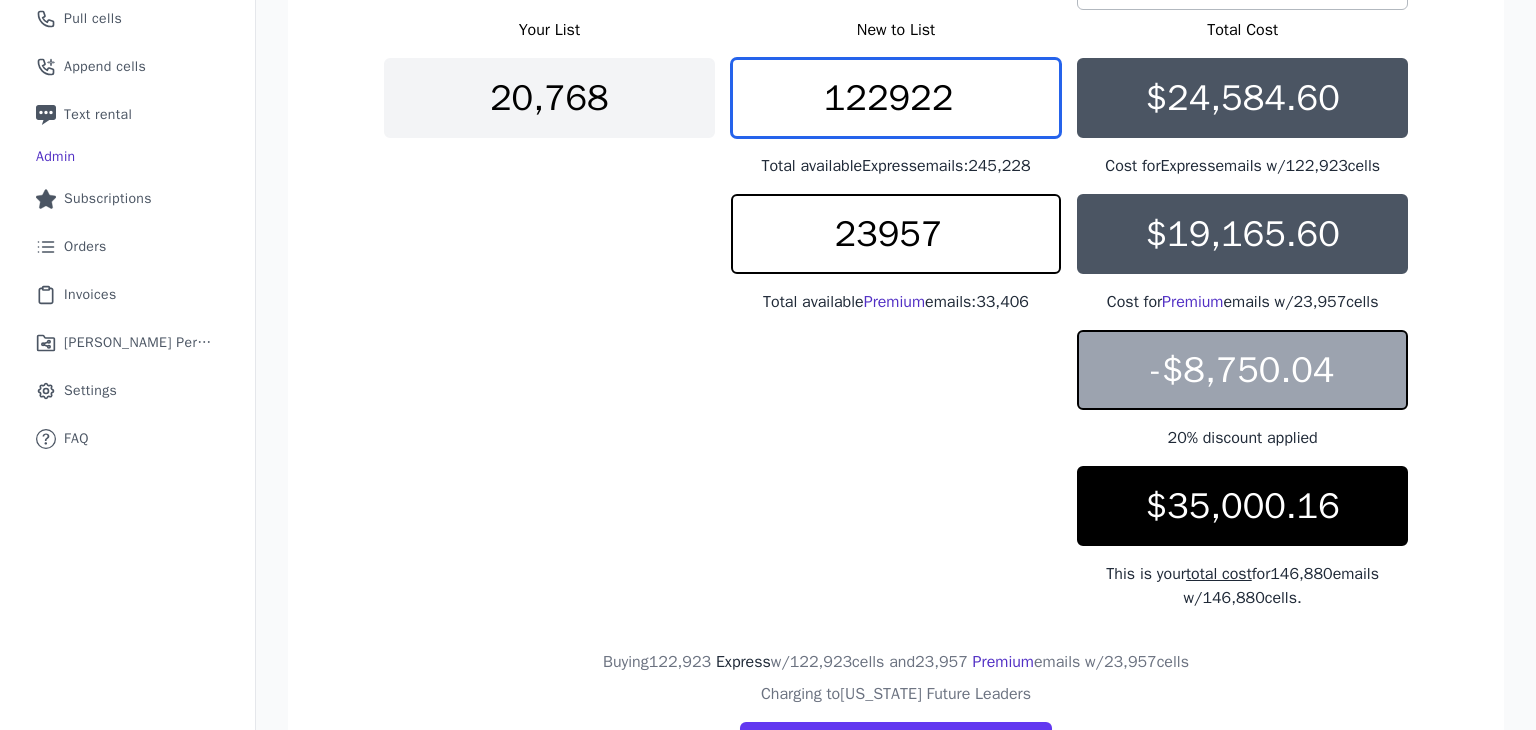 type on "122922" 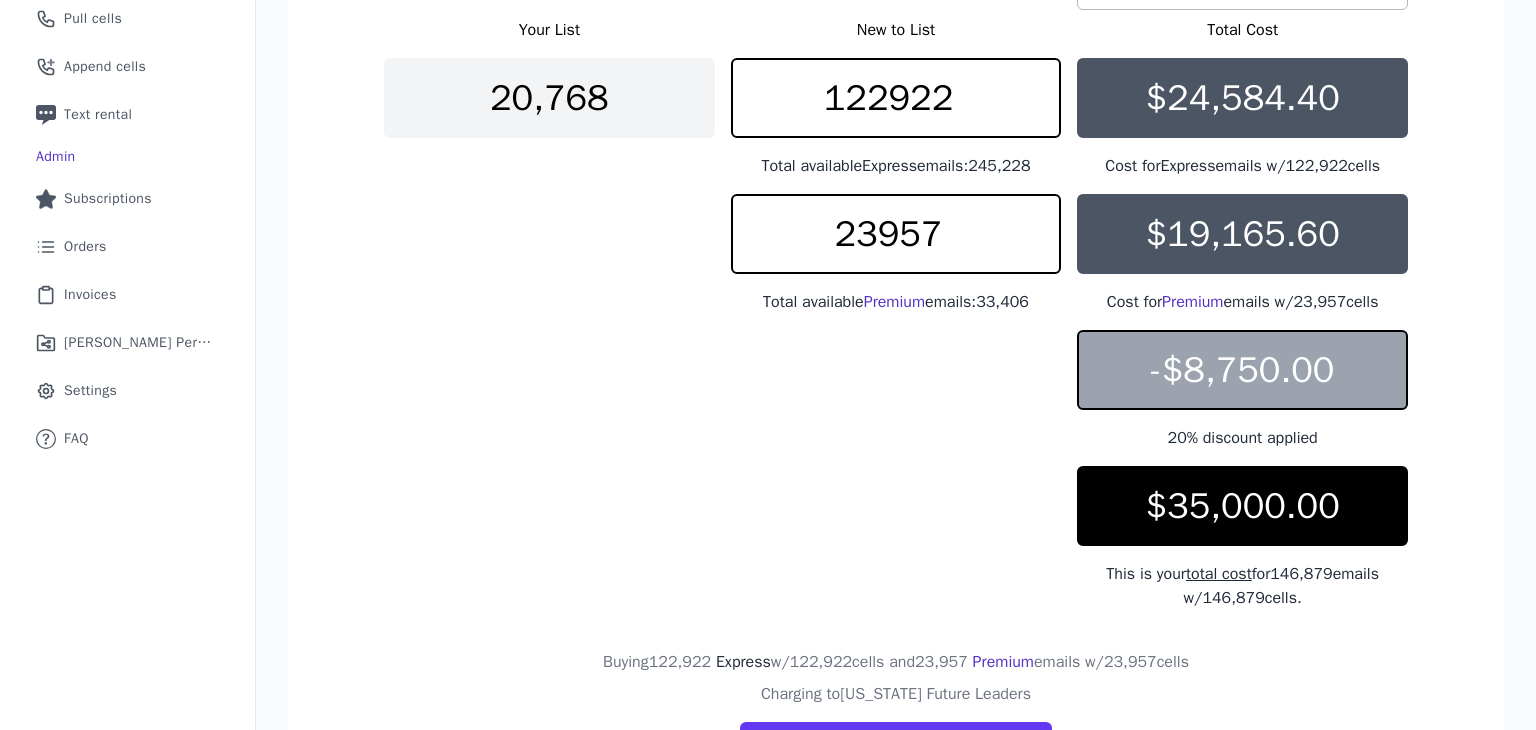 click on "New   Select an option         Emails + cells if available               Your List   New to List   Total Cost   20,768   122922   Total available  Express  emails:  245,228   $24,584.40   Cost for  Express  emails w/  122,922  cells   23957   Total available  Premium
emails:  33,406   $19,165.60   Cost for  Premium  emails w/  23,957
cells   - $8,750.00   20 % discount applied   $35,000.00   This is your  total cost  for  146,879
emails w/  146,879  cells.         Buying  122,922   Express  w/  122,922  cells and
23,957   Premium  emails w/  23,957
cells
Charging to  Florida Future Leaders   Buy your new list" at bounding box center [896, 350] 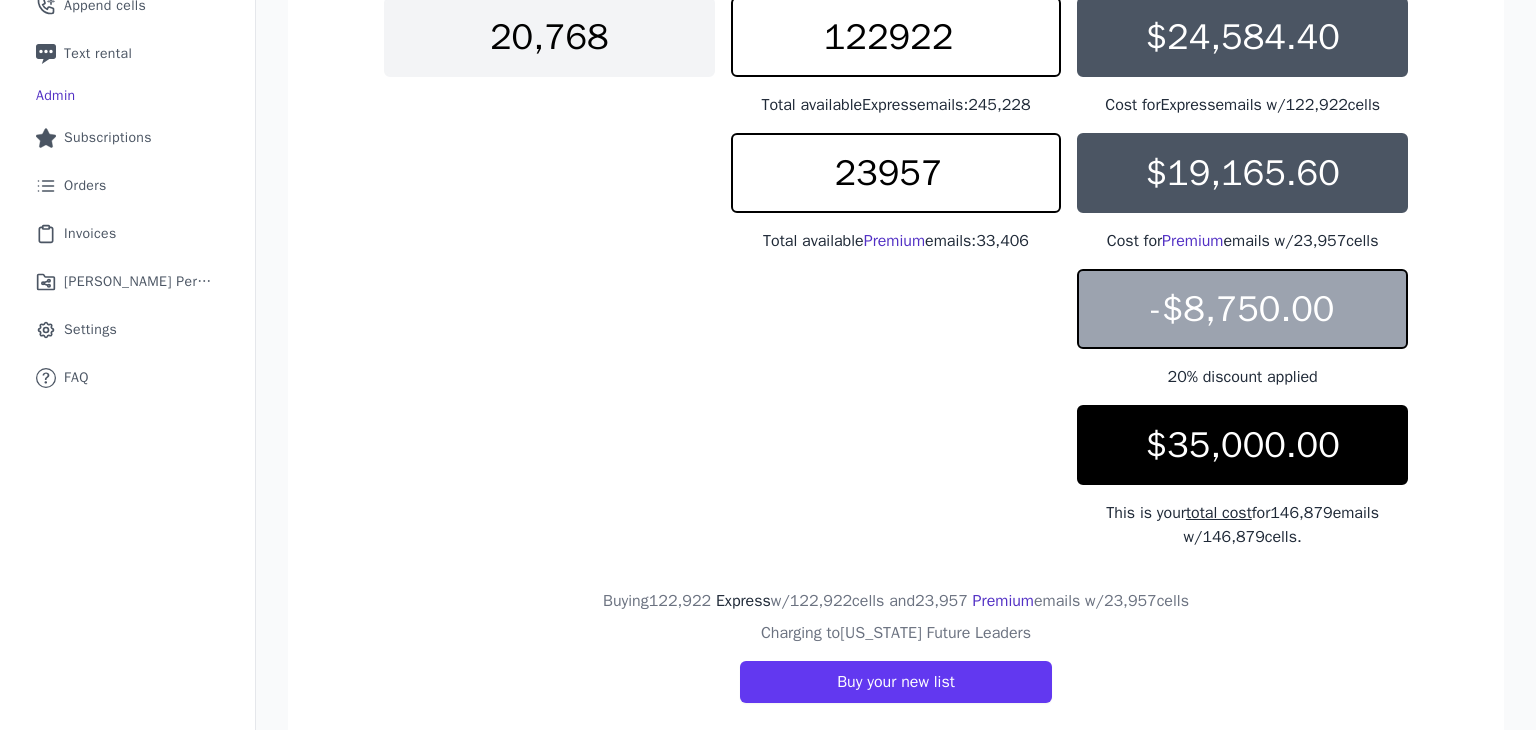 scroll, scrollTop: 513, scrollLeft: 0, axis: vertical 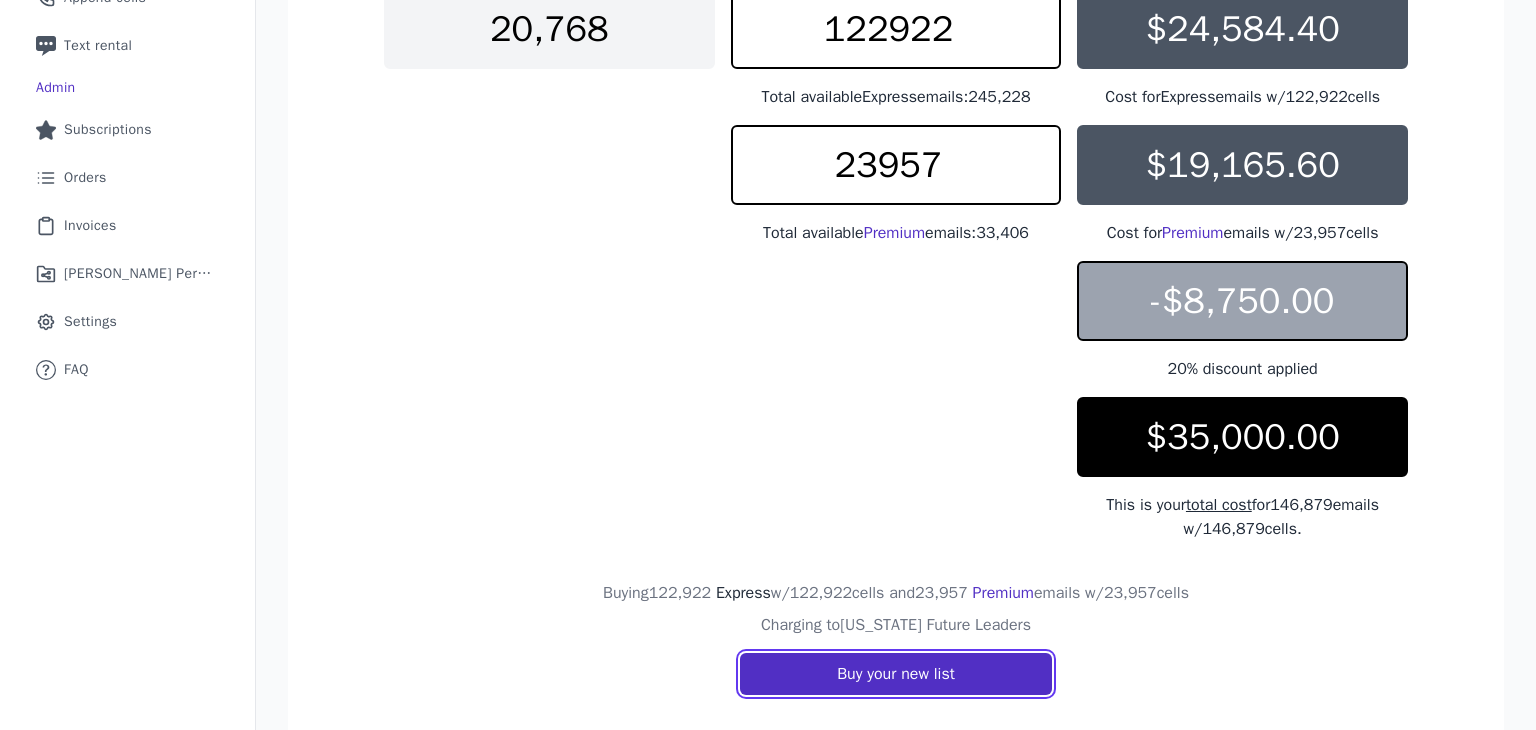 click on "Buy your new list" at bounding box center (896, 674) 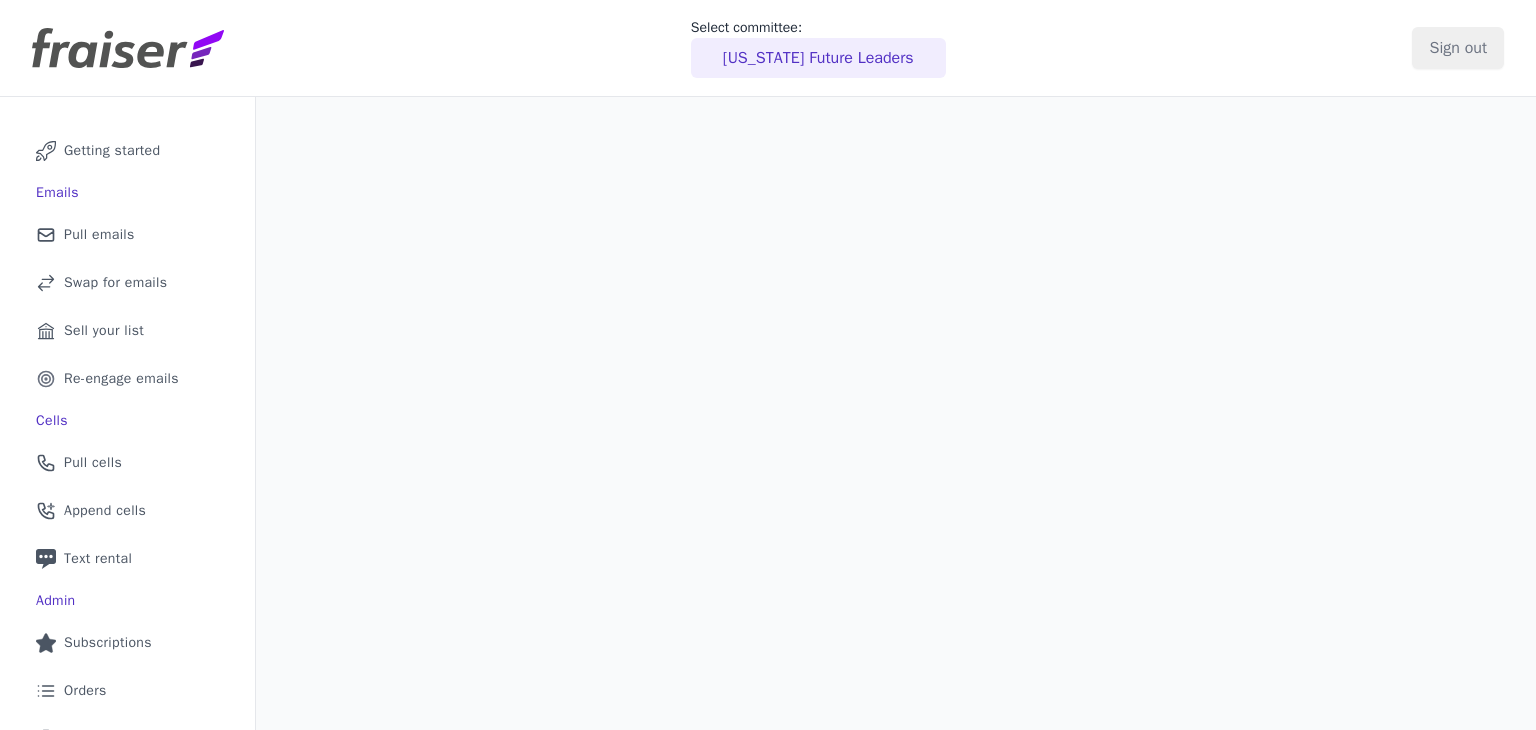 scroll, scrollTop: 0, scrollLeft: 0, axis: both 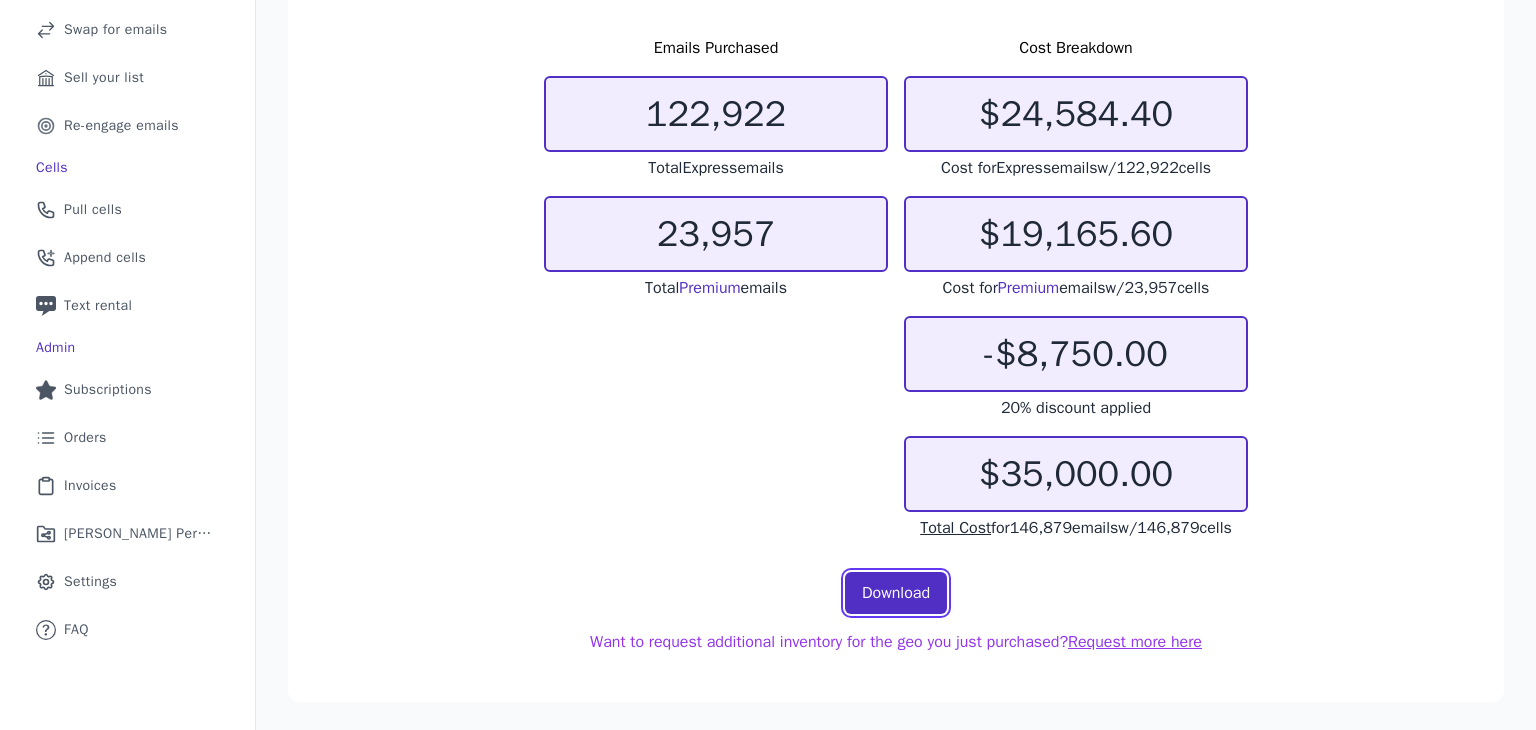 click on "Download" at bounding box center [896, 593] 